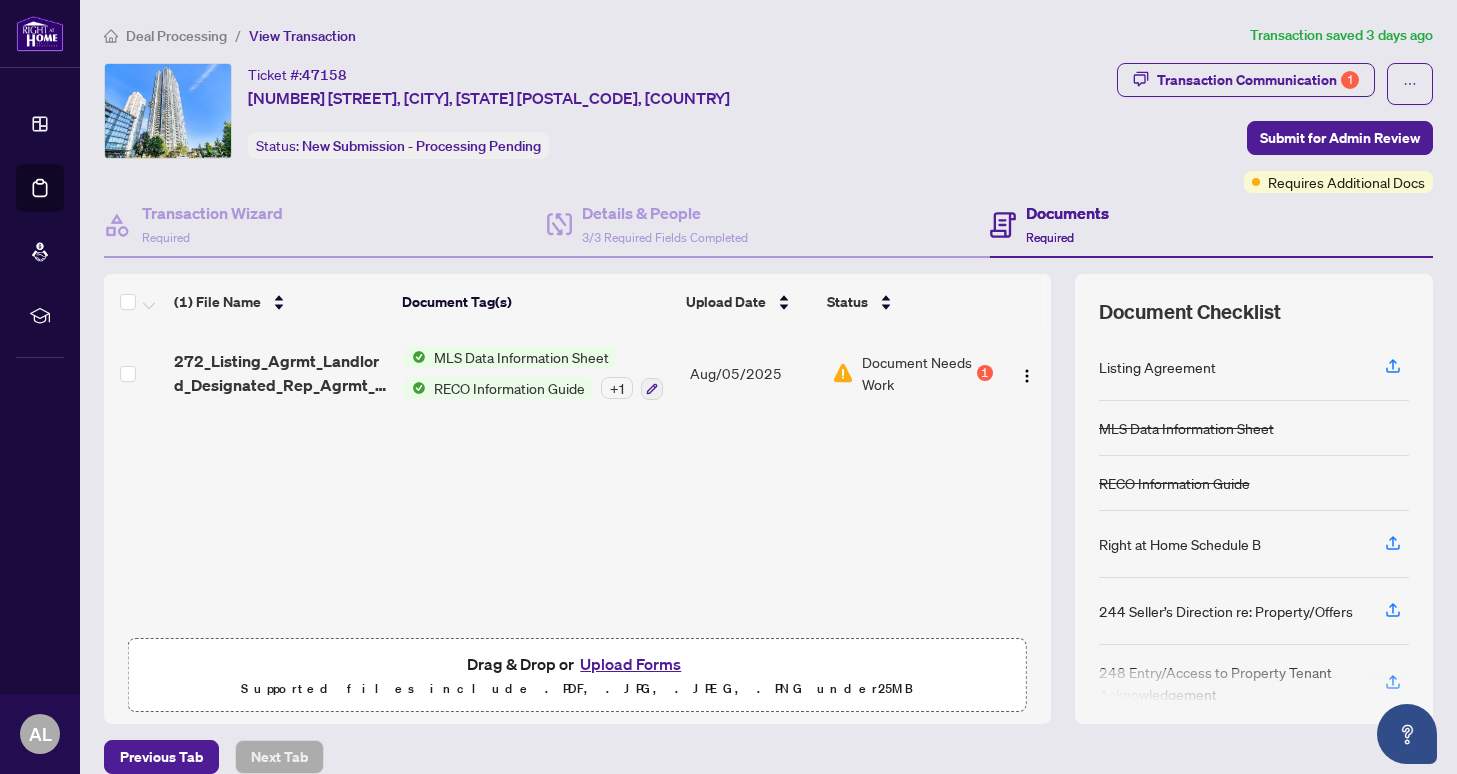 scroll, scrollTop: 0, scrollLeft: 0, axis: both 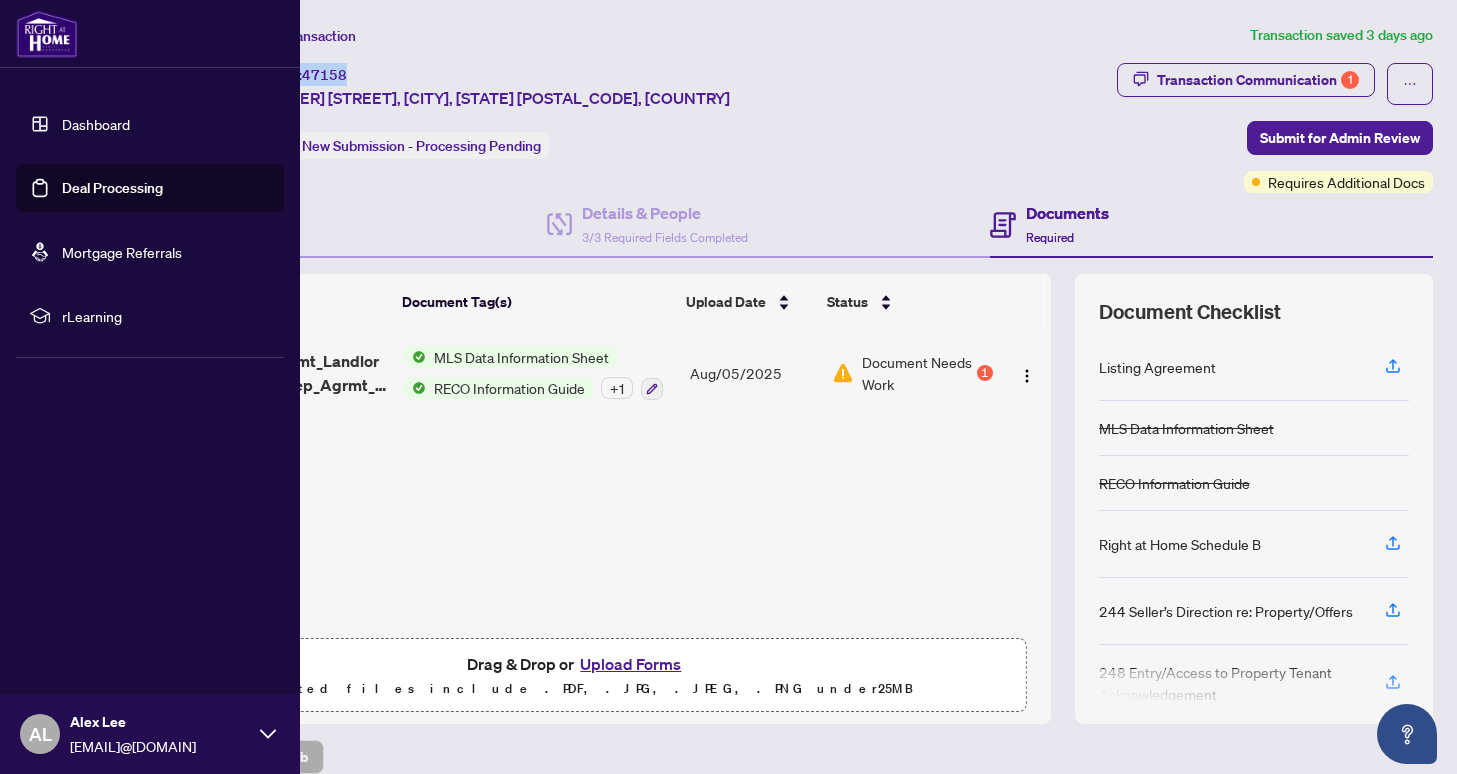 click on "Dashboard" at bounding box center [96, 124] 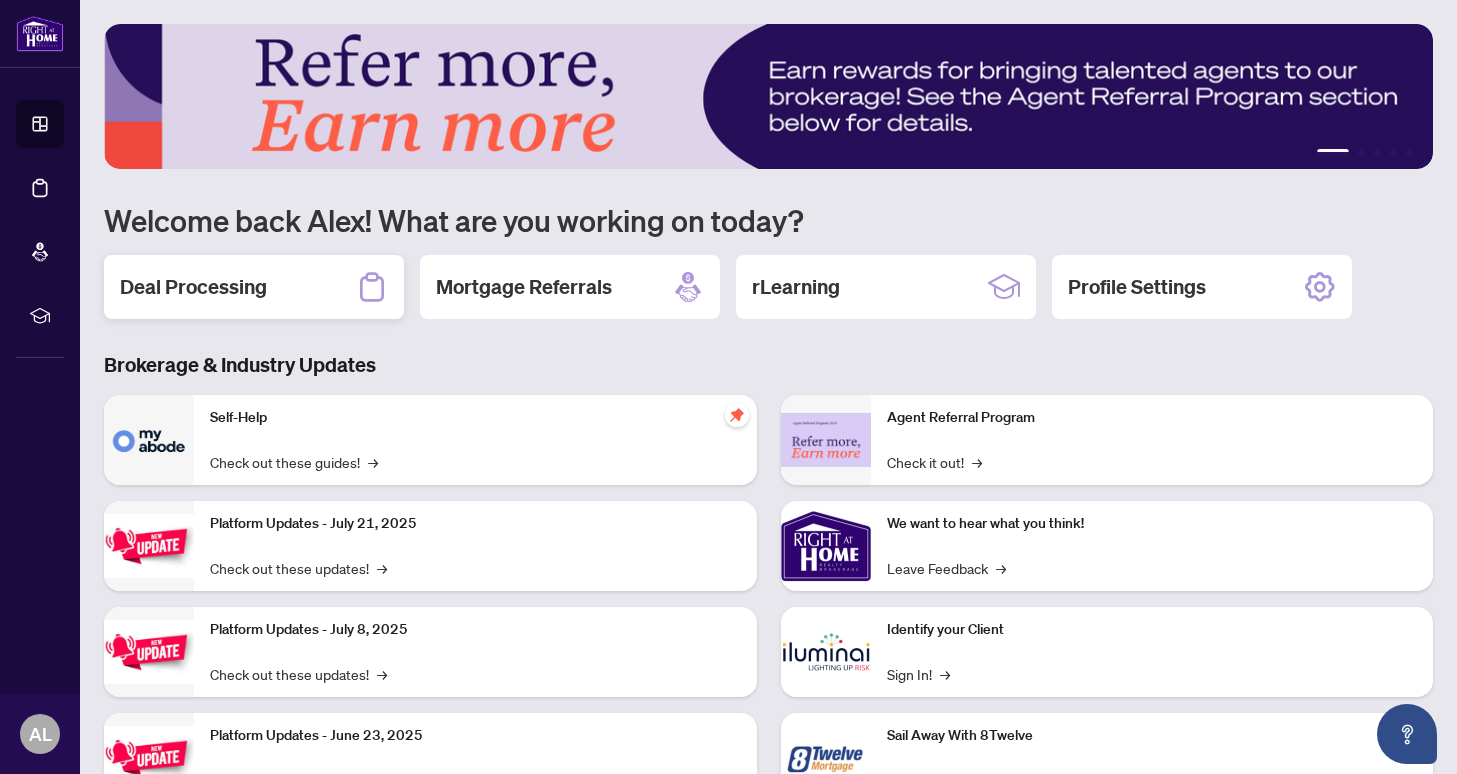 click on "Deal Processing" at bounding box center [254, 287] 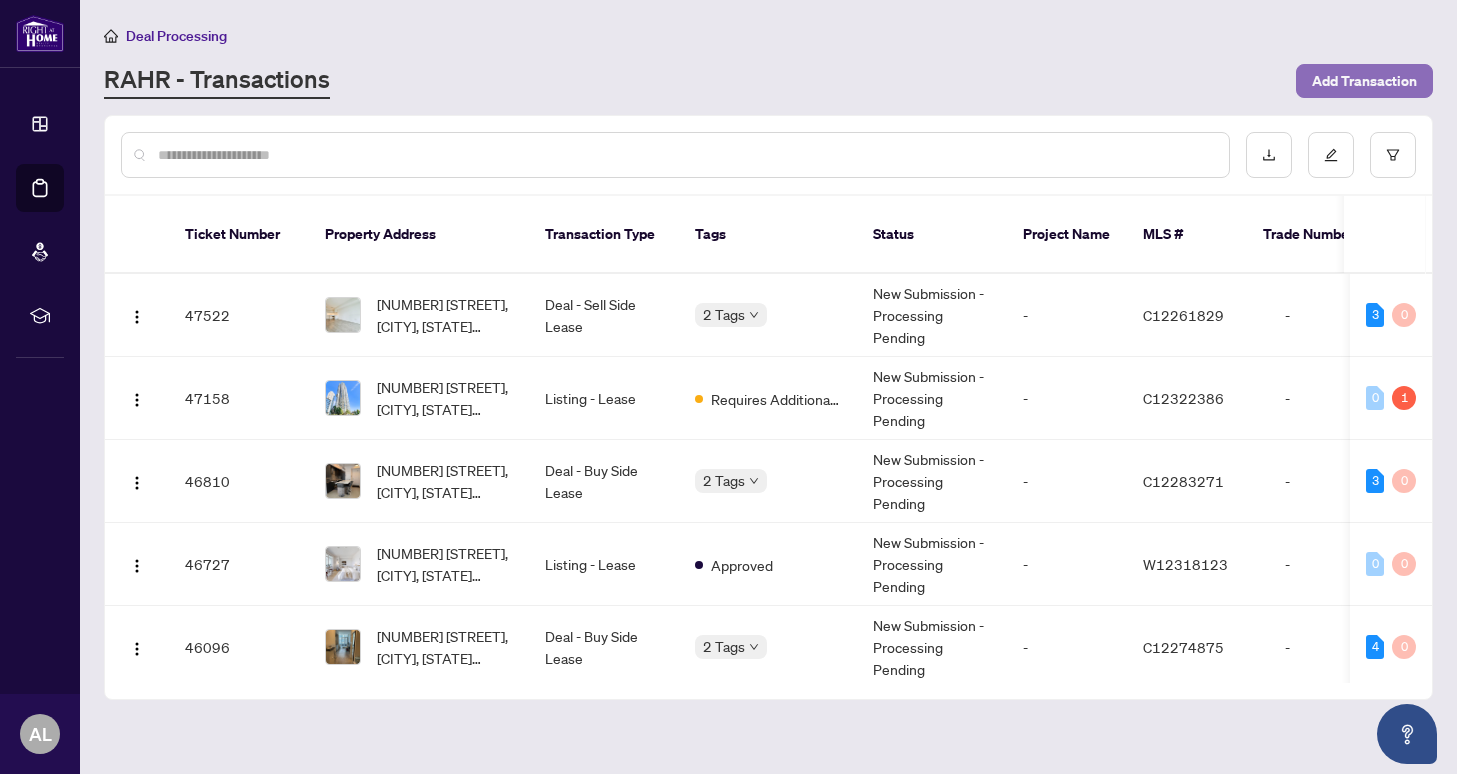 click on "Add Transaction" at bounding box center [1364, 81] 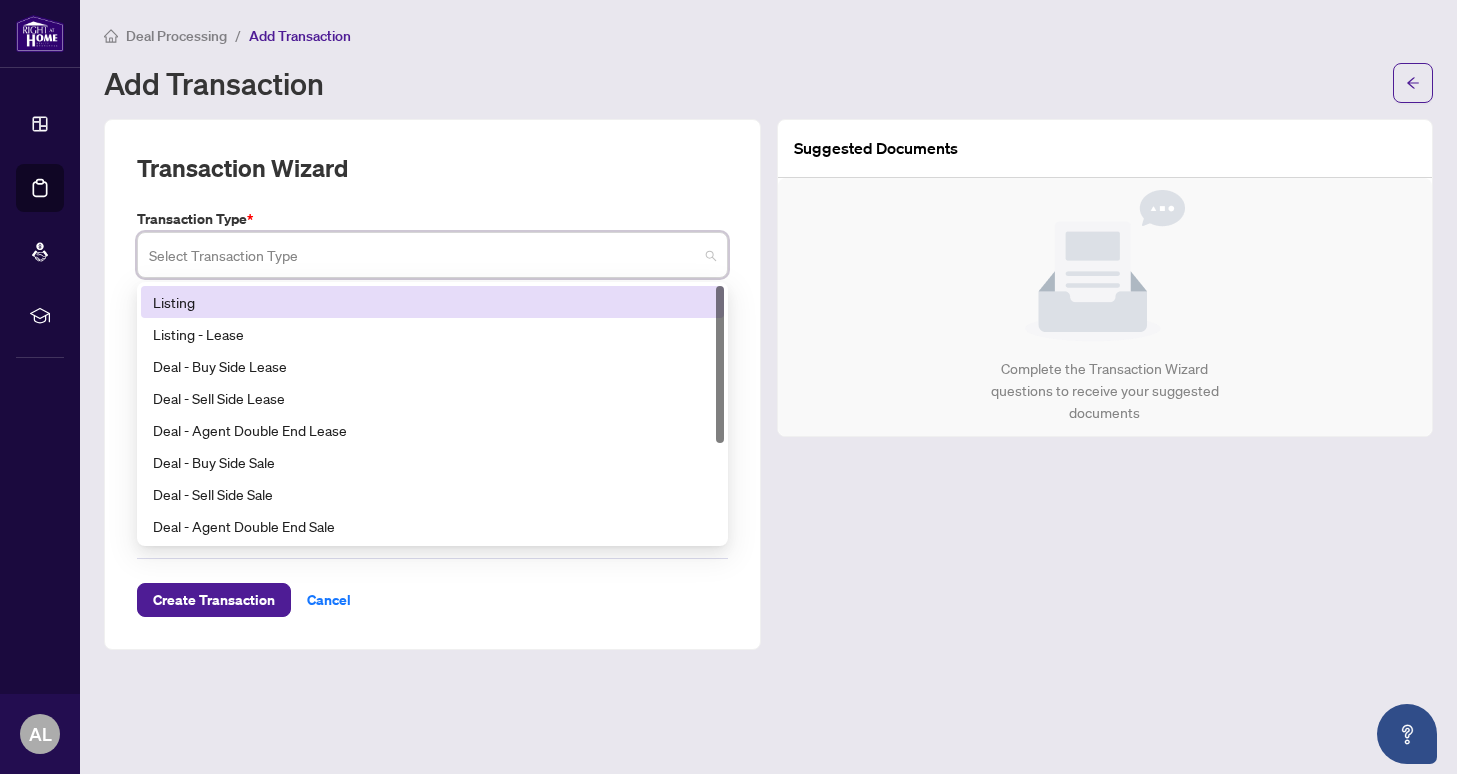 click at bounding box center (423, 258) 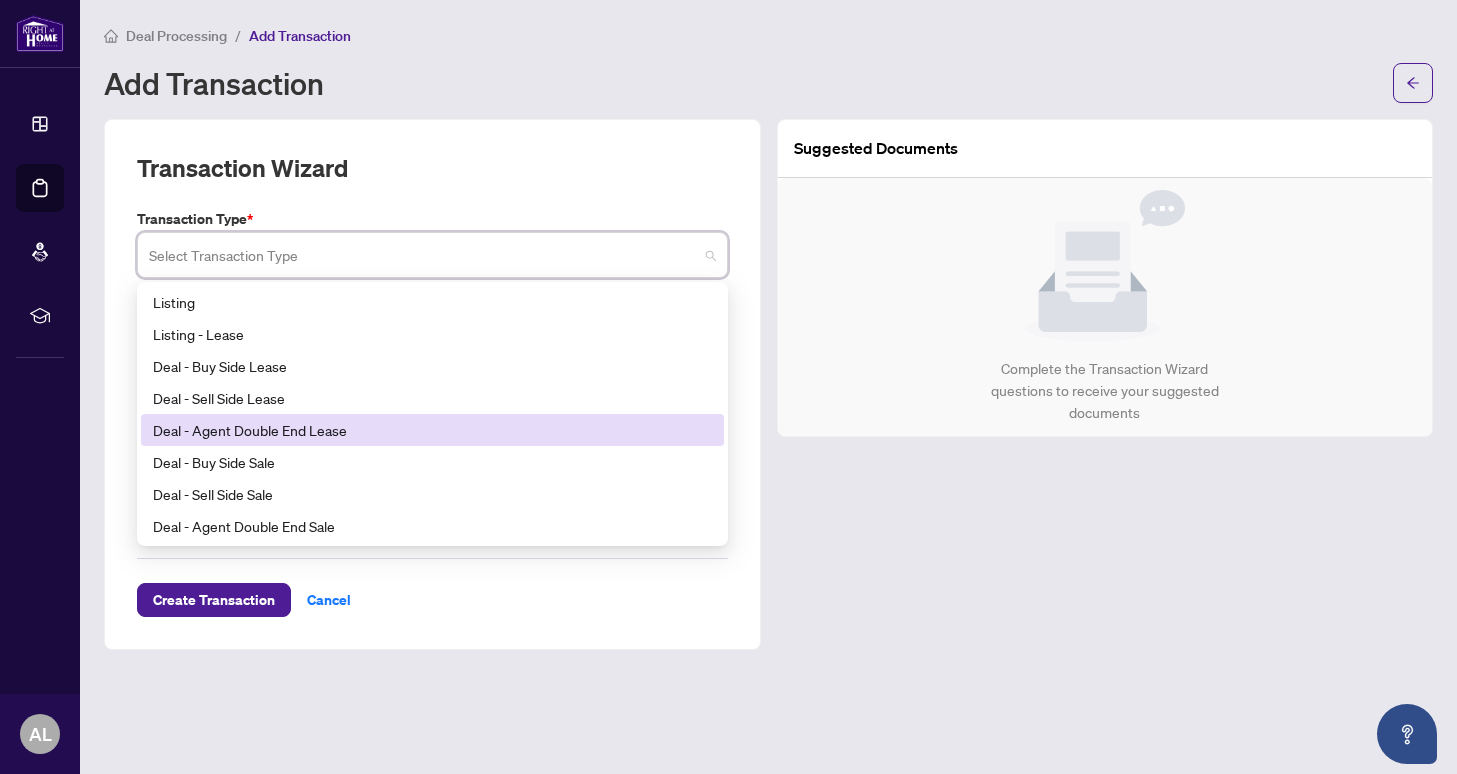 click on "Deal - Agent Double End Lease" at bounding box center (432, 430) 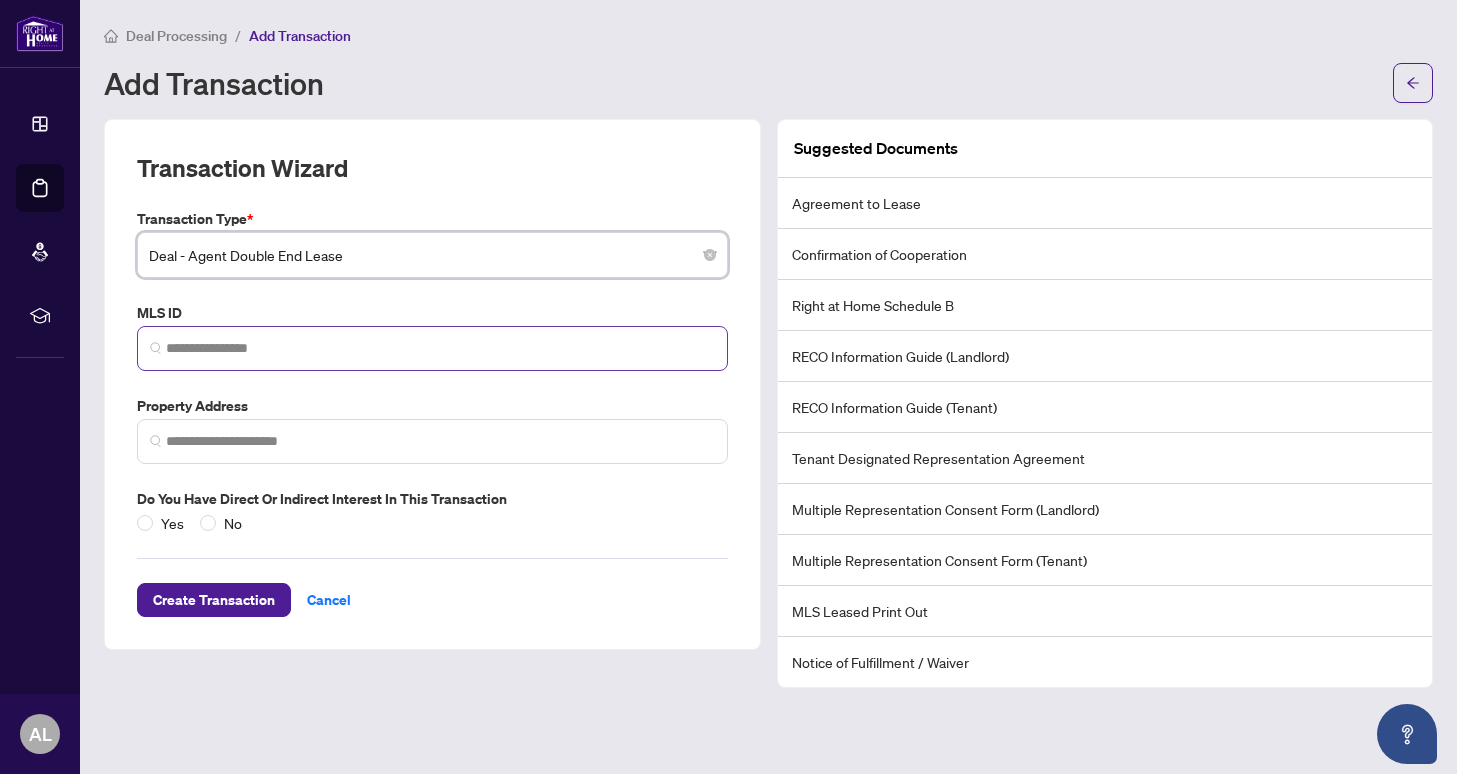 click at bounding box center (432, 348) 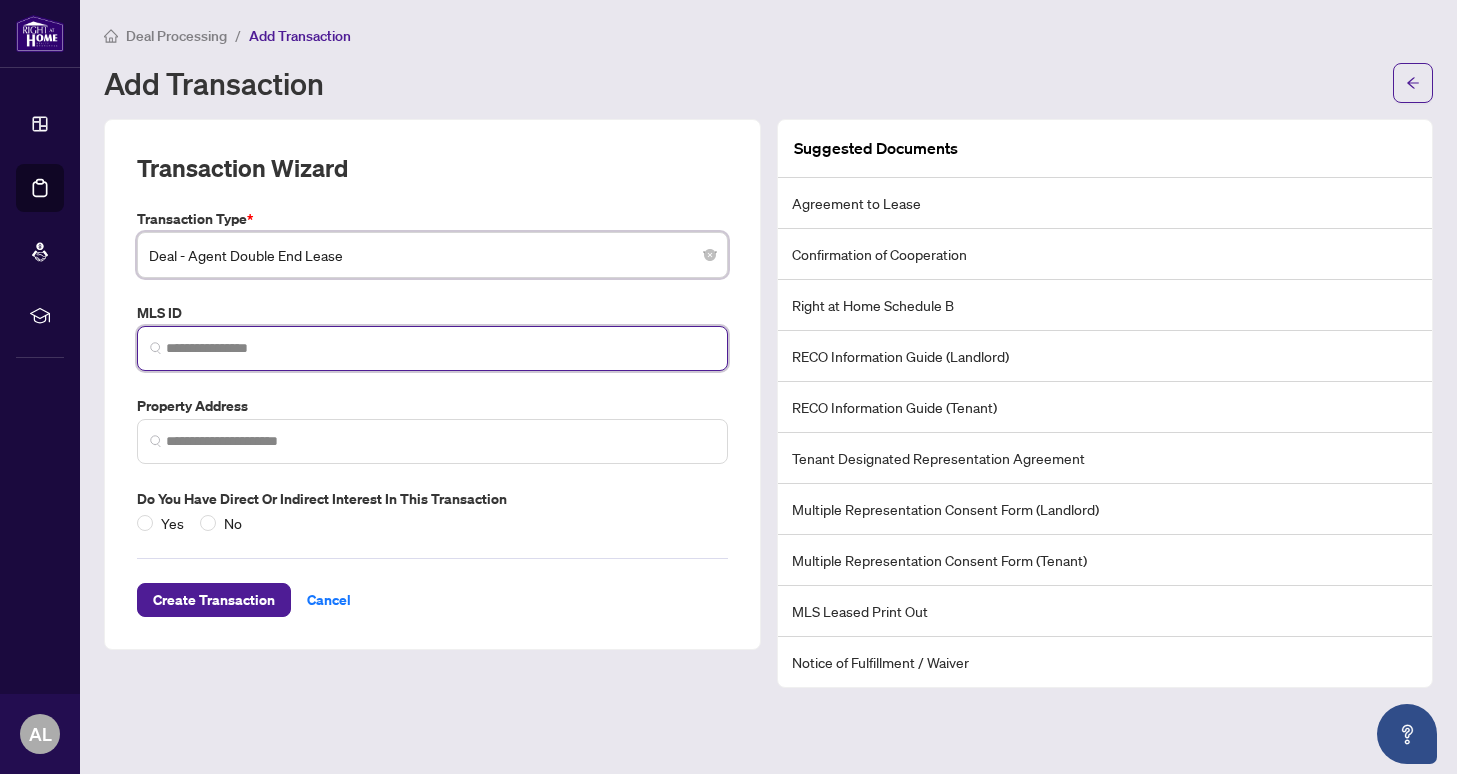 paste on "*********" 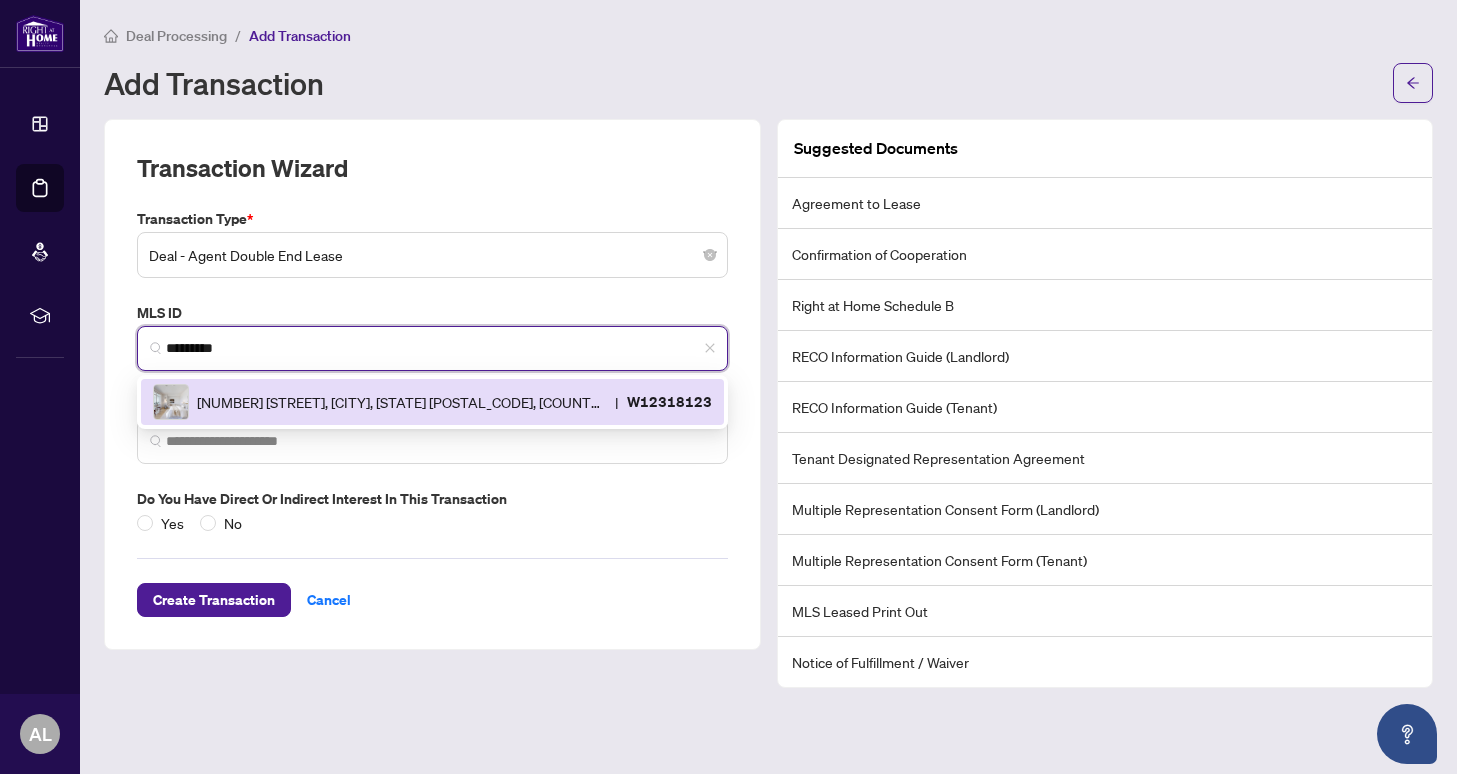 click on "[NUMBER] [STREET], [CITY], [STATE] [POSTAL_CODE], [COUNTRY]" at bounding box center [402, 402] 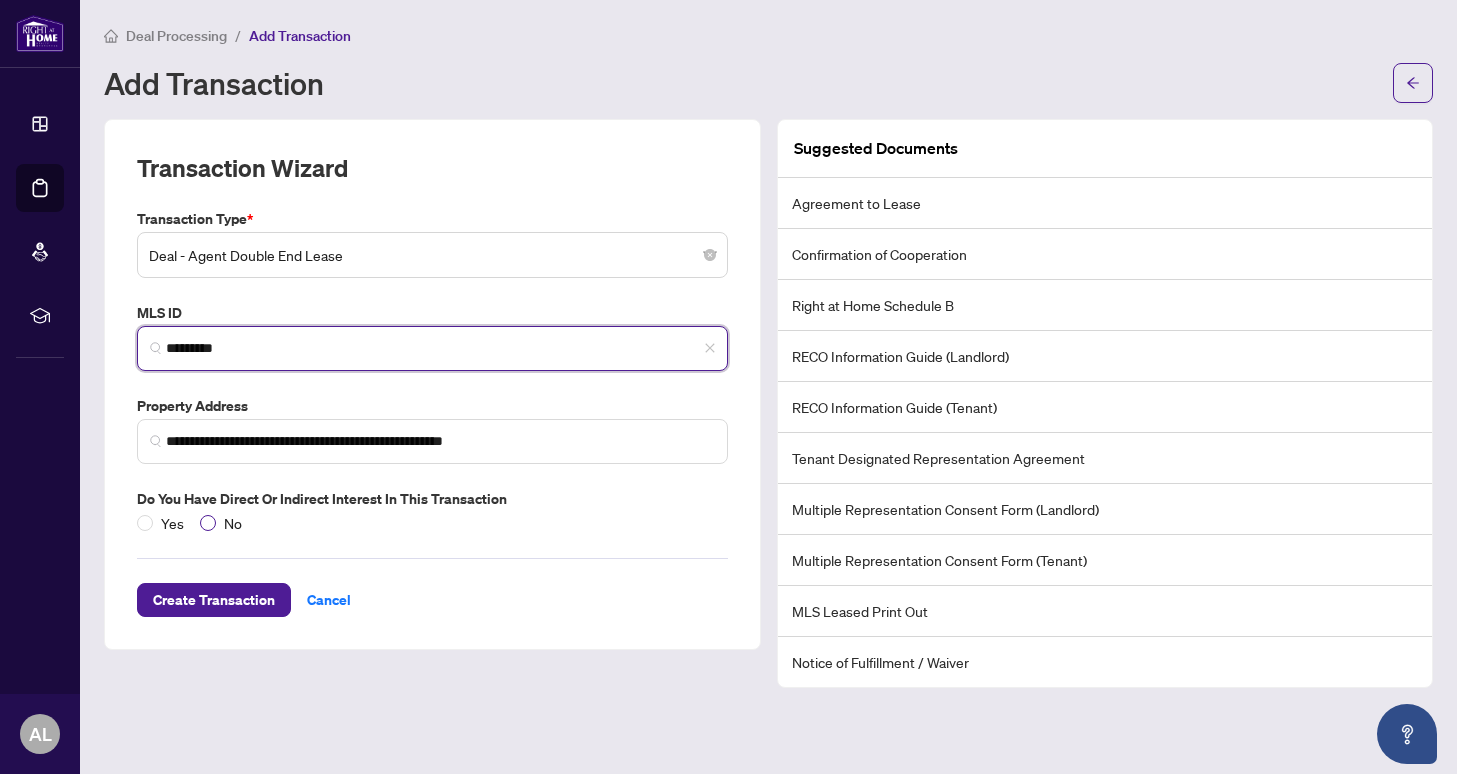 type on "*********" 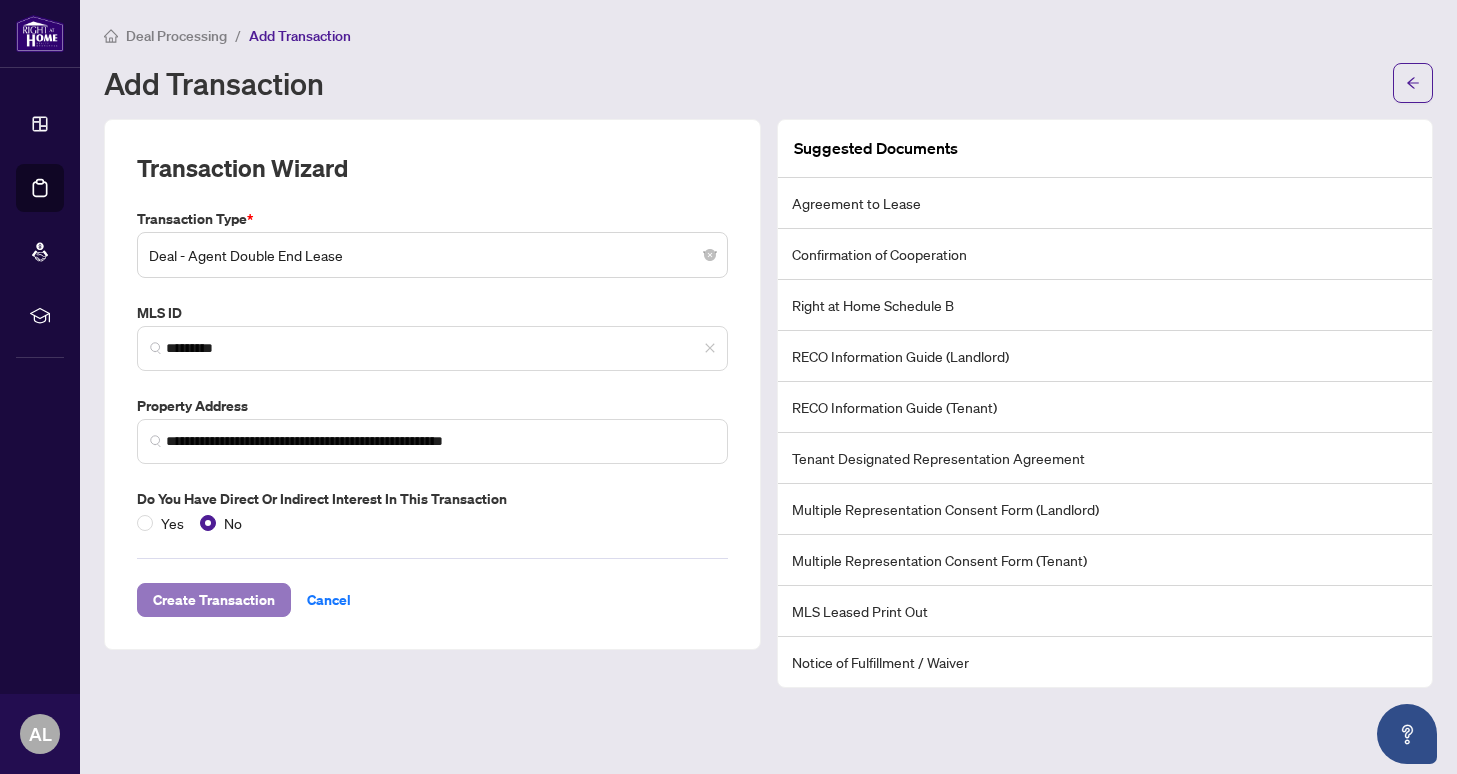 click on "Create Transaction" at bounding box center (214, 600) 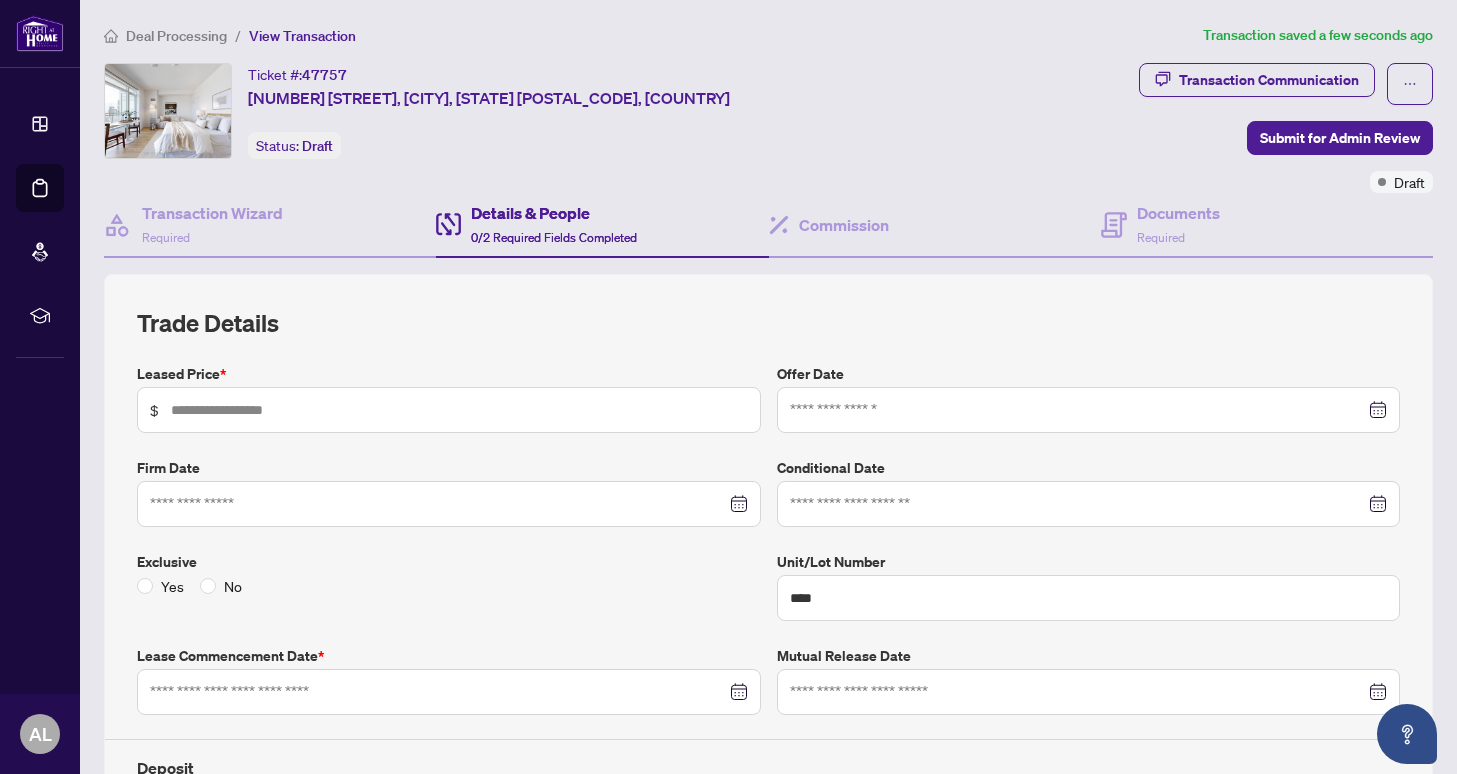 scroll, scrollTop: 167, scrollLeft: 0, axis: vertical 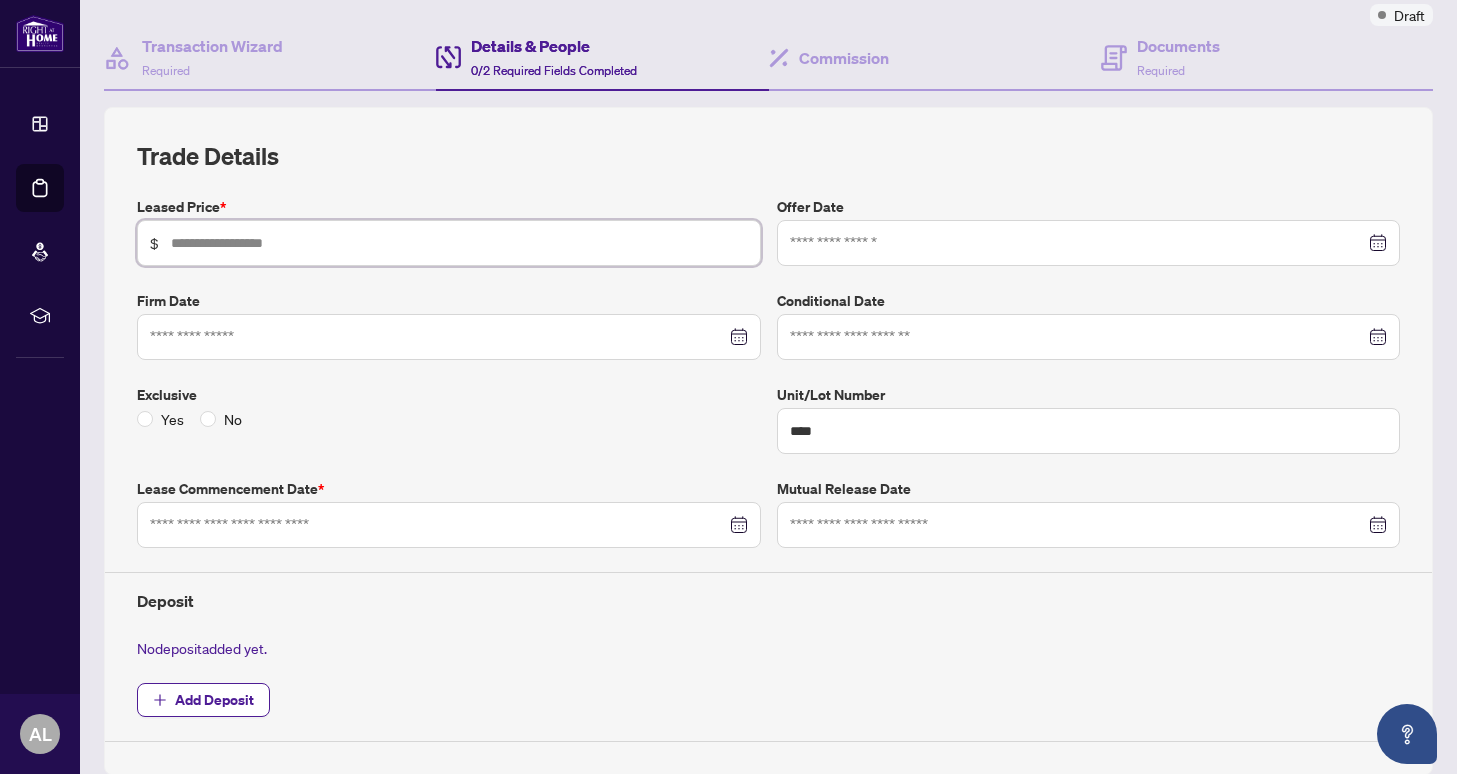 click at bounding box center [459, 243] 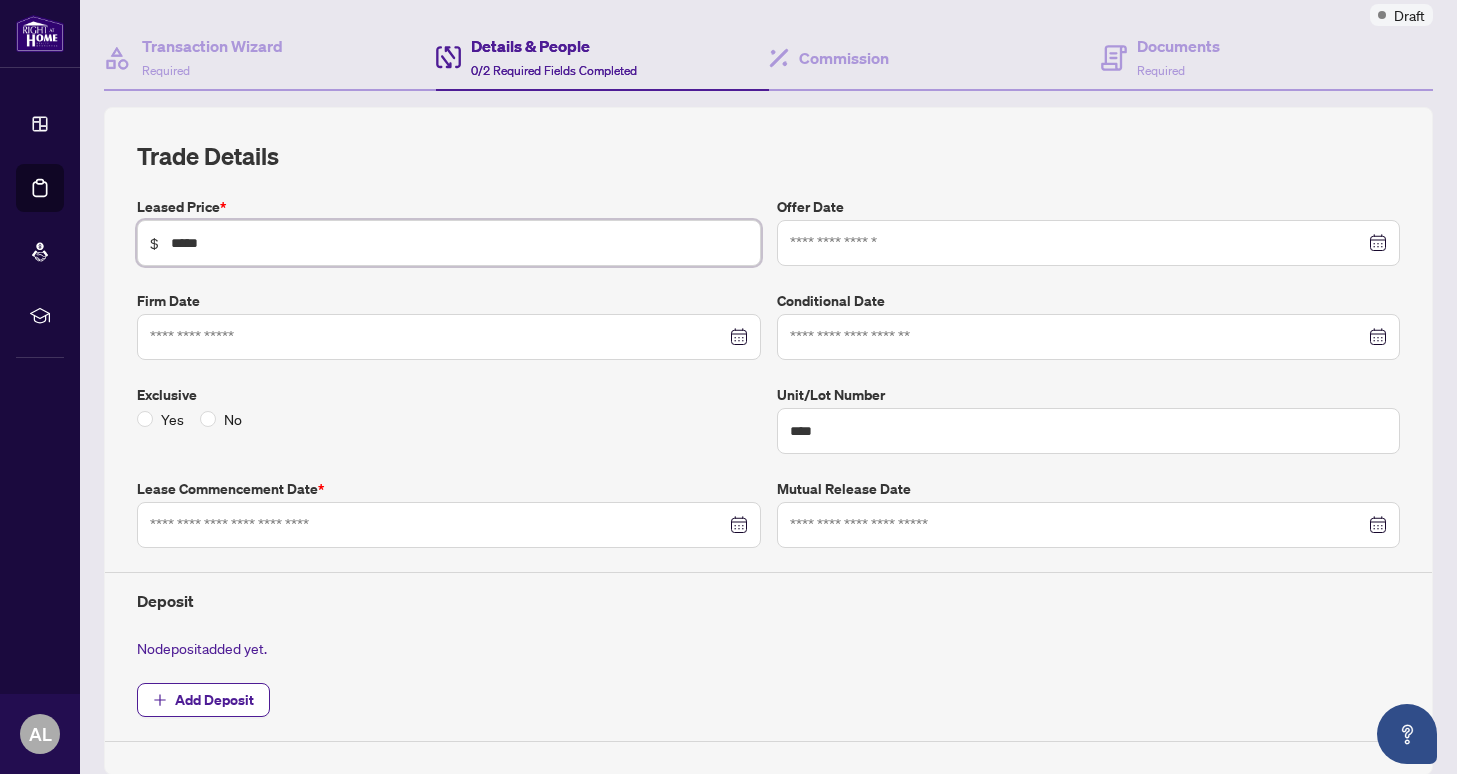 type on "*****" 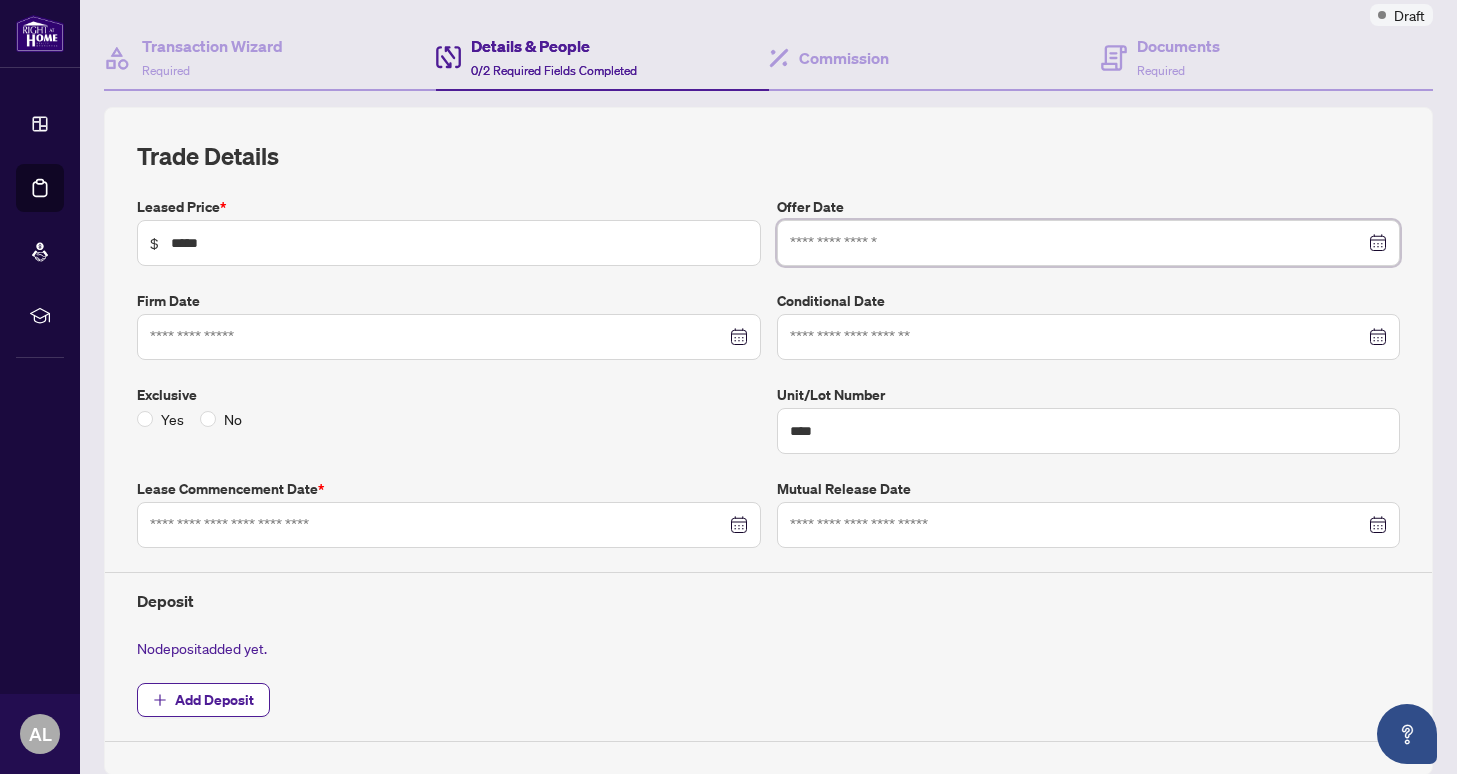 click at bounding box center [1078, 243] 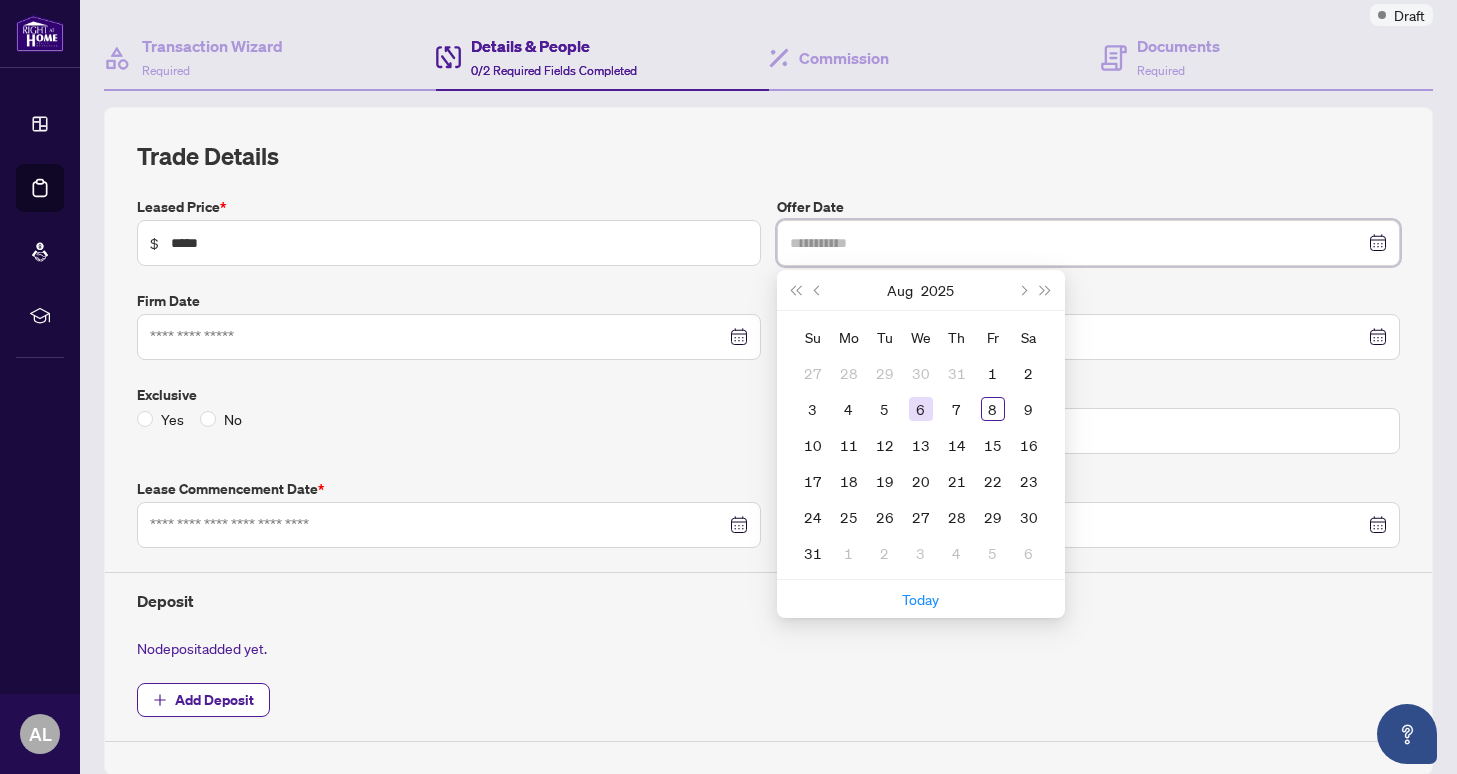 type on "**********" 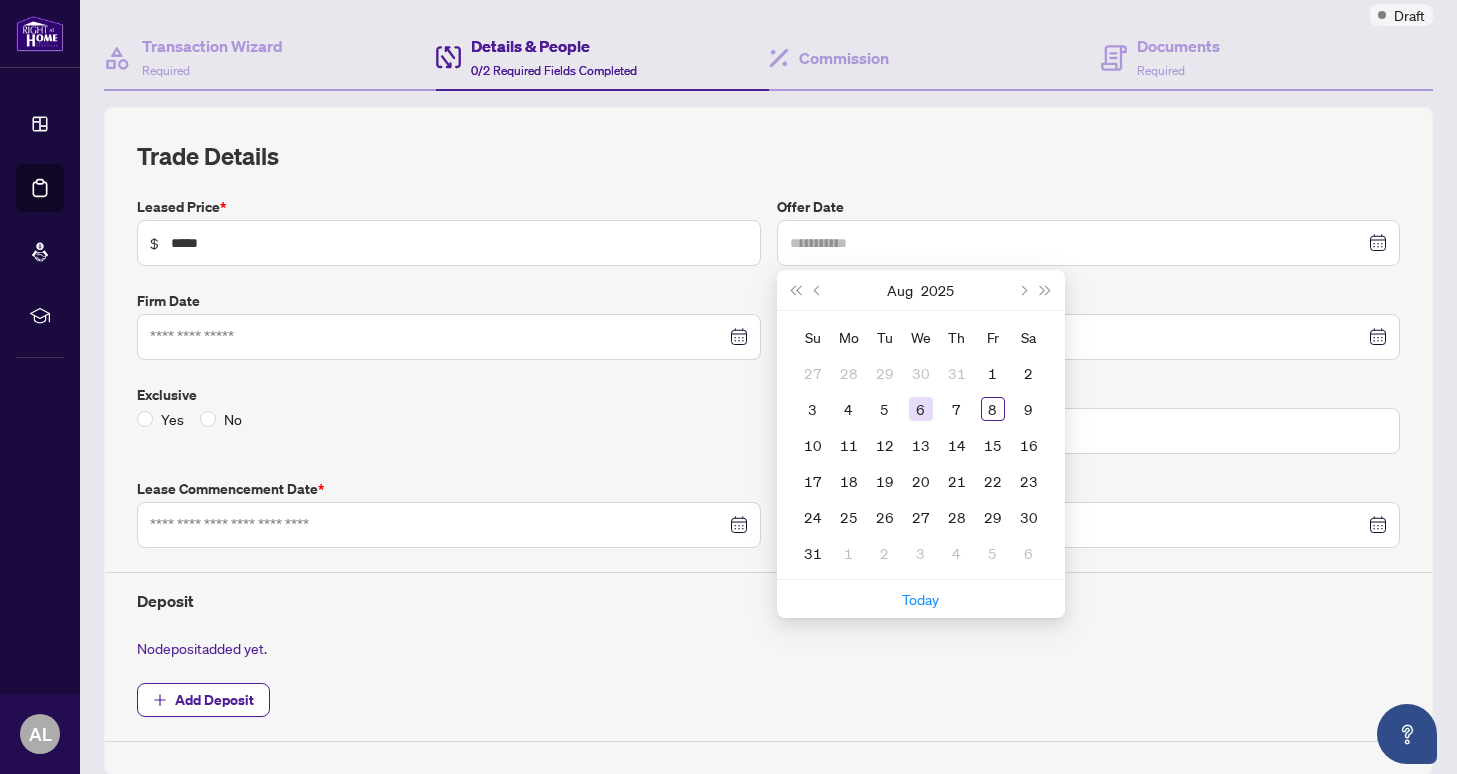 click on "6" at bounding box center (921, 409) 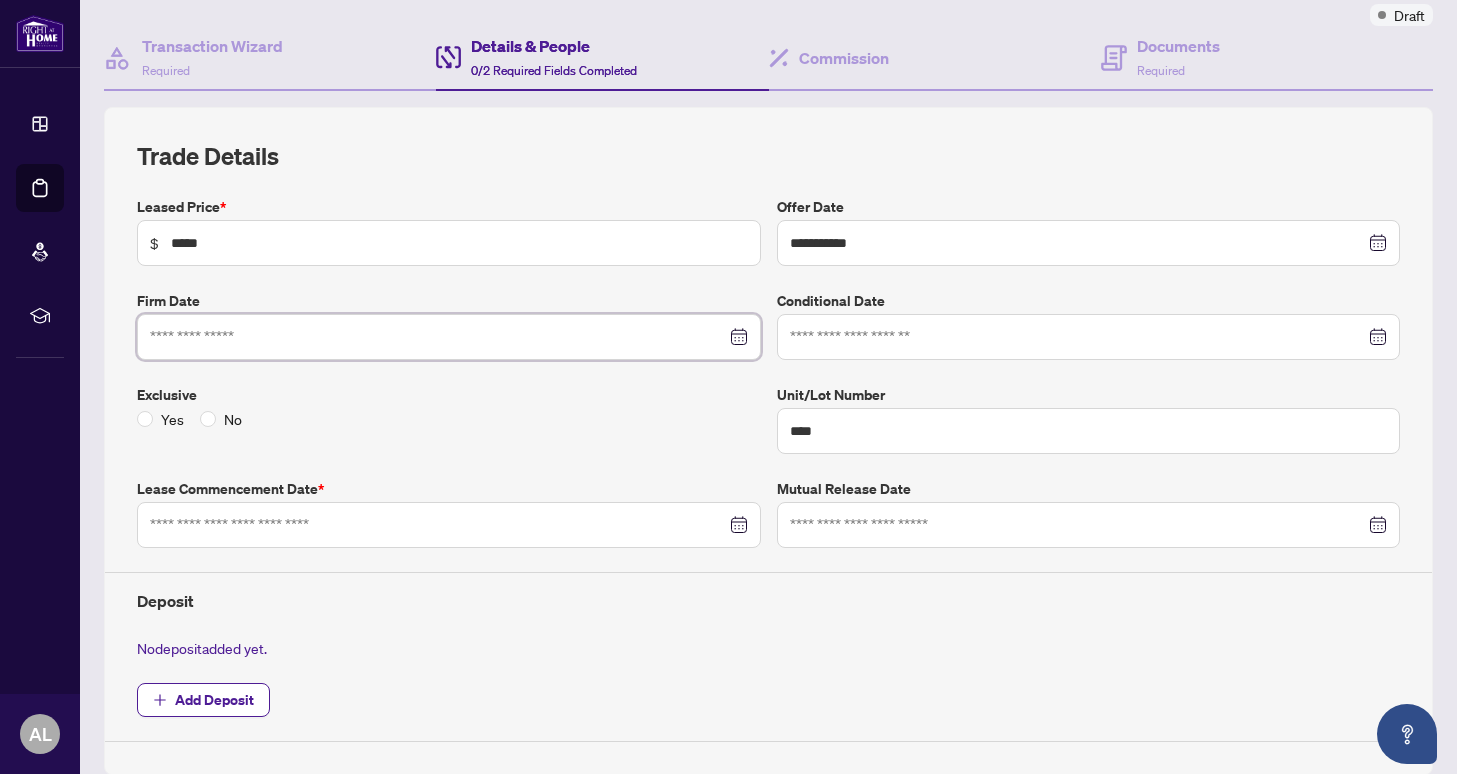 click at bounding box center (438, 337) 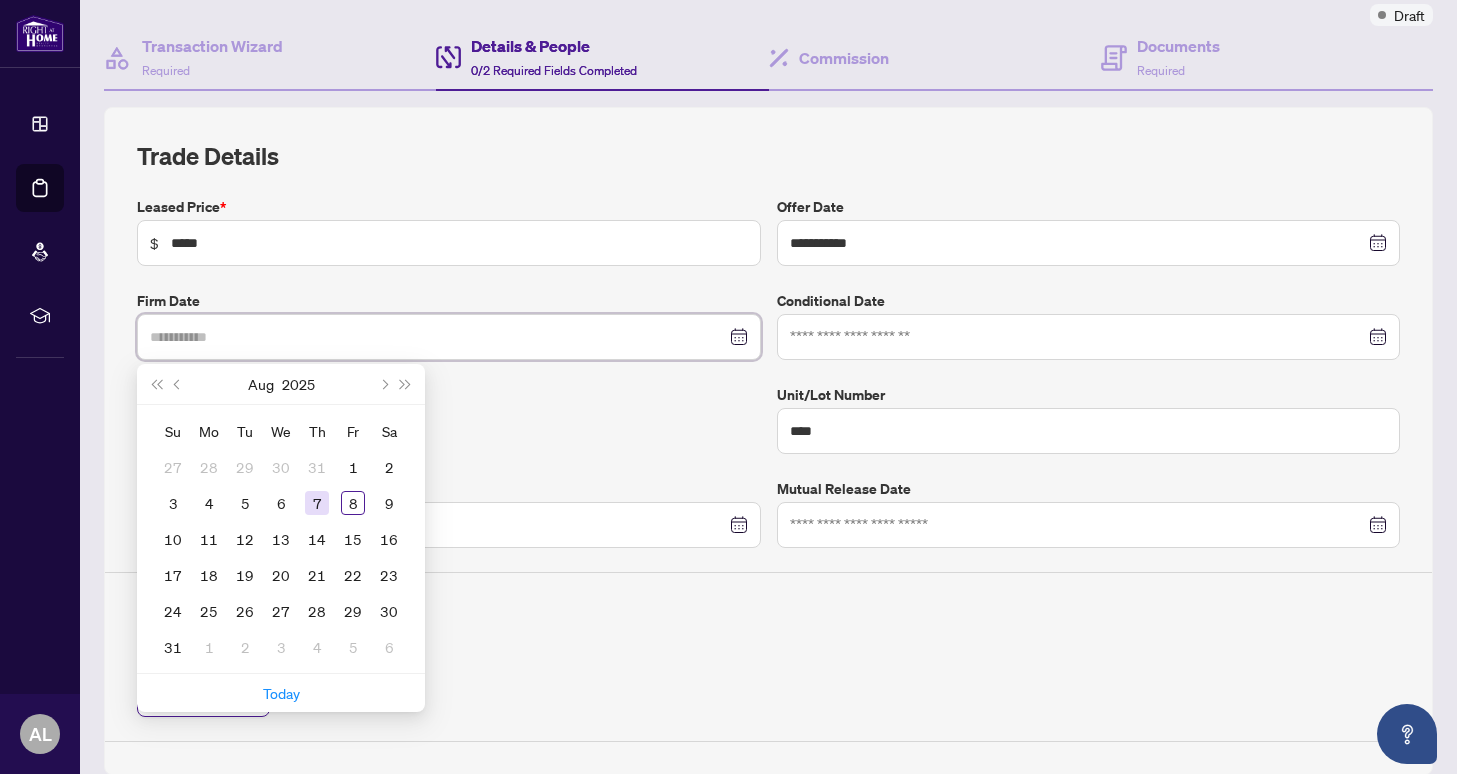 type on "**********" 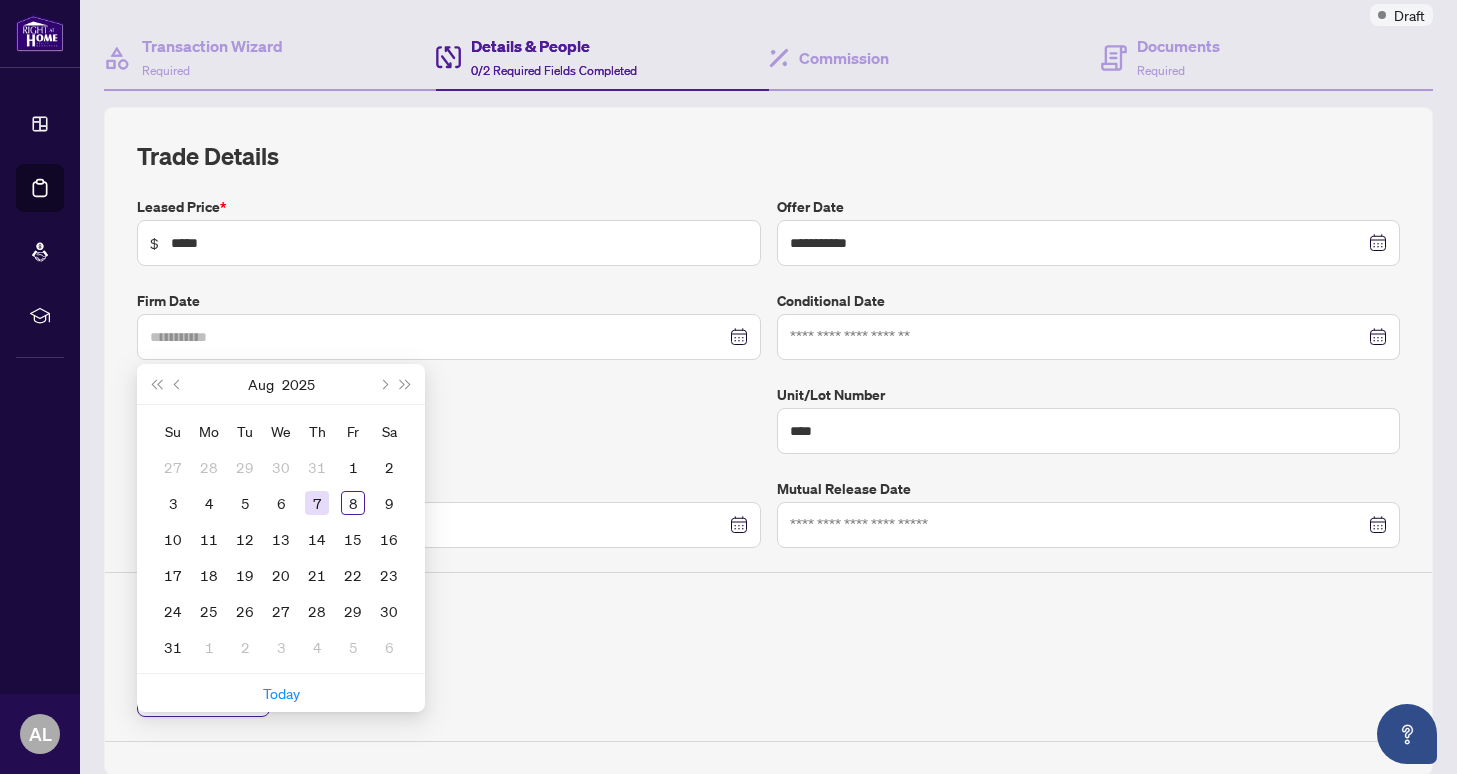 click on "7" at bounding box center [317, 503] 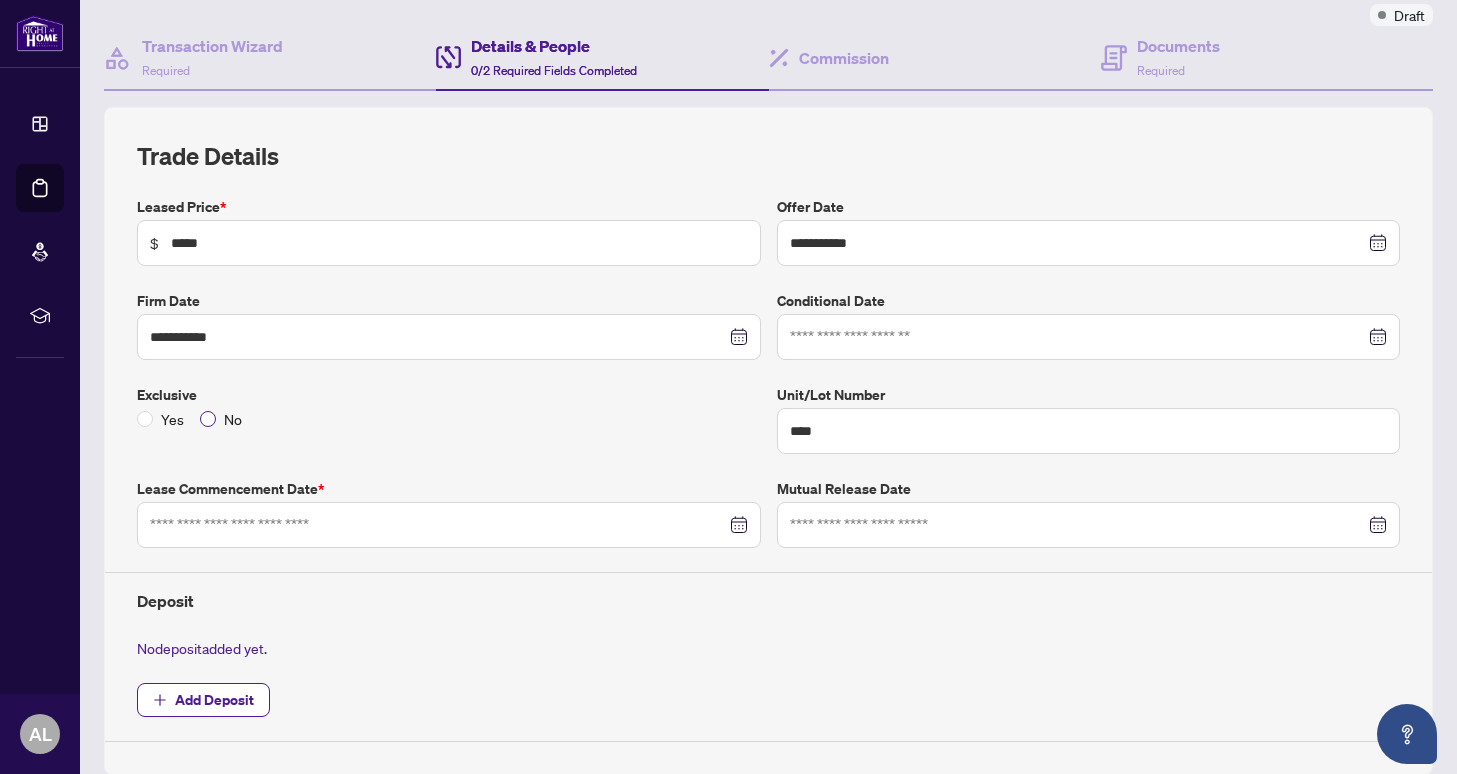 click on "No" at bounding box center [233, 419] 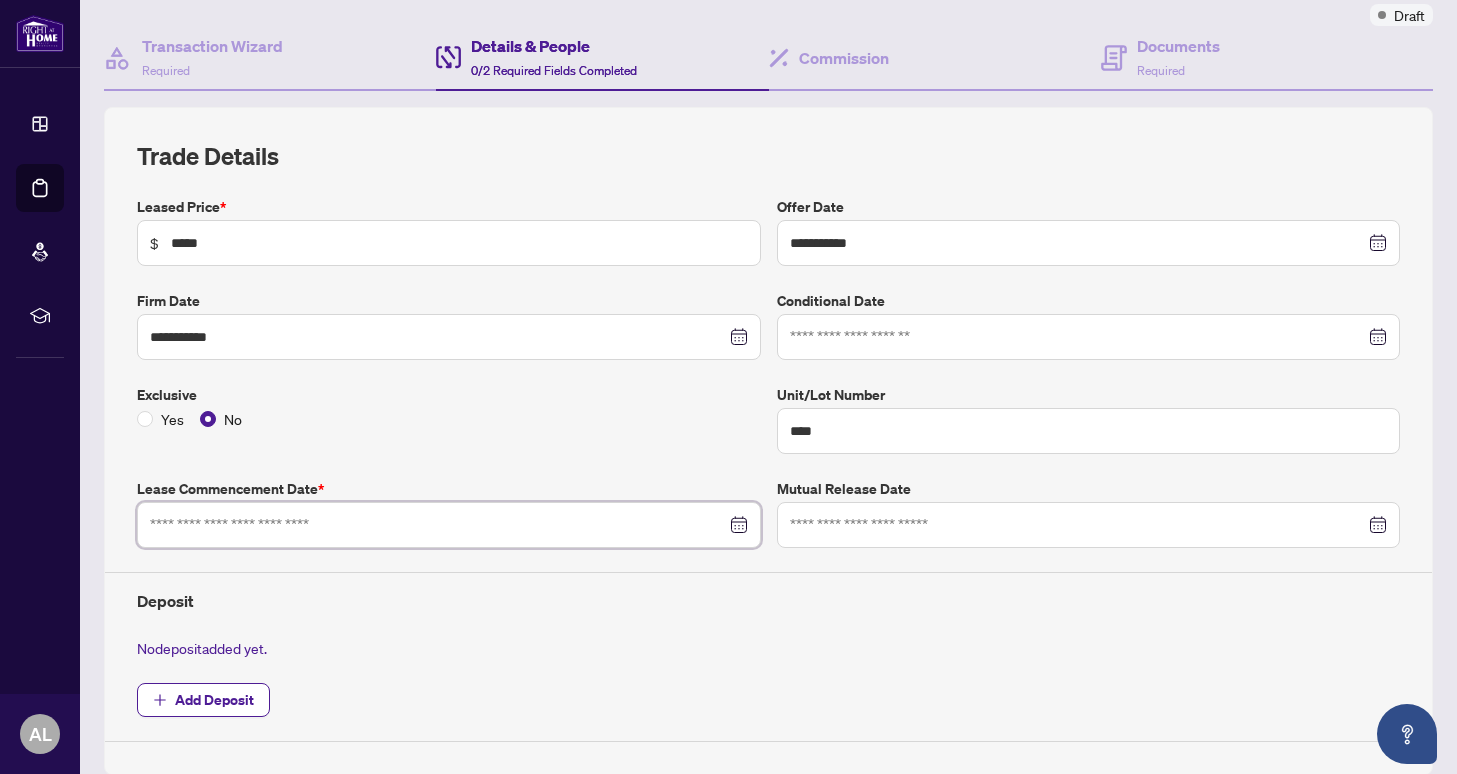 click at bounding box center (438, 525) 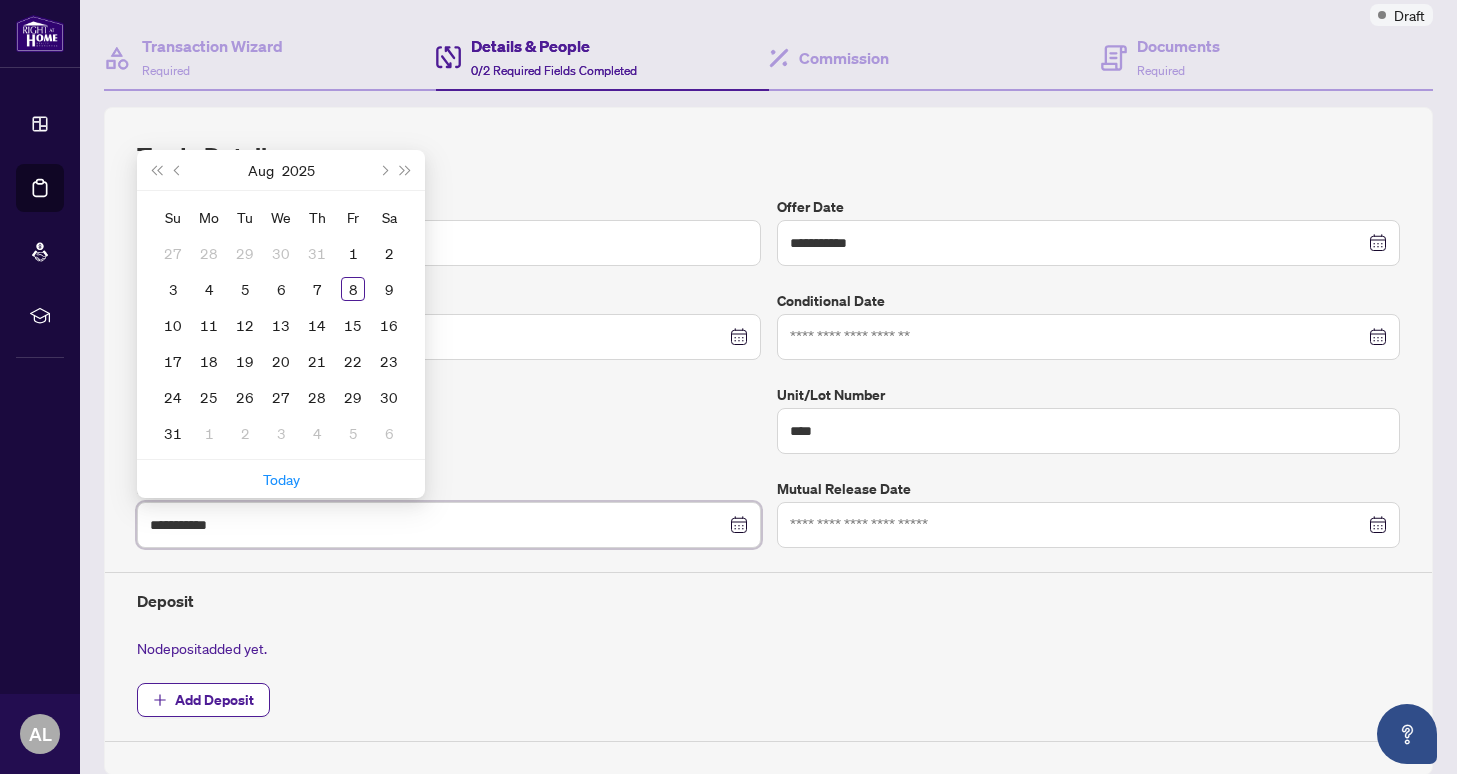 type on "**********" 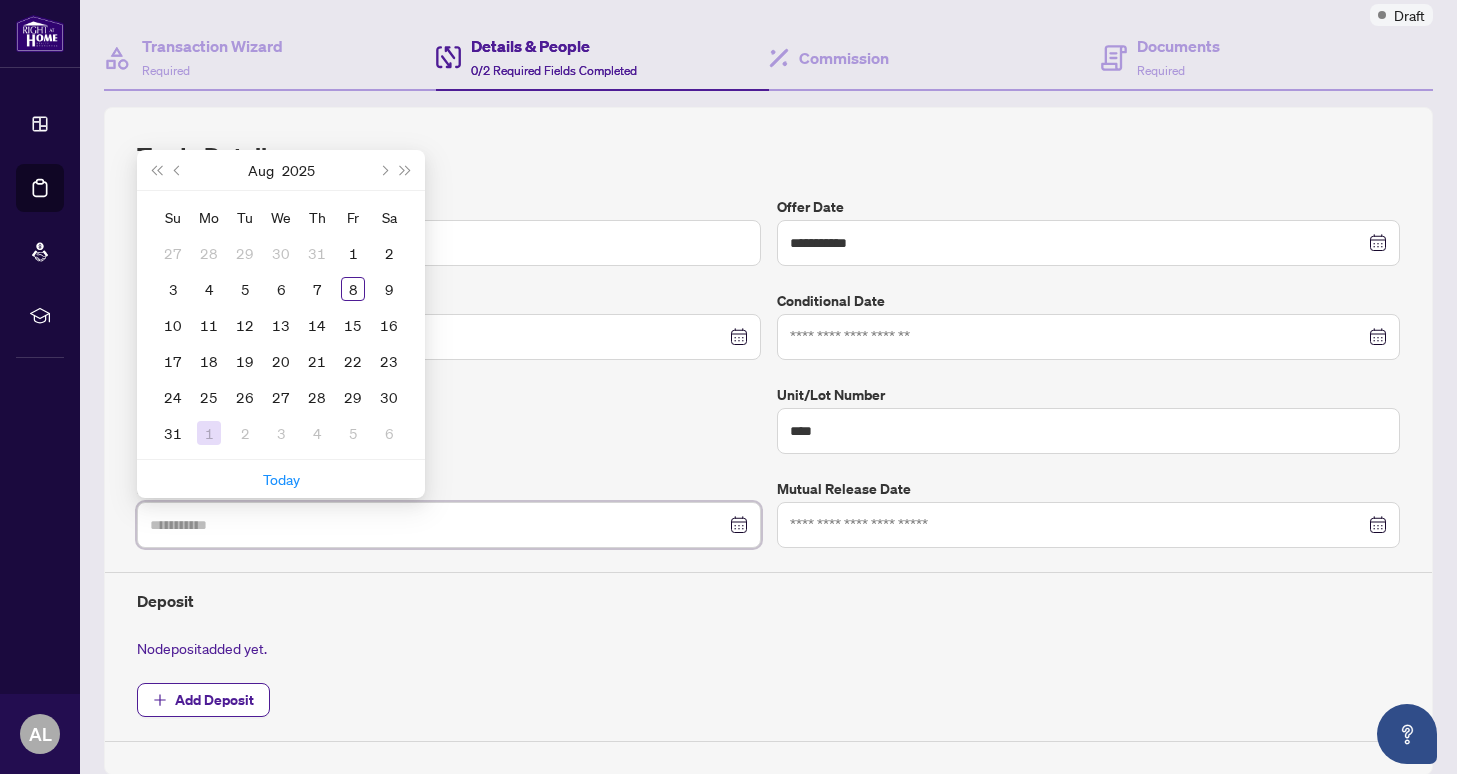 type on "**********" 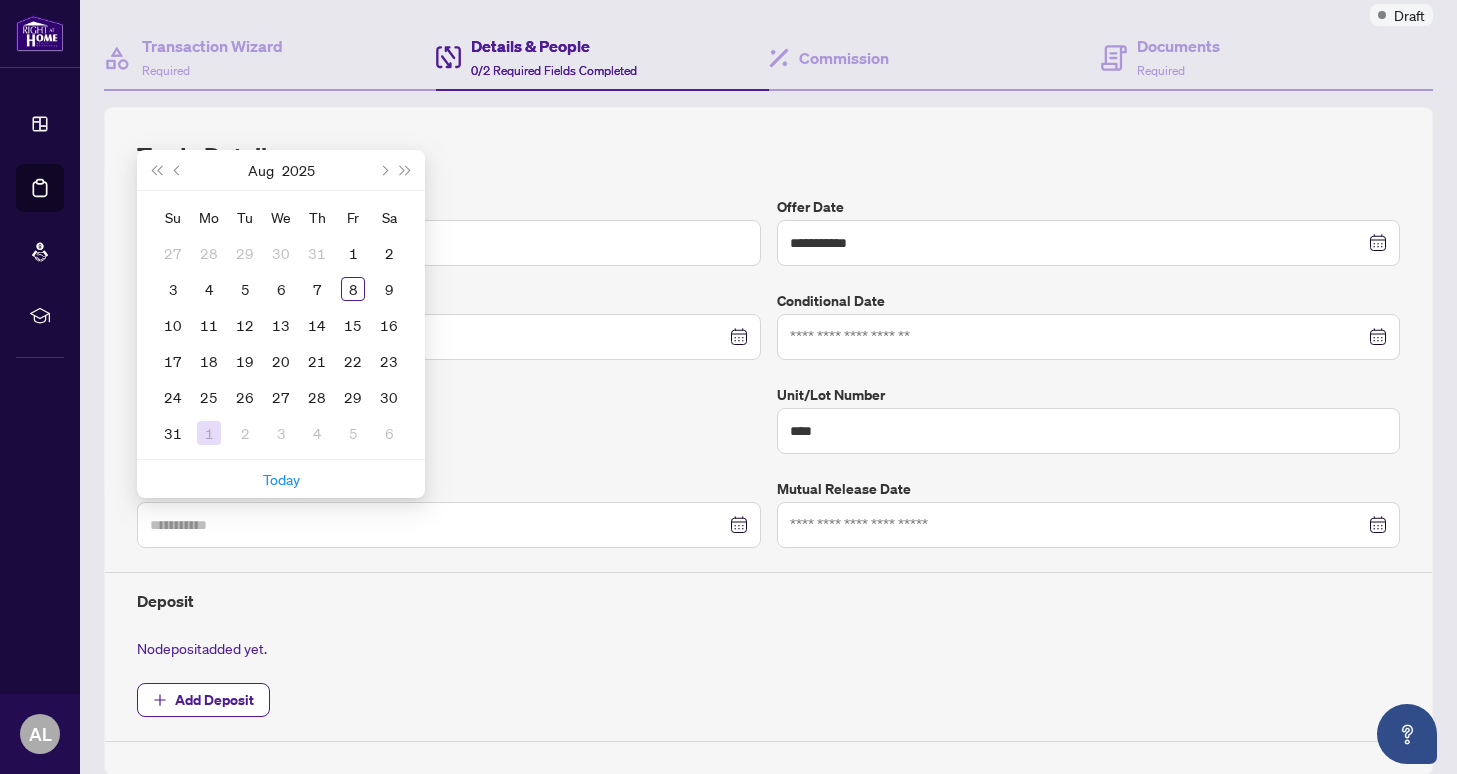click on "1" at bounding box center (209, 433) 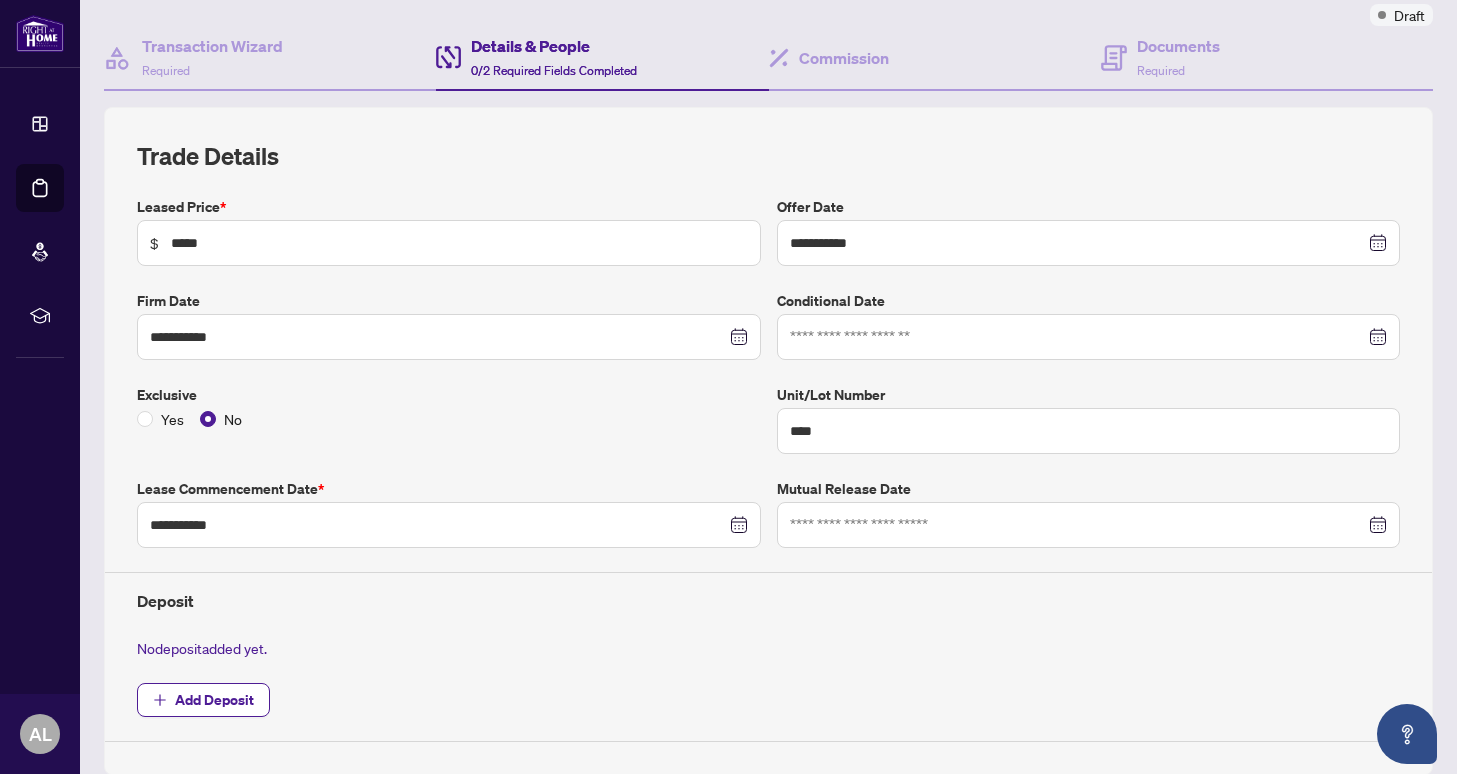 click on "Yes No" at bounding box center (449, 419) 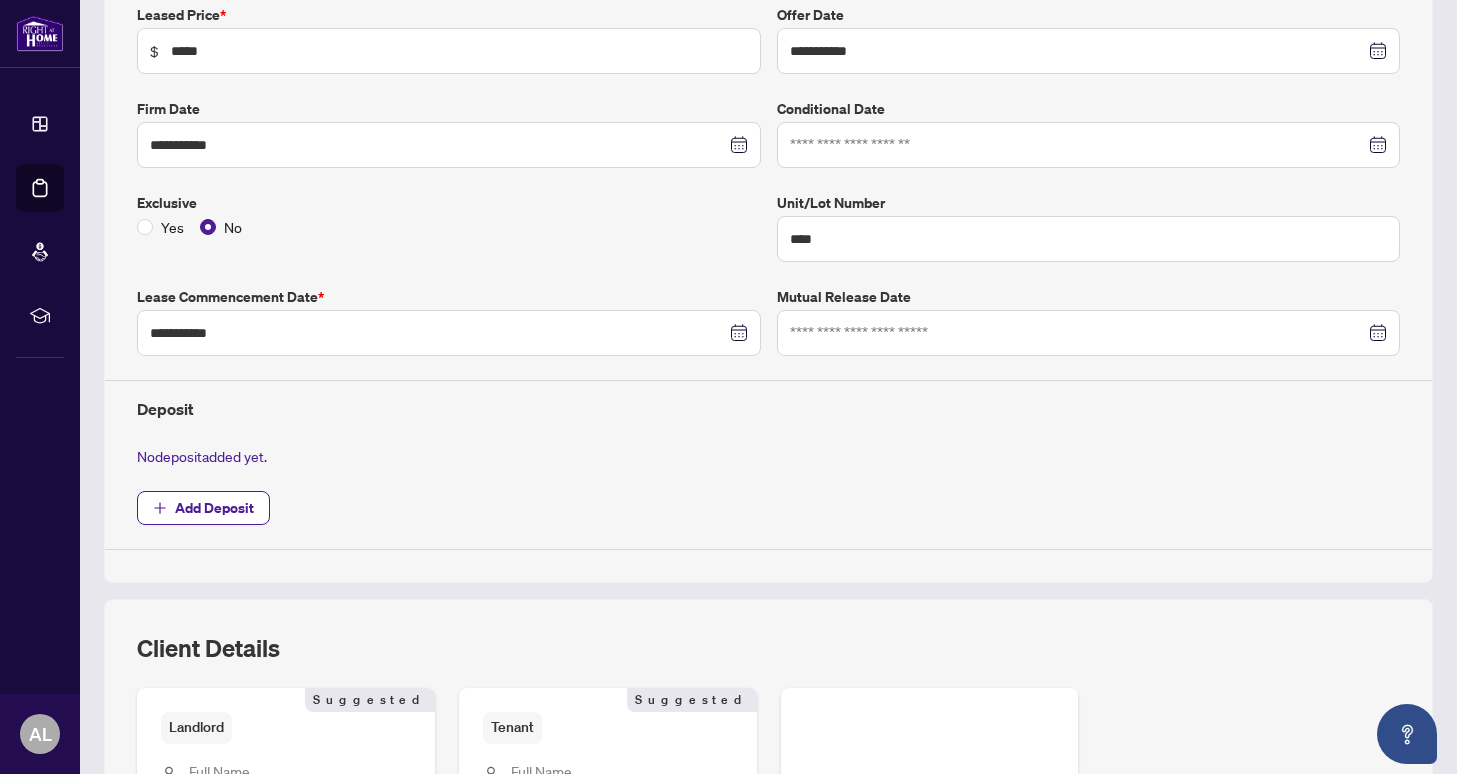 scroll, scrollTop: 388, scrollLeft: 0, axis: vertical 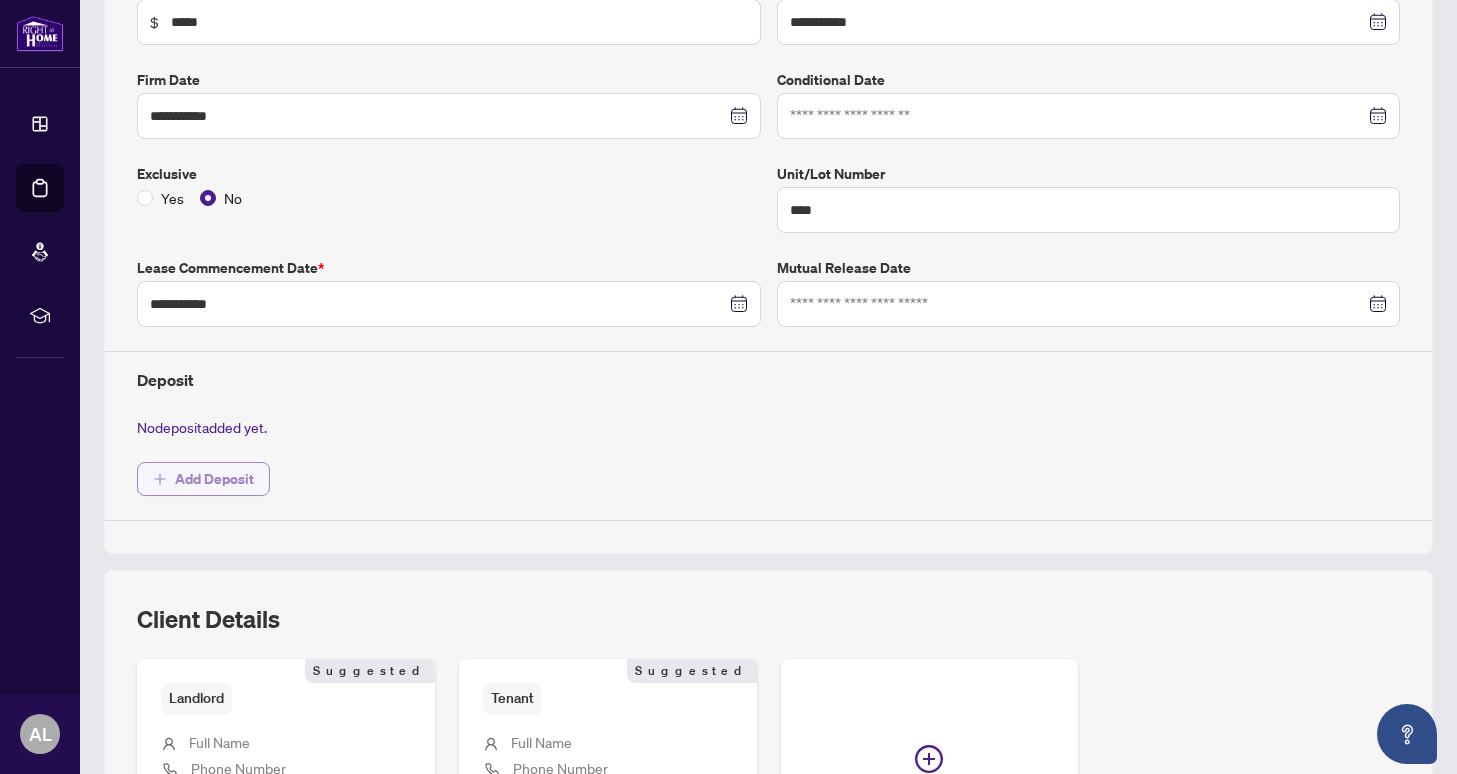 click on "Add Deposit" at bounding box center (214, 479) 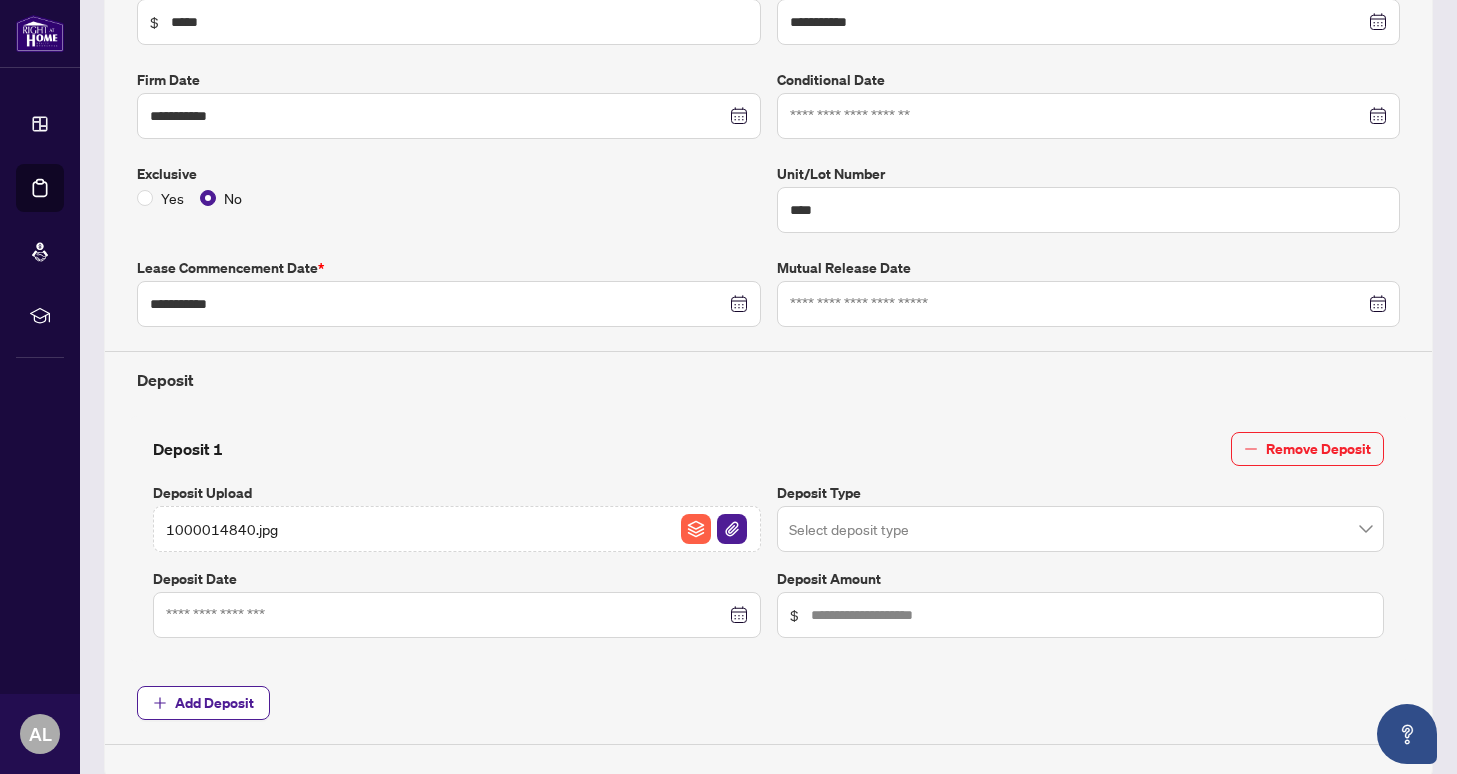 click at bounding box center [1072, 532] 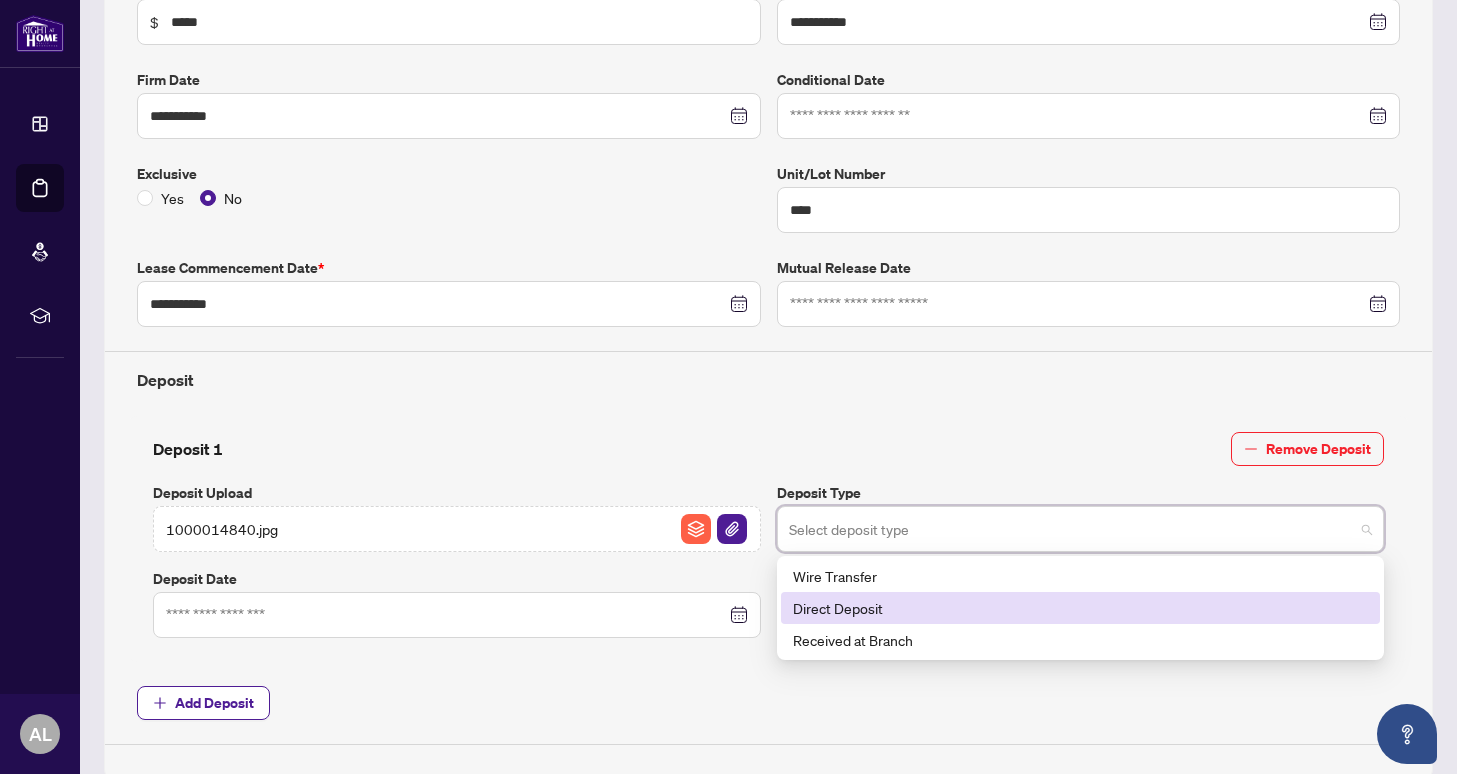 click on "Direct Deposit" at bounding box center [1081, 608] 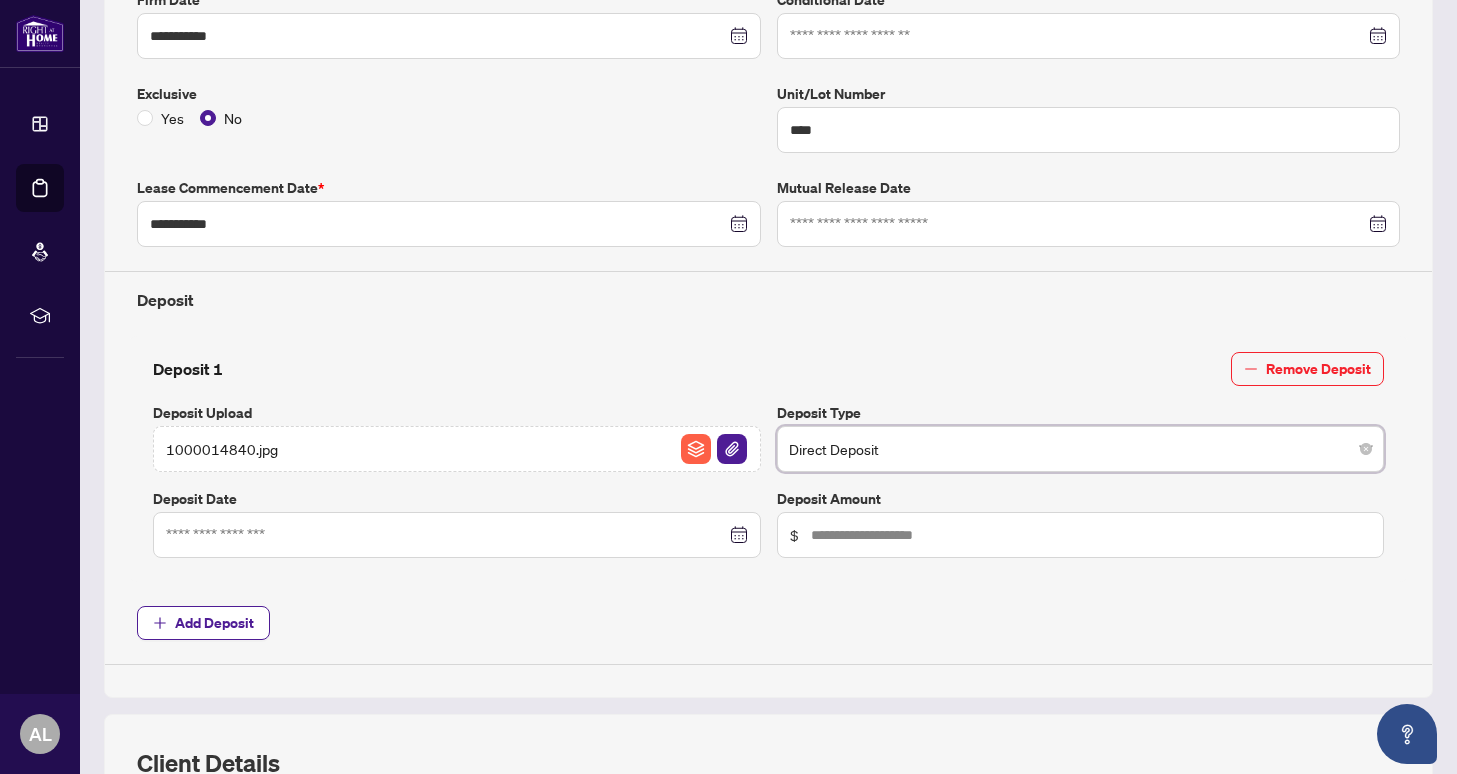scroll, scrollTop: 516, scrollLeft: 0, axis: vertical 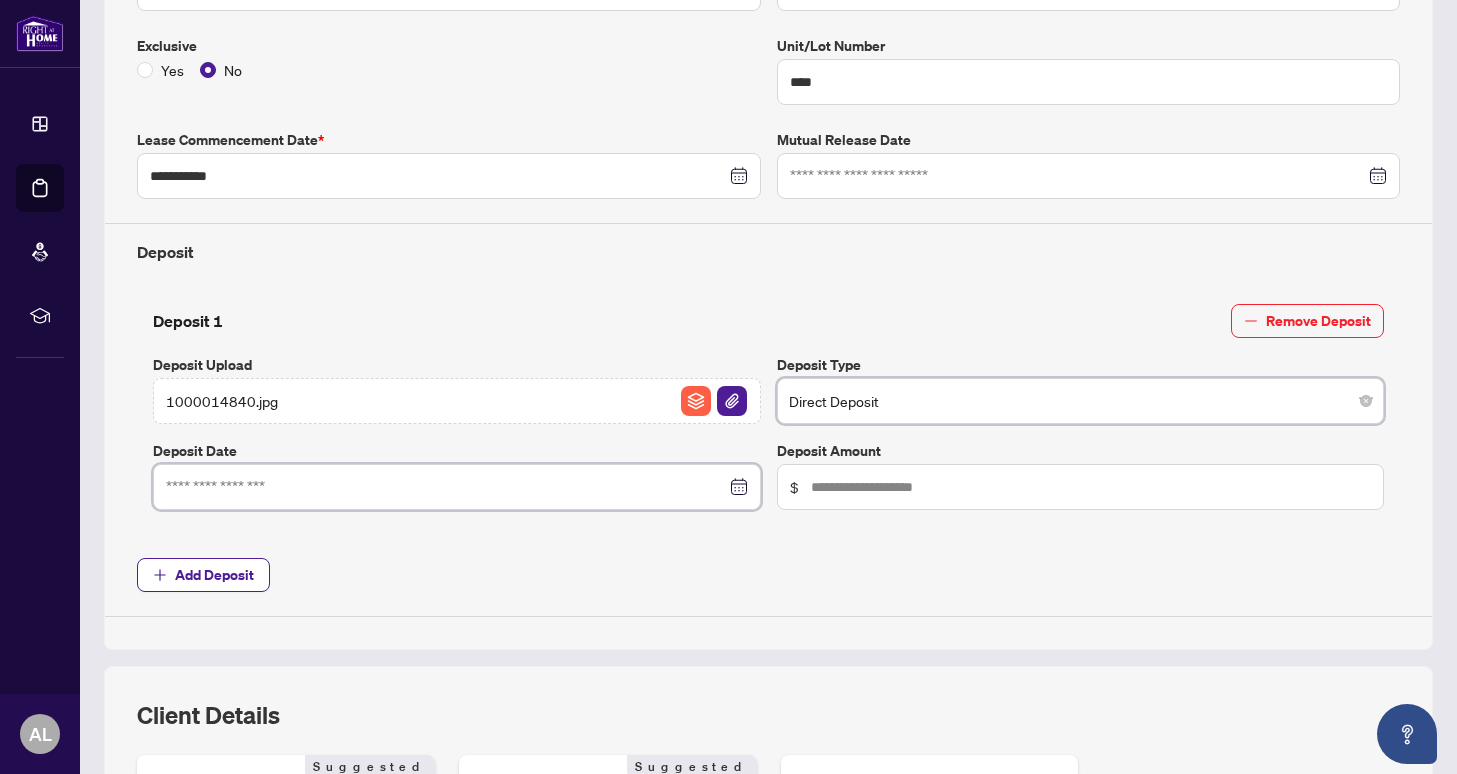 click at bounding box center (446, 487) 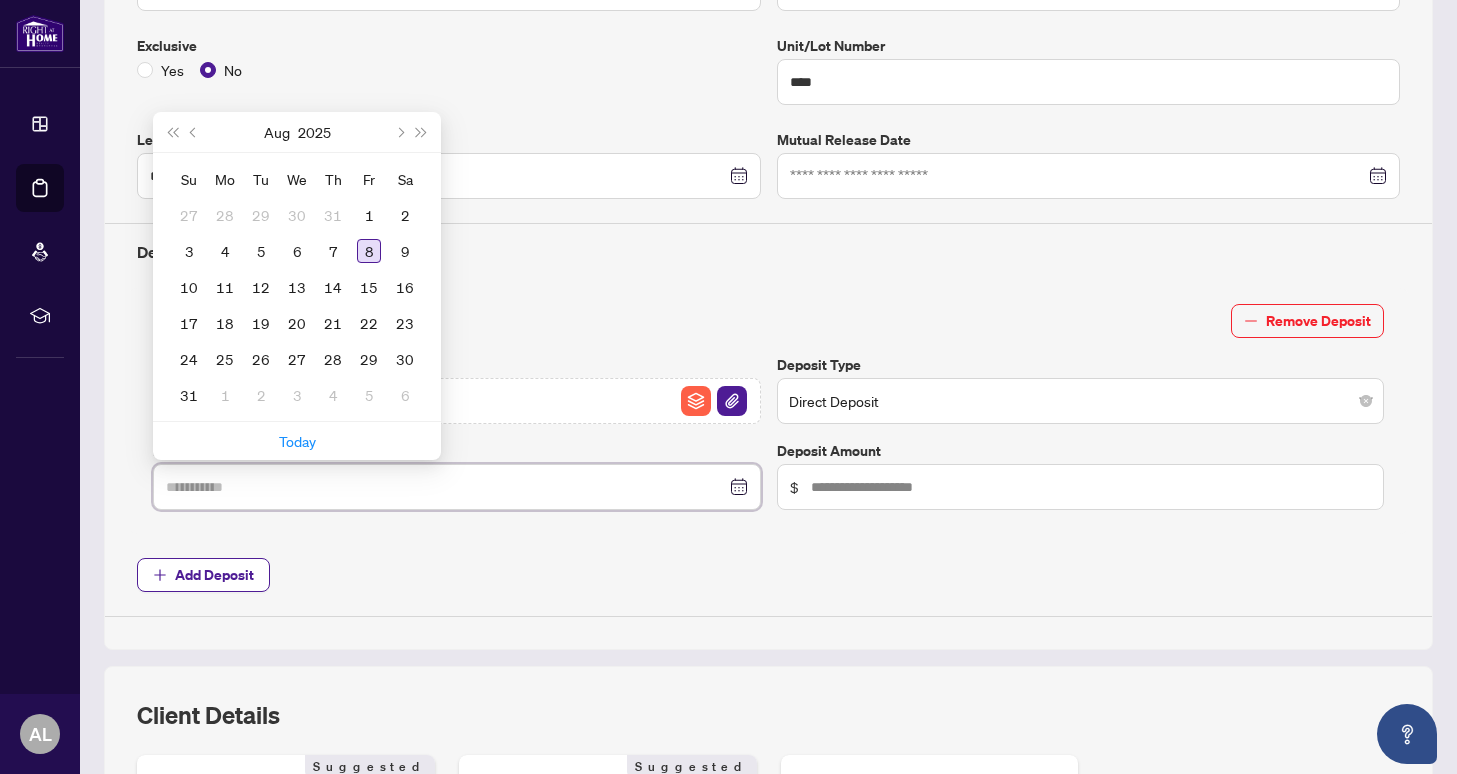 type on "**********" 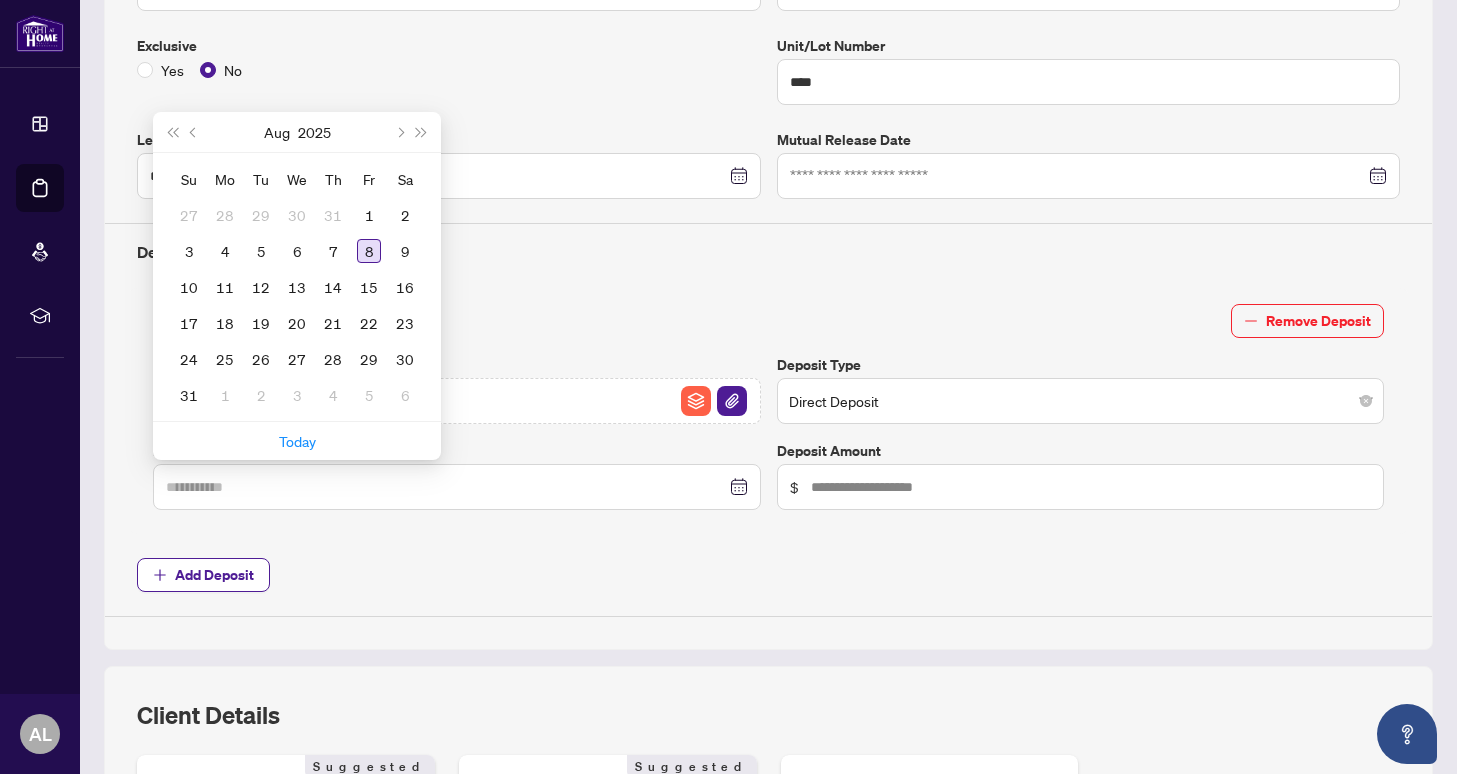 click on "8" at bounding box center (369, 251) 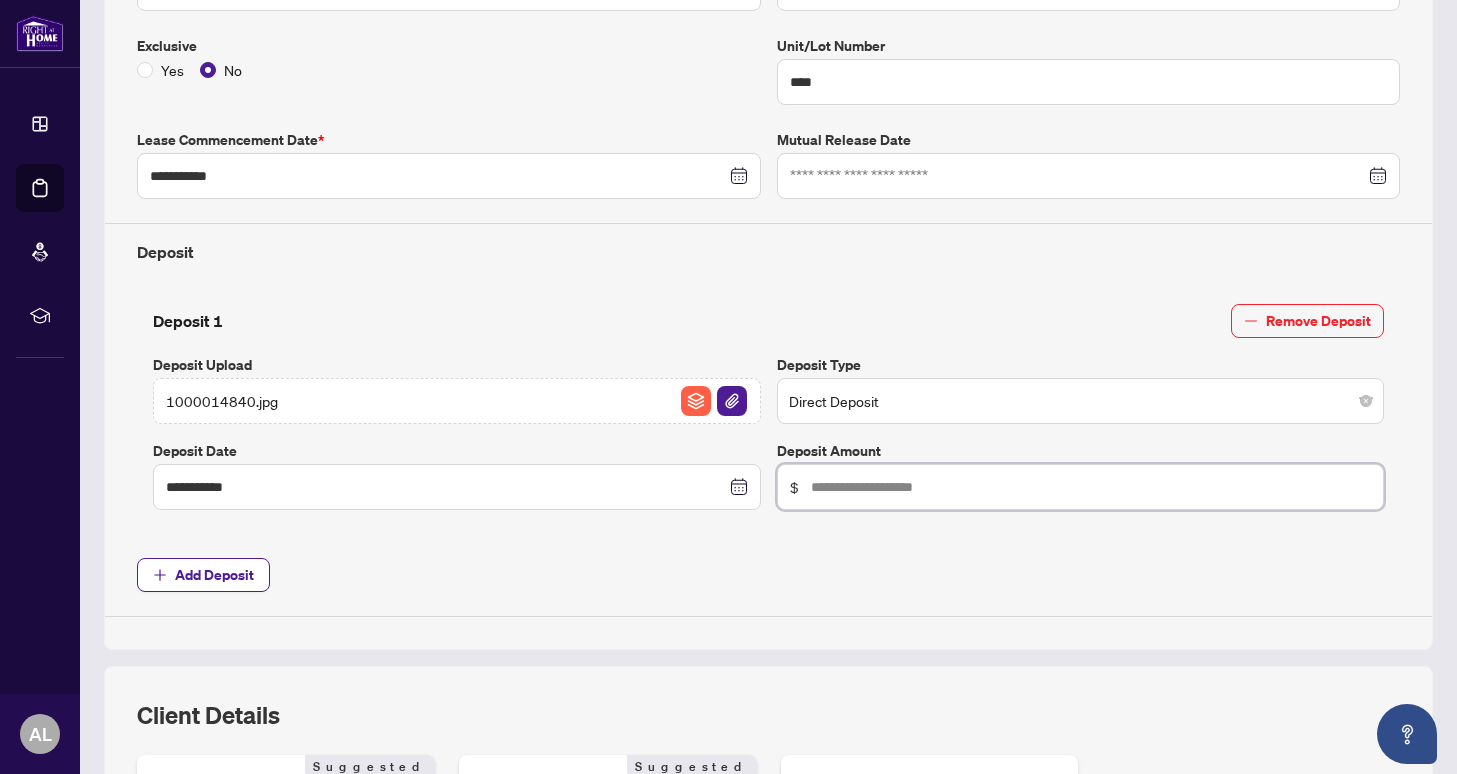 click at bounding box center [1091, 487] 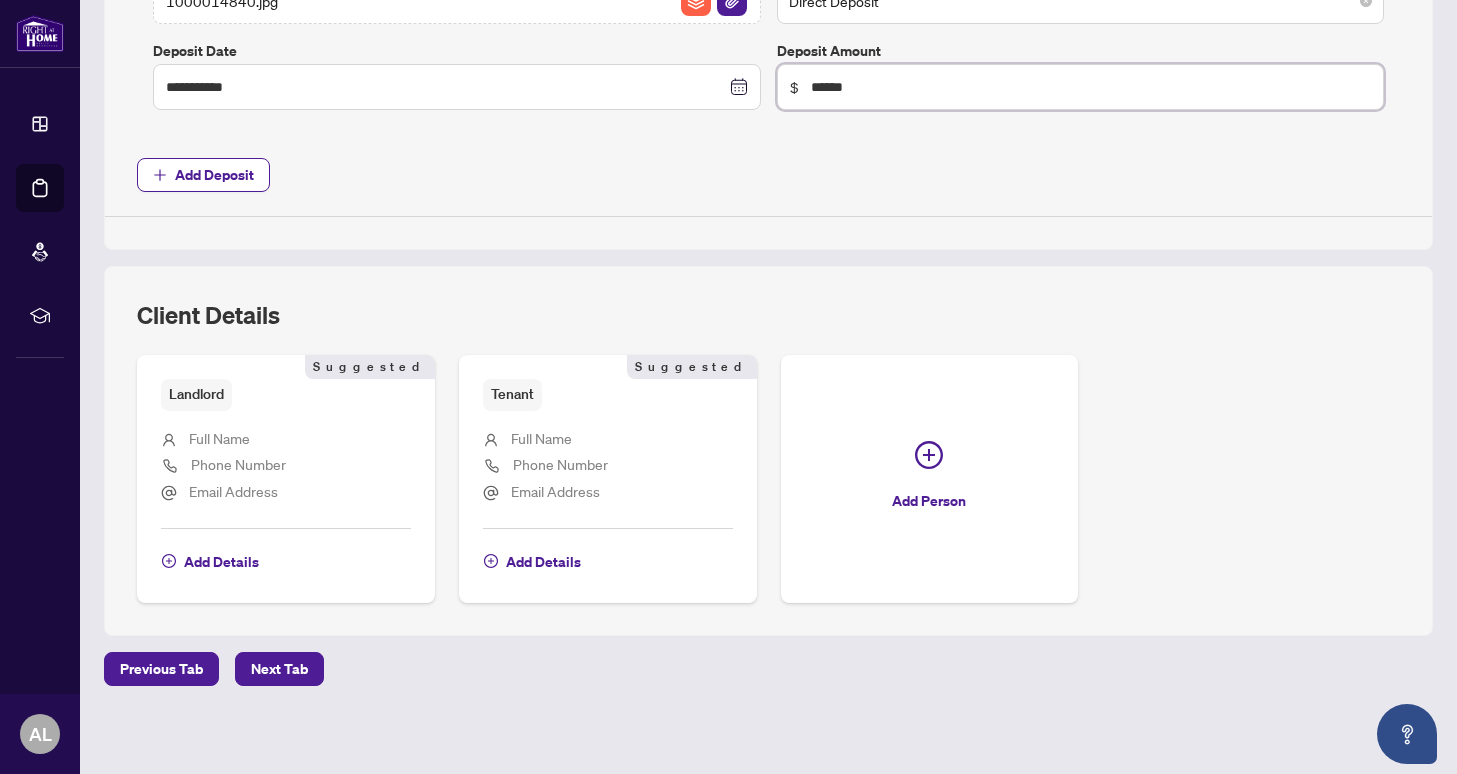 scroll, scrollTop: 920, scrollLeft: 0, axis: vertical 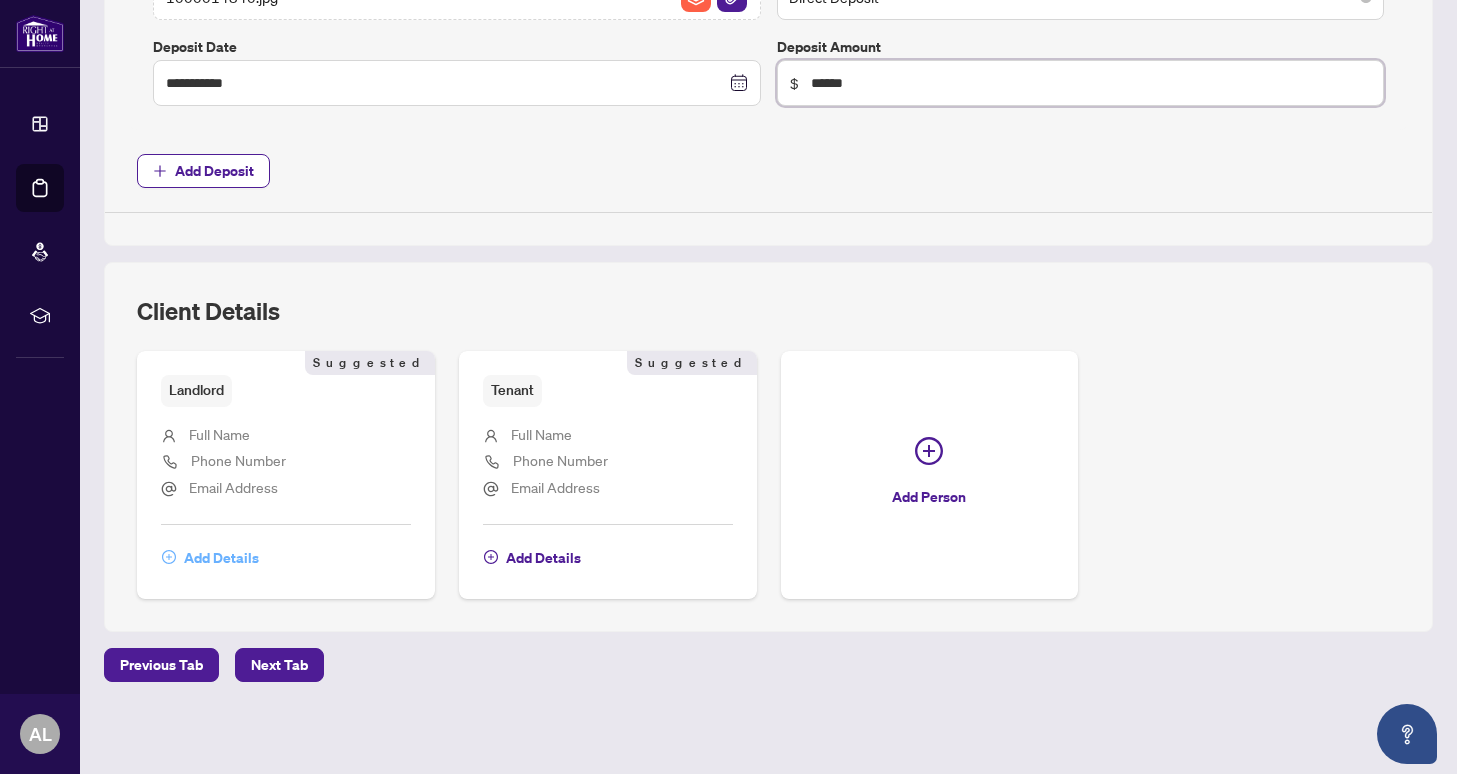 type on "******" 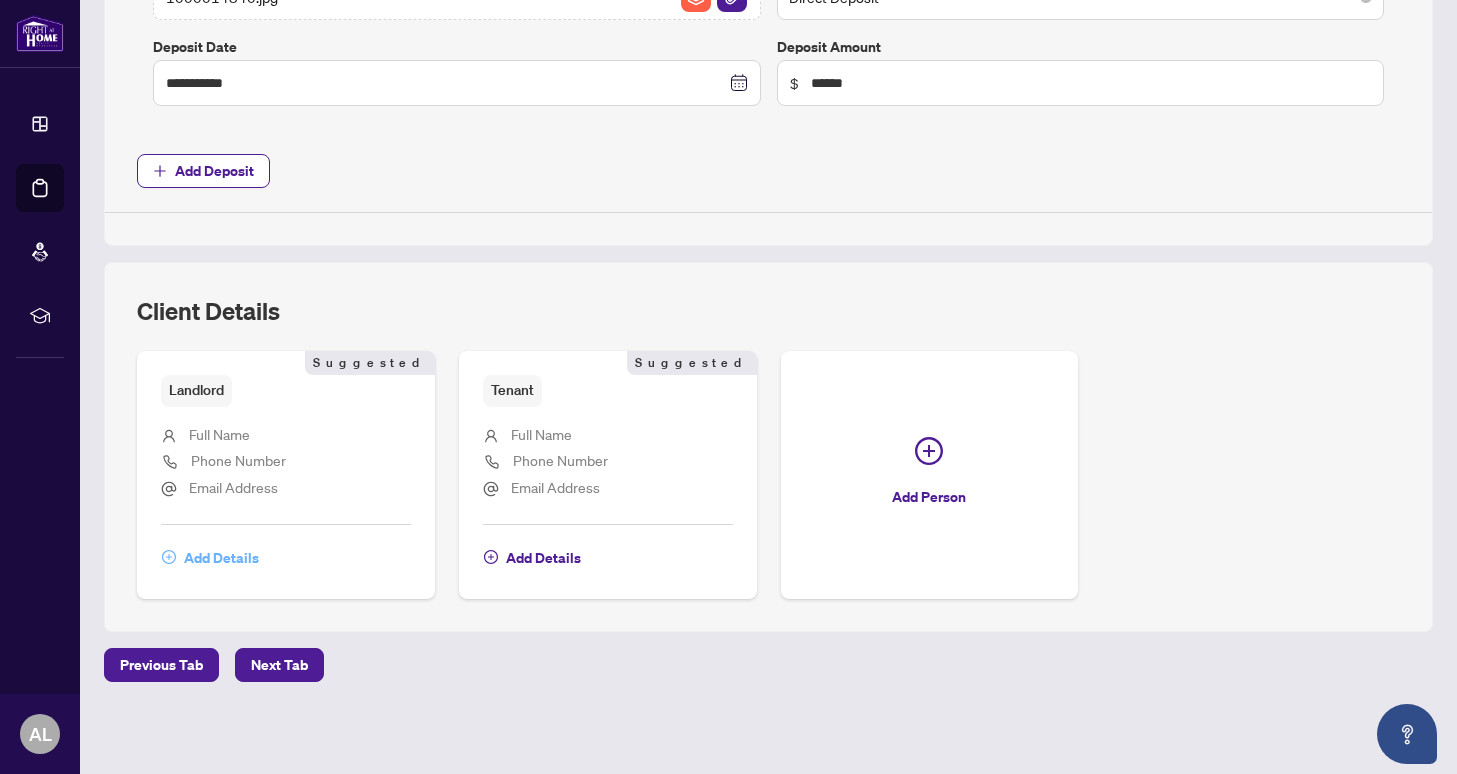click on "Add Details" at bounding box center (221, 558) 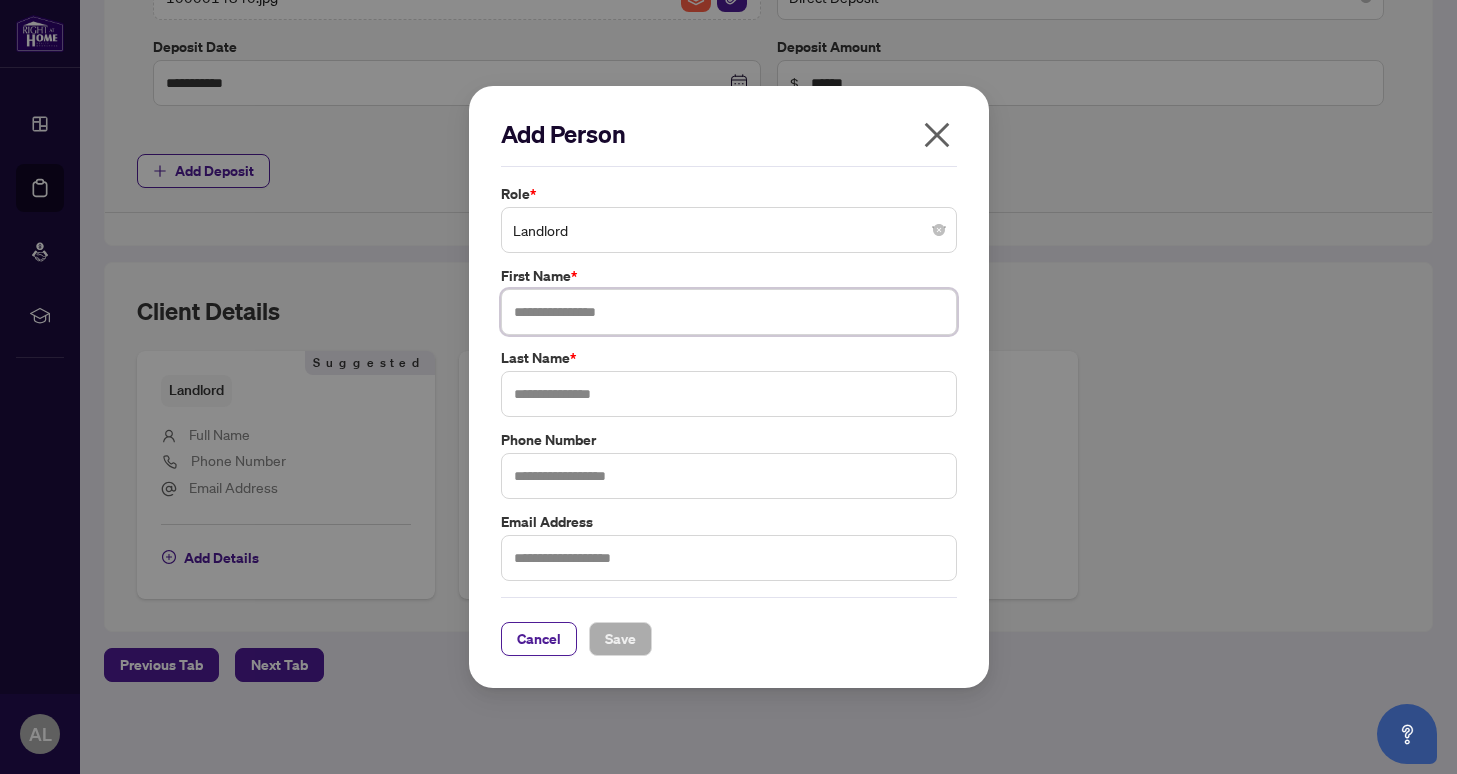 click at bounding box center (729, 312) 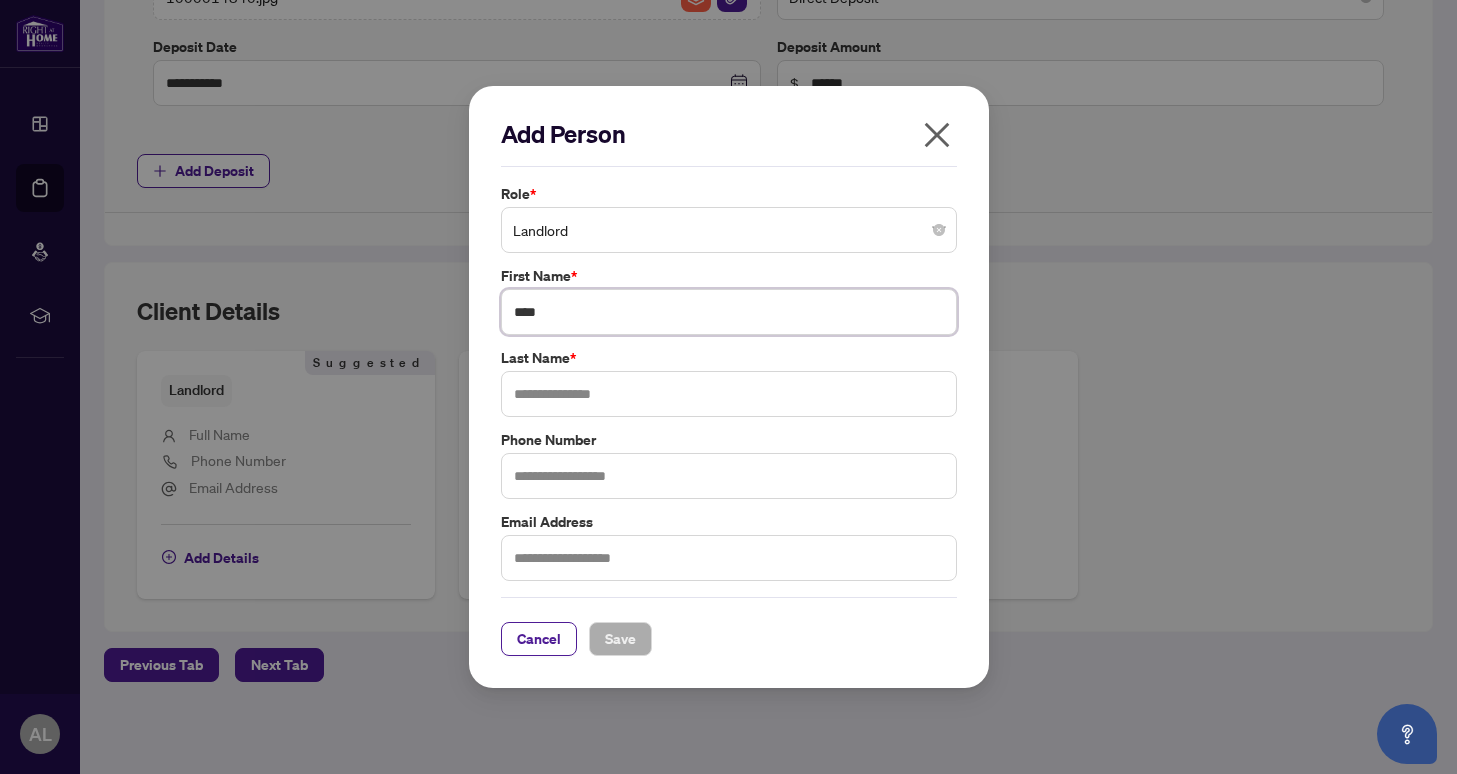 type on "****" 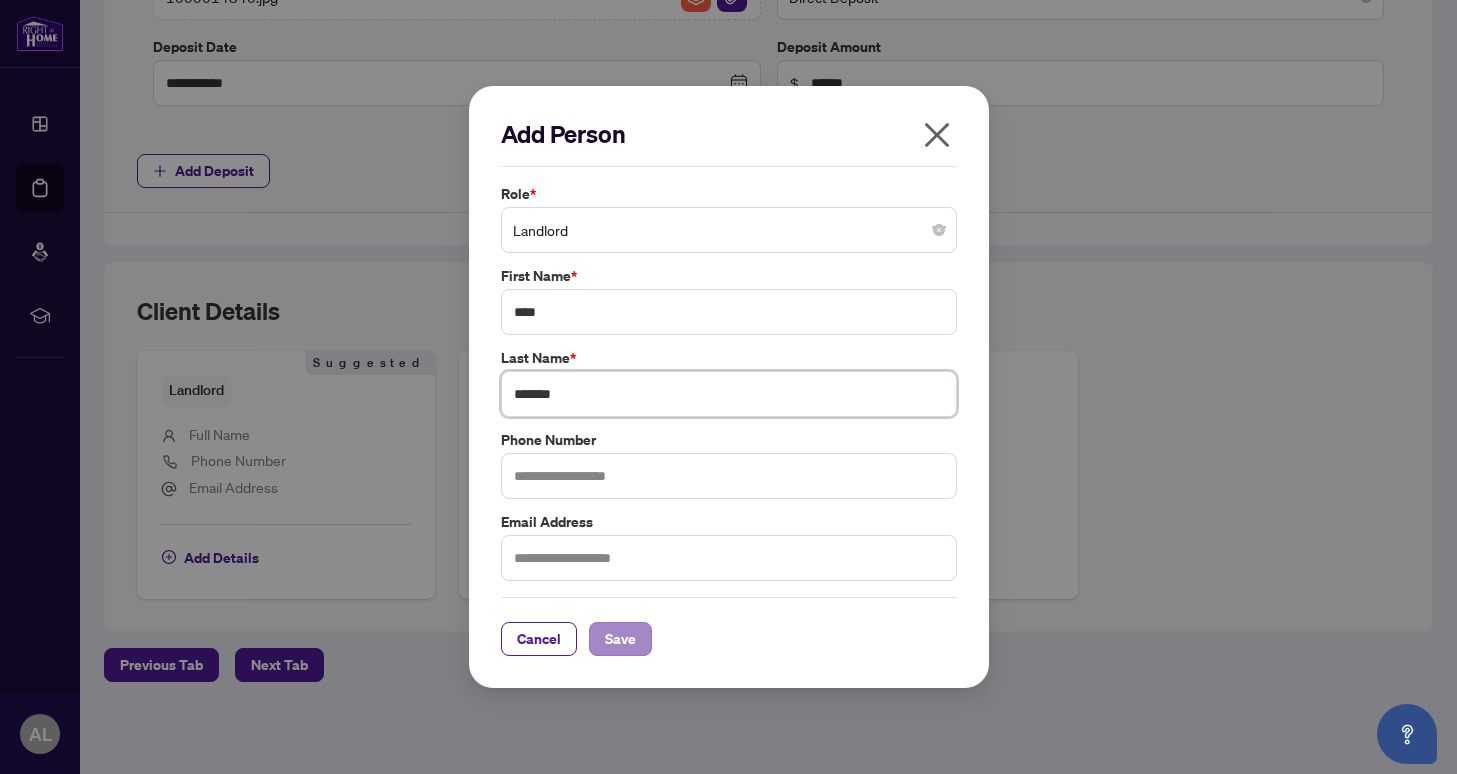 type on "*******" 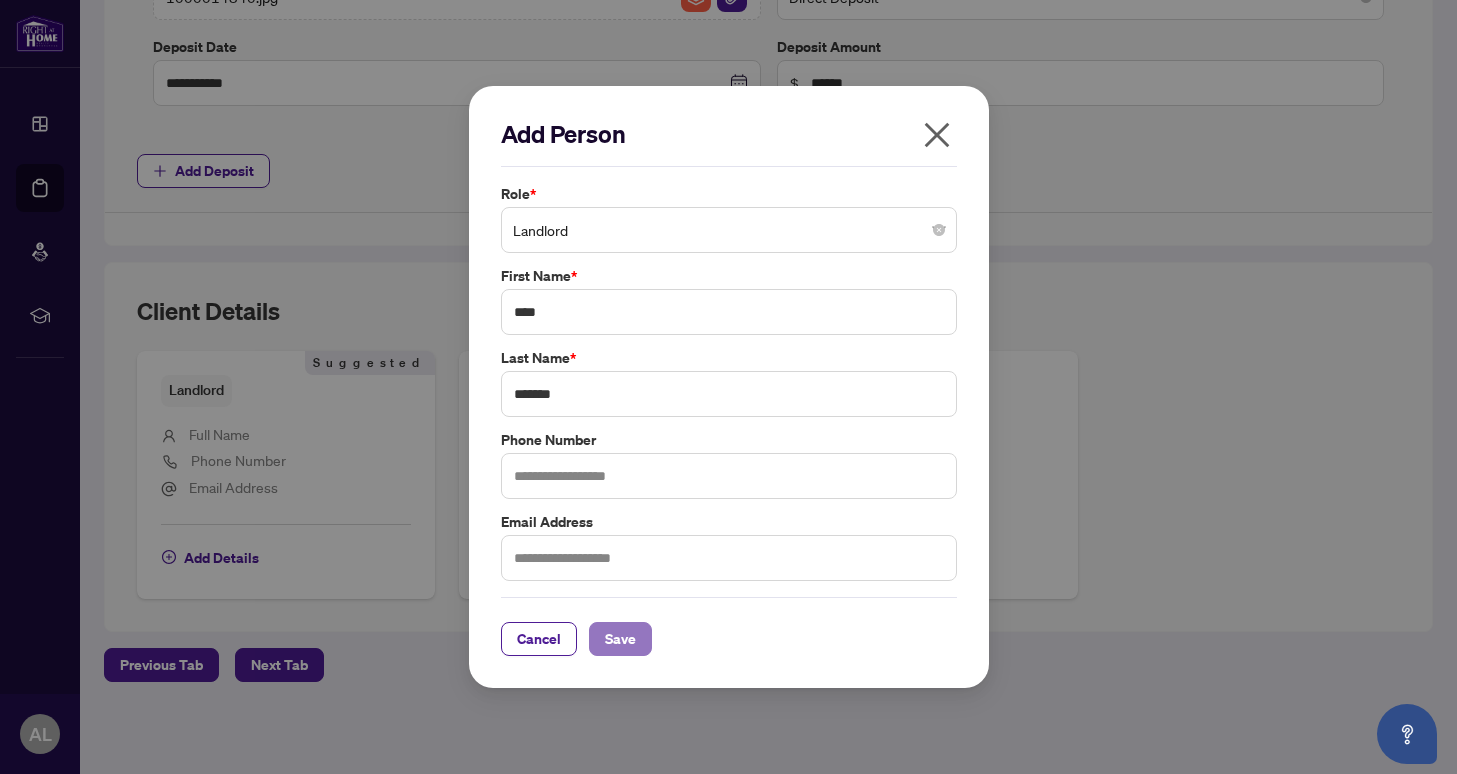click on "Save" at bounding box center [620, 639] 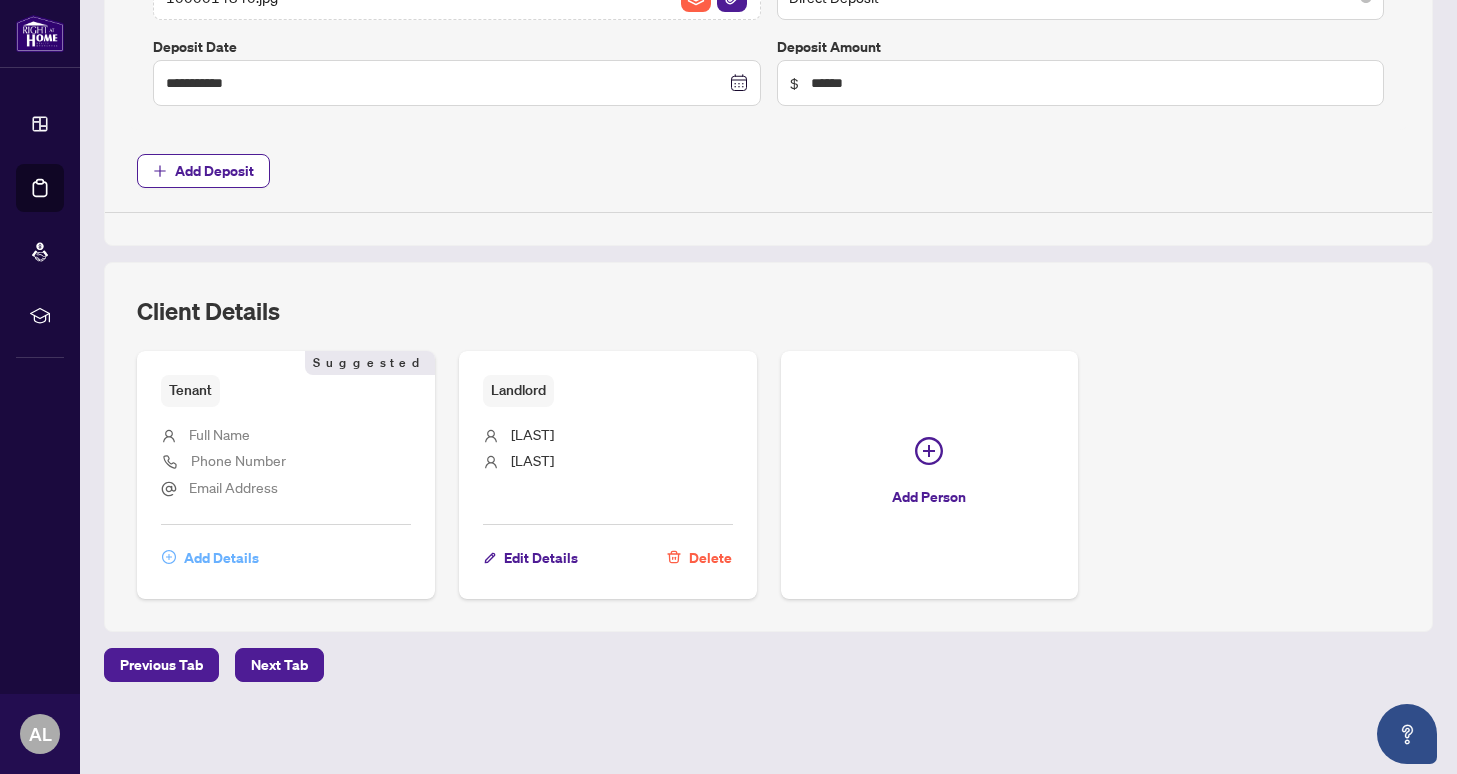 click on "Add Details" at bounding box center (221, 558) 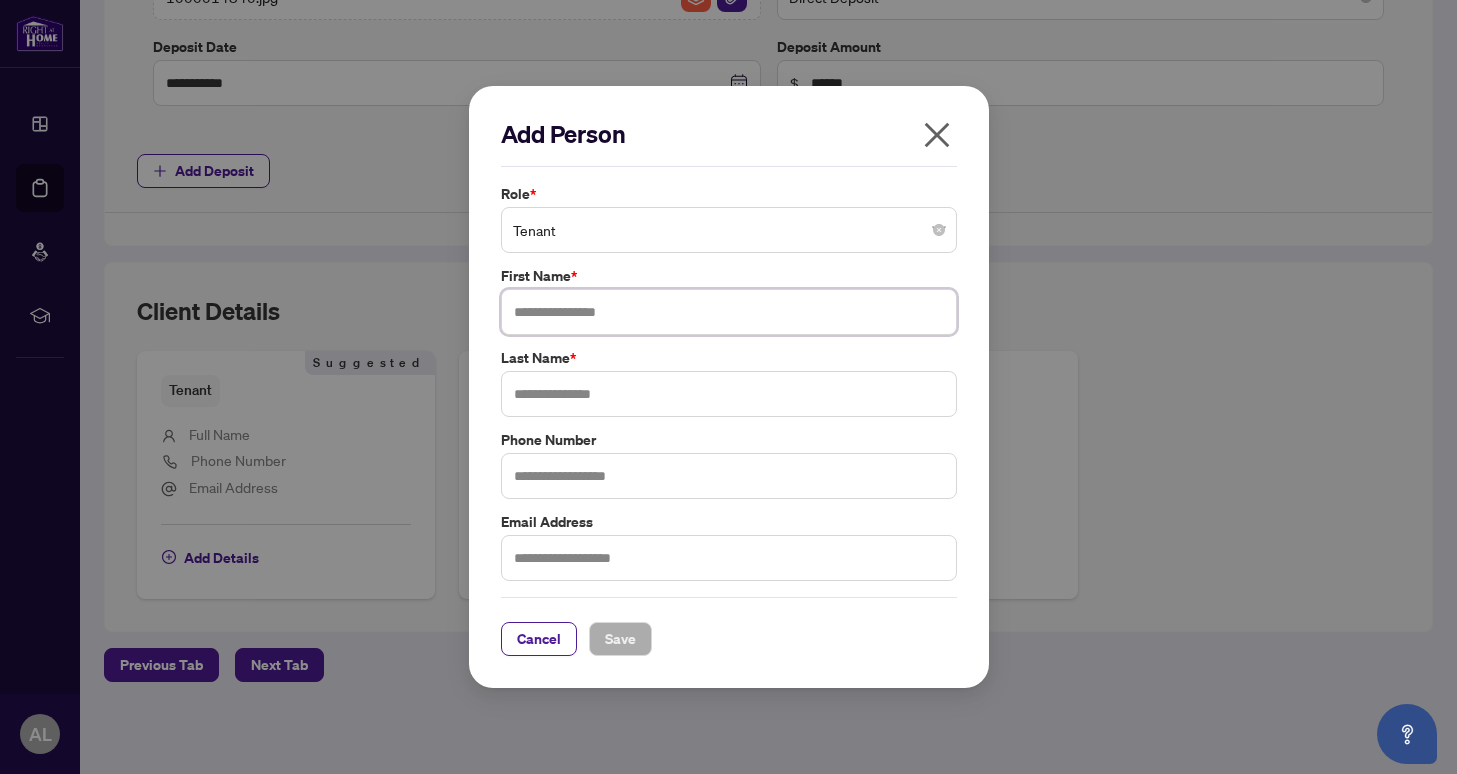 click at bounding box center (729, 312) 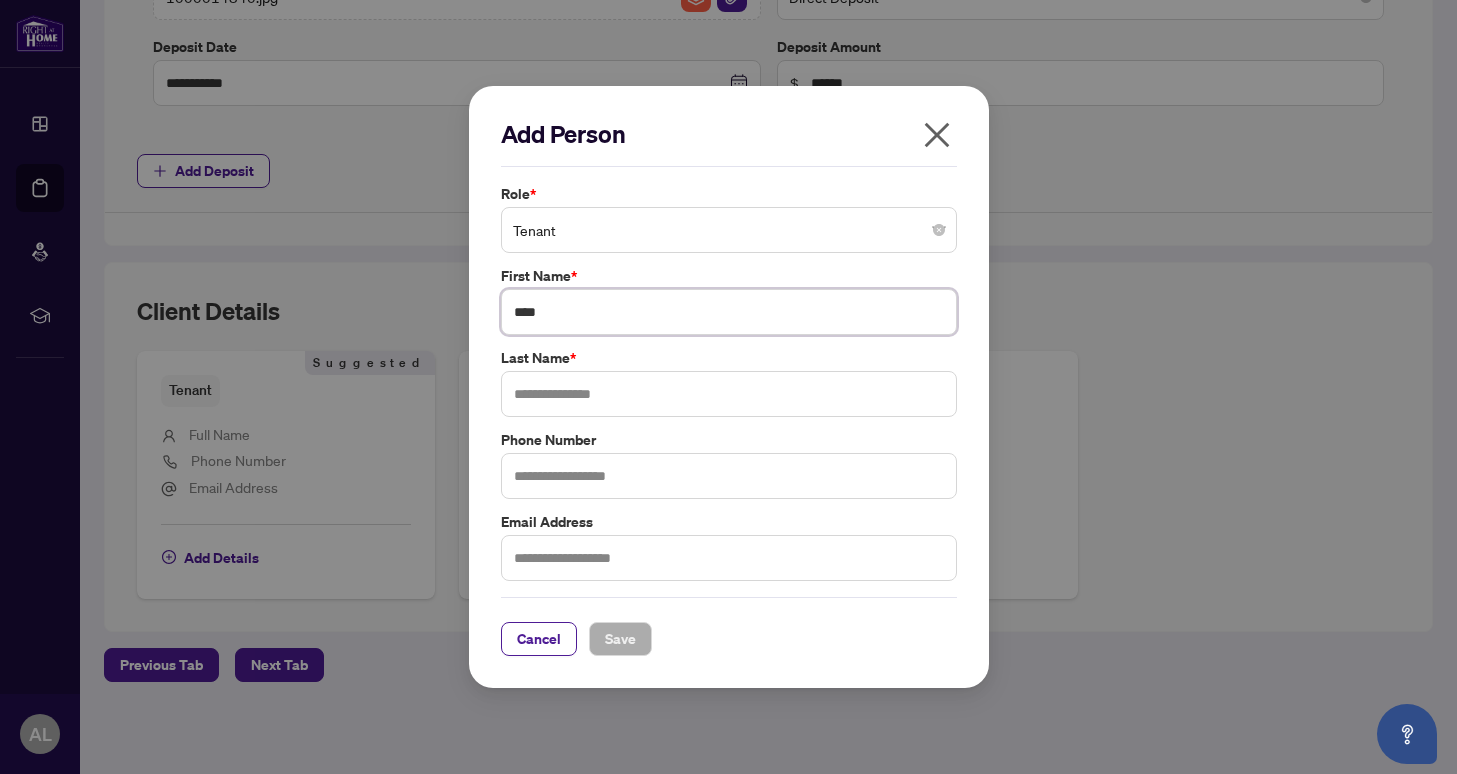 type on "****" 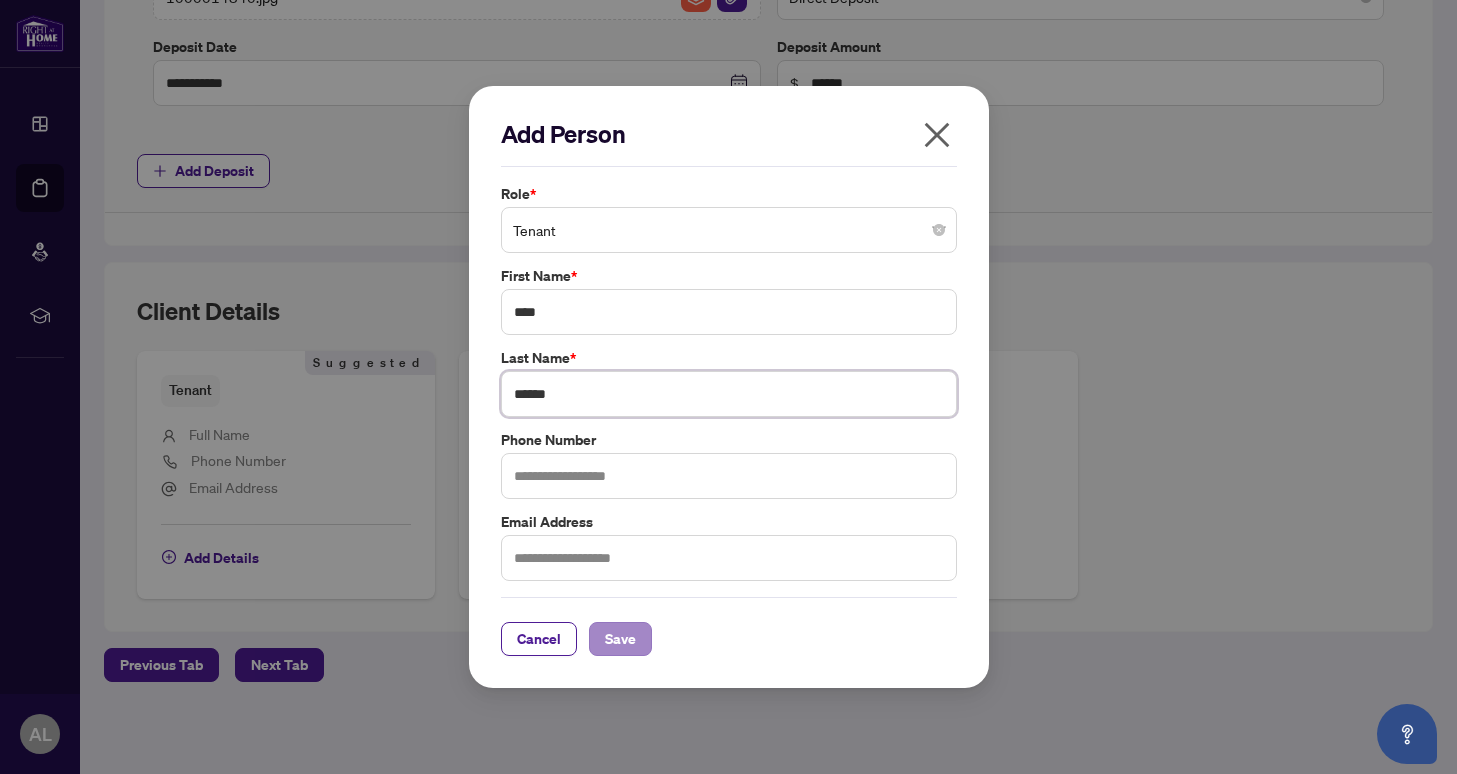 type on "******" 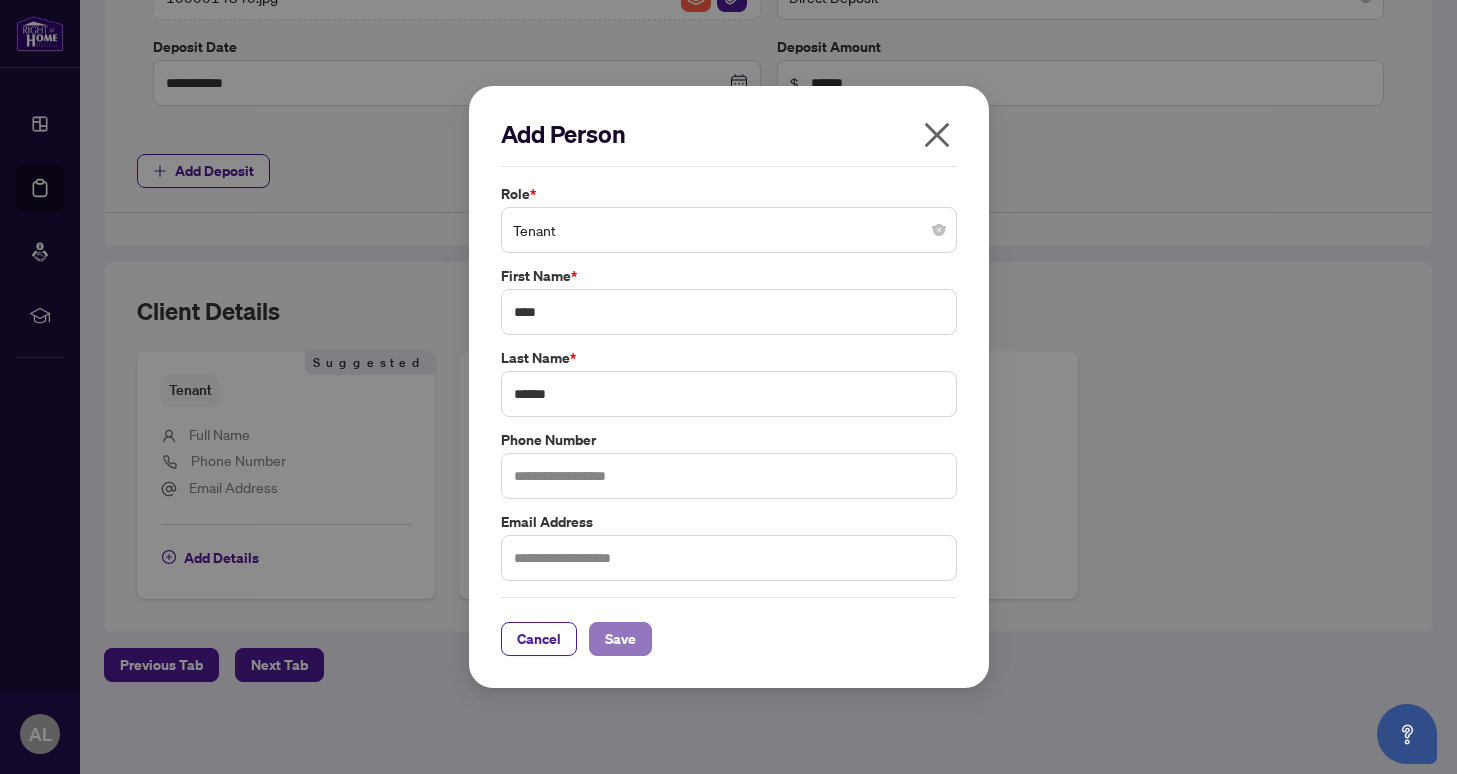 click on "Save" at bounding box center [620, 639] 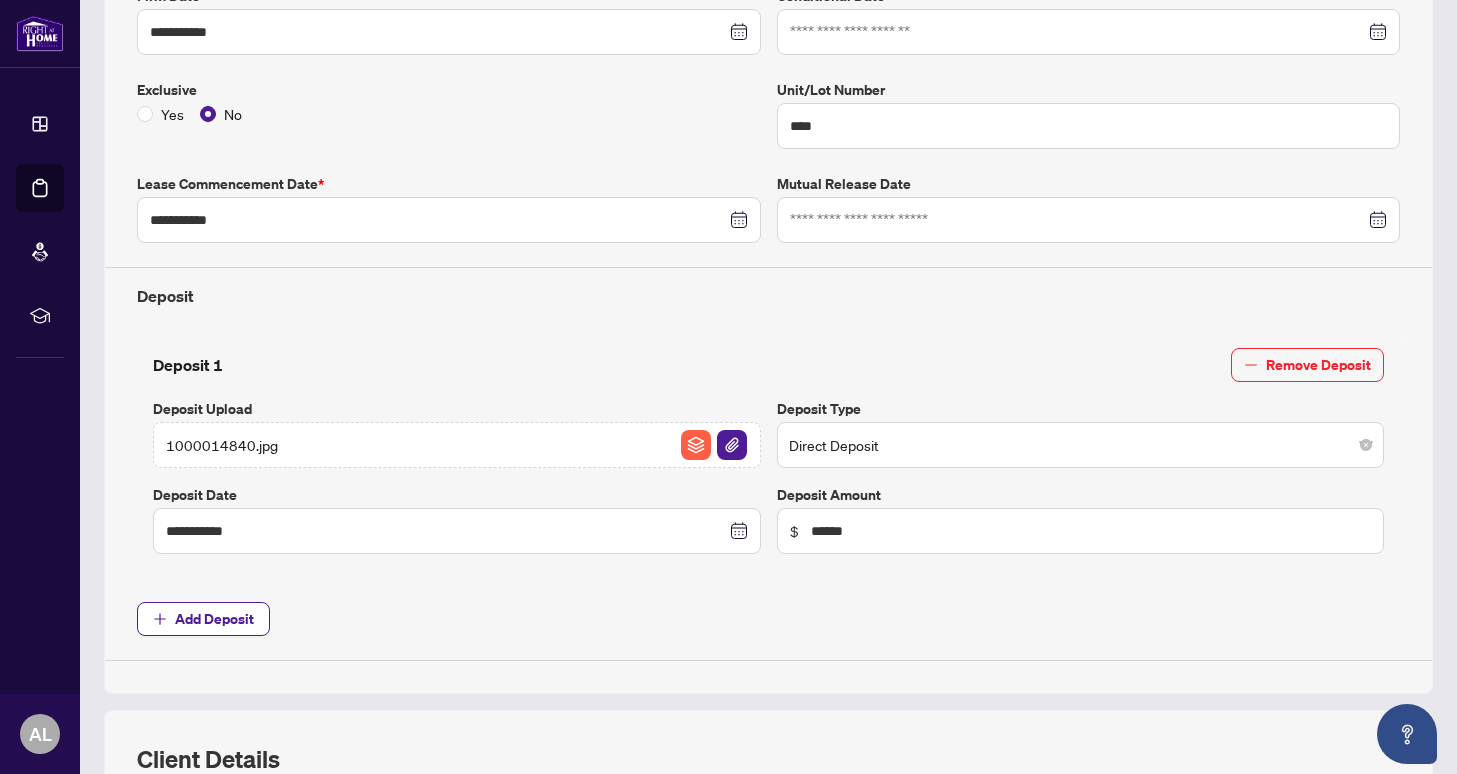 scroll, scrollTop: 892, scrollLeft: 0, axis: vertical 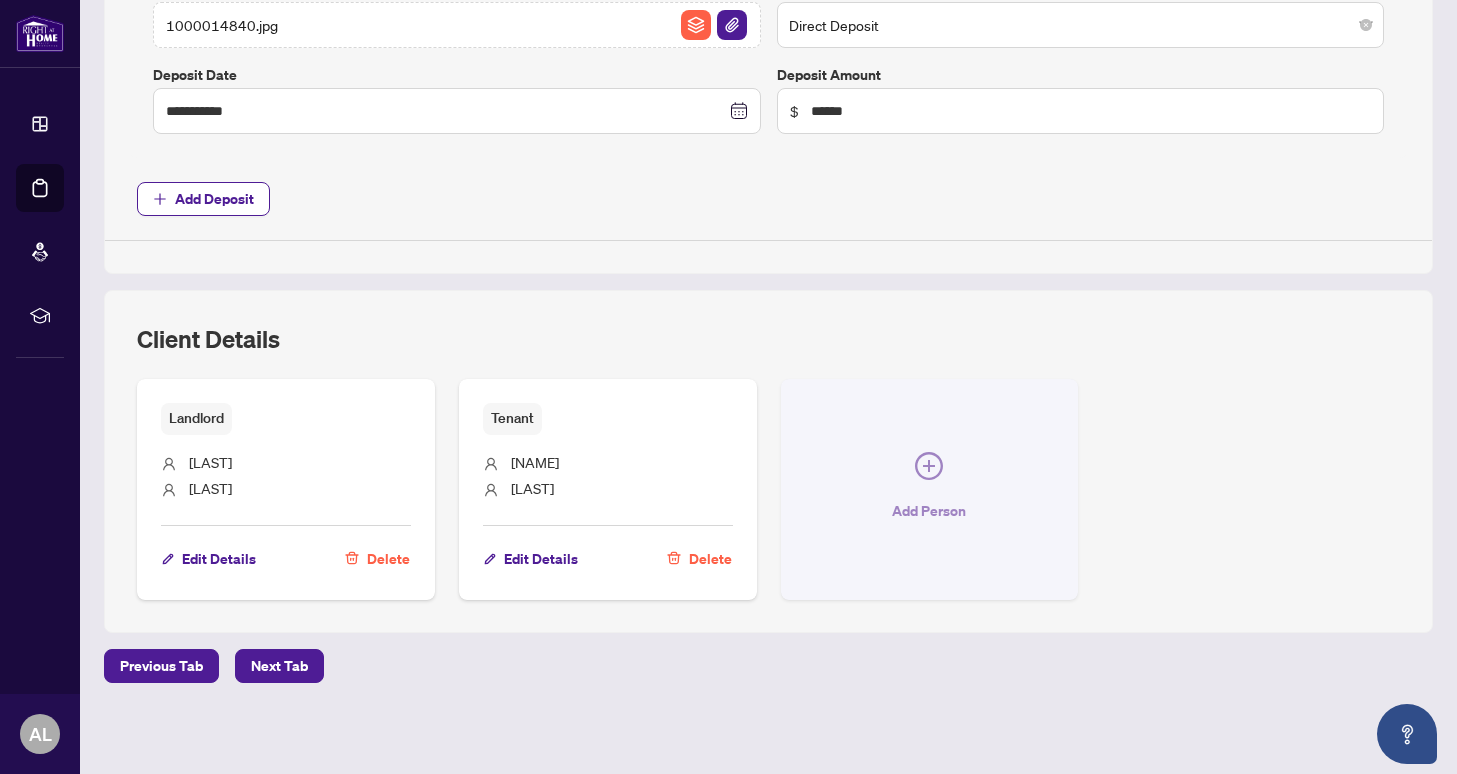click 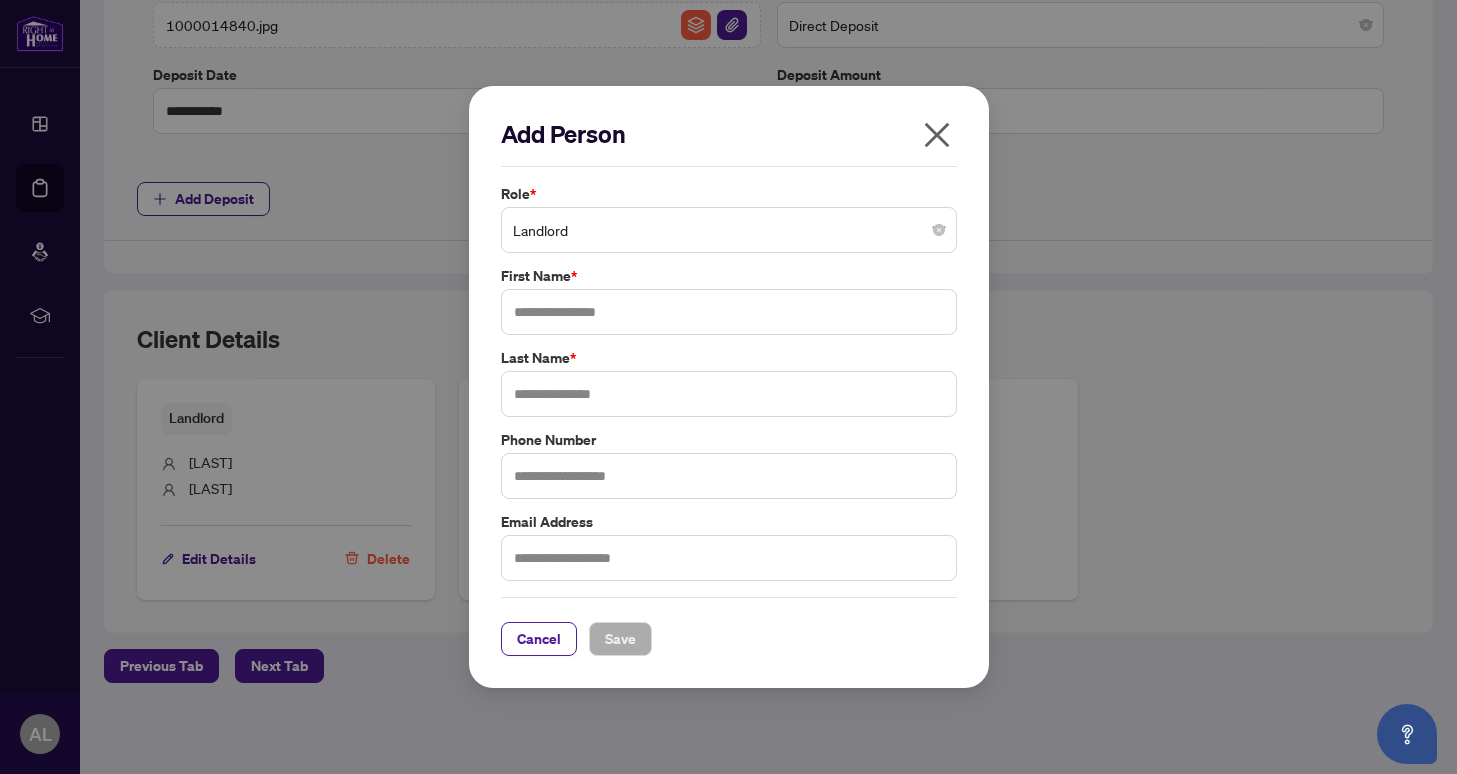 click on "Landlord" at bounding box center [729, 230] 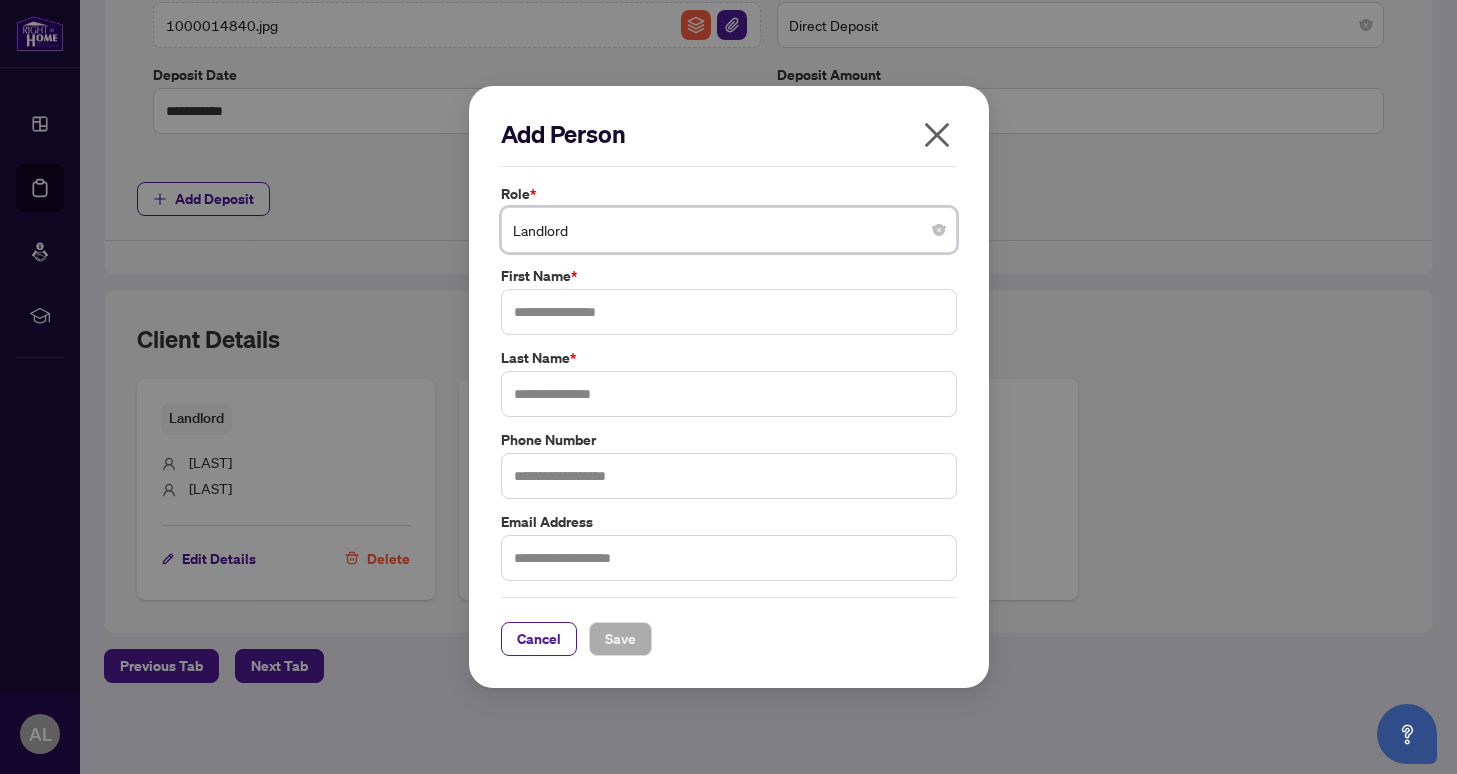 click 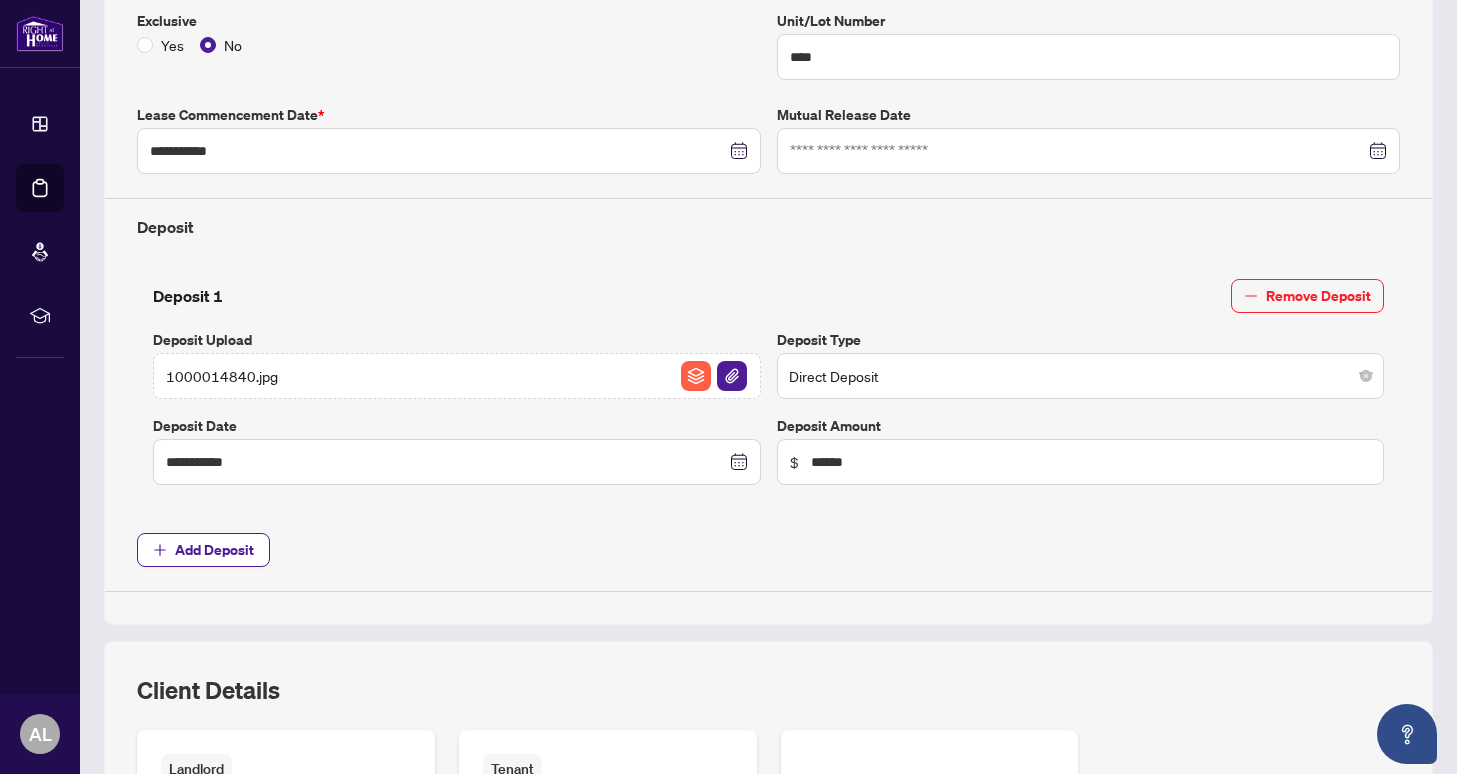 scroll, scrollTop: 0, scrollLeft: 0, axis: both 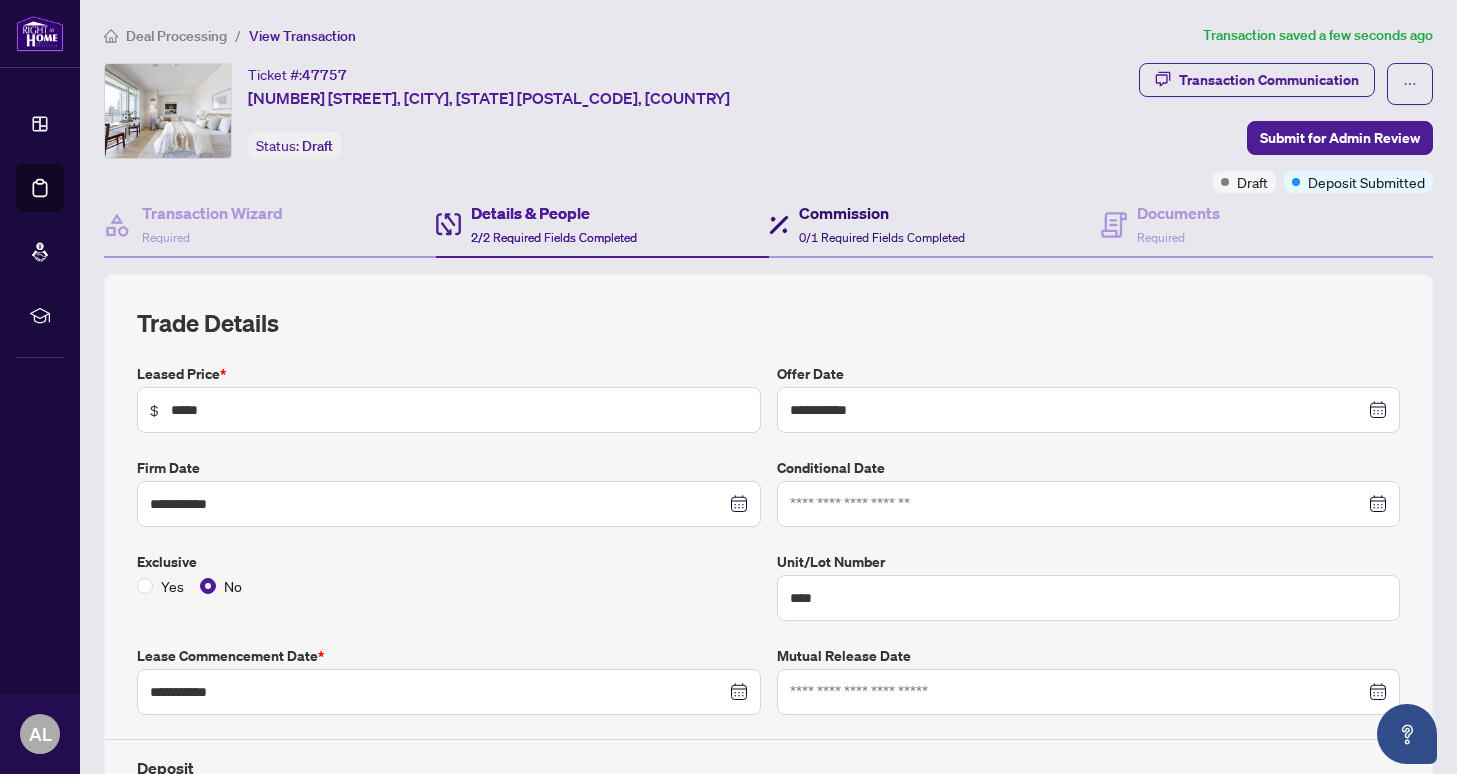 click on "0/1 Required Fields Completed" at bounding box center [882, 237] 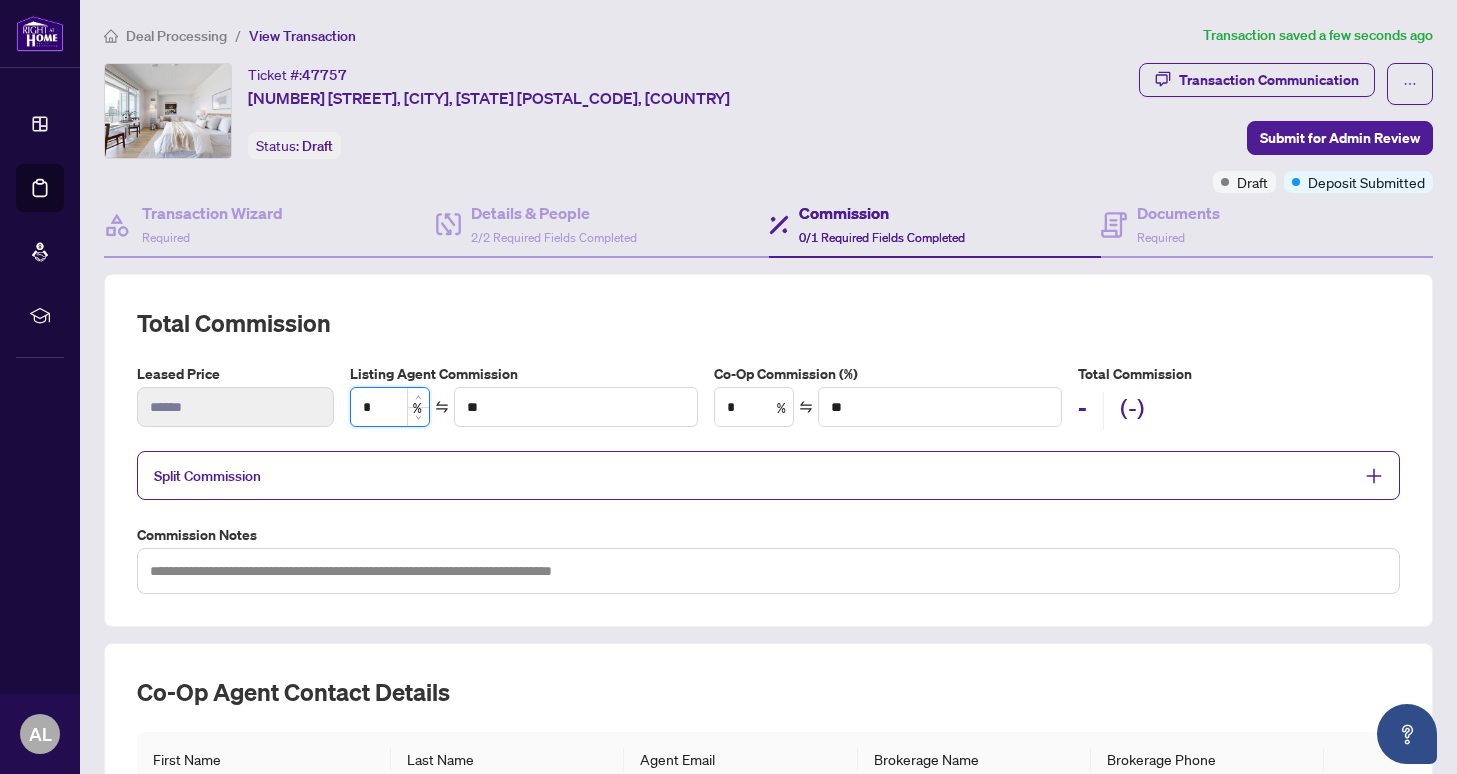 click on "*" at bounding box center [390, 407] 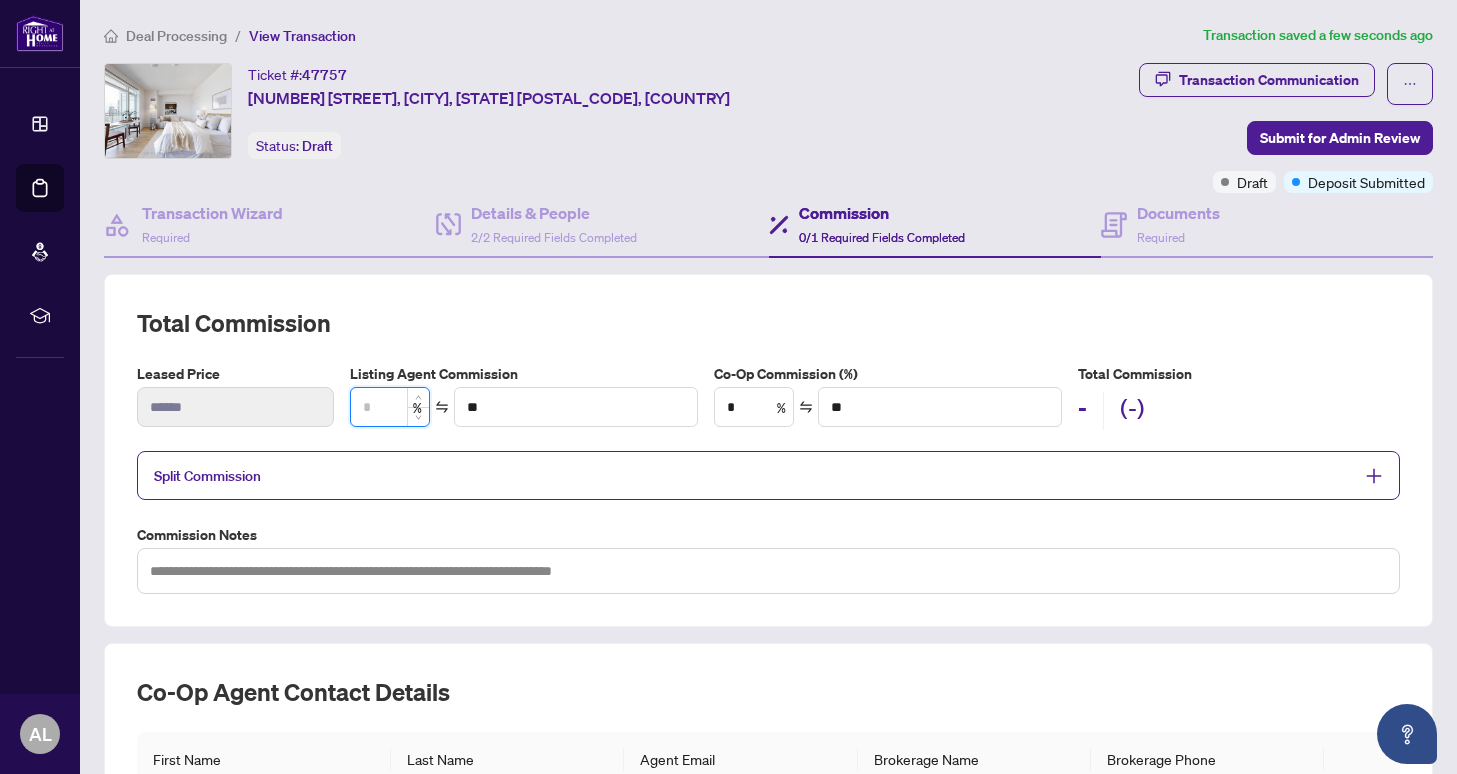 type on "*" 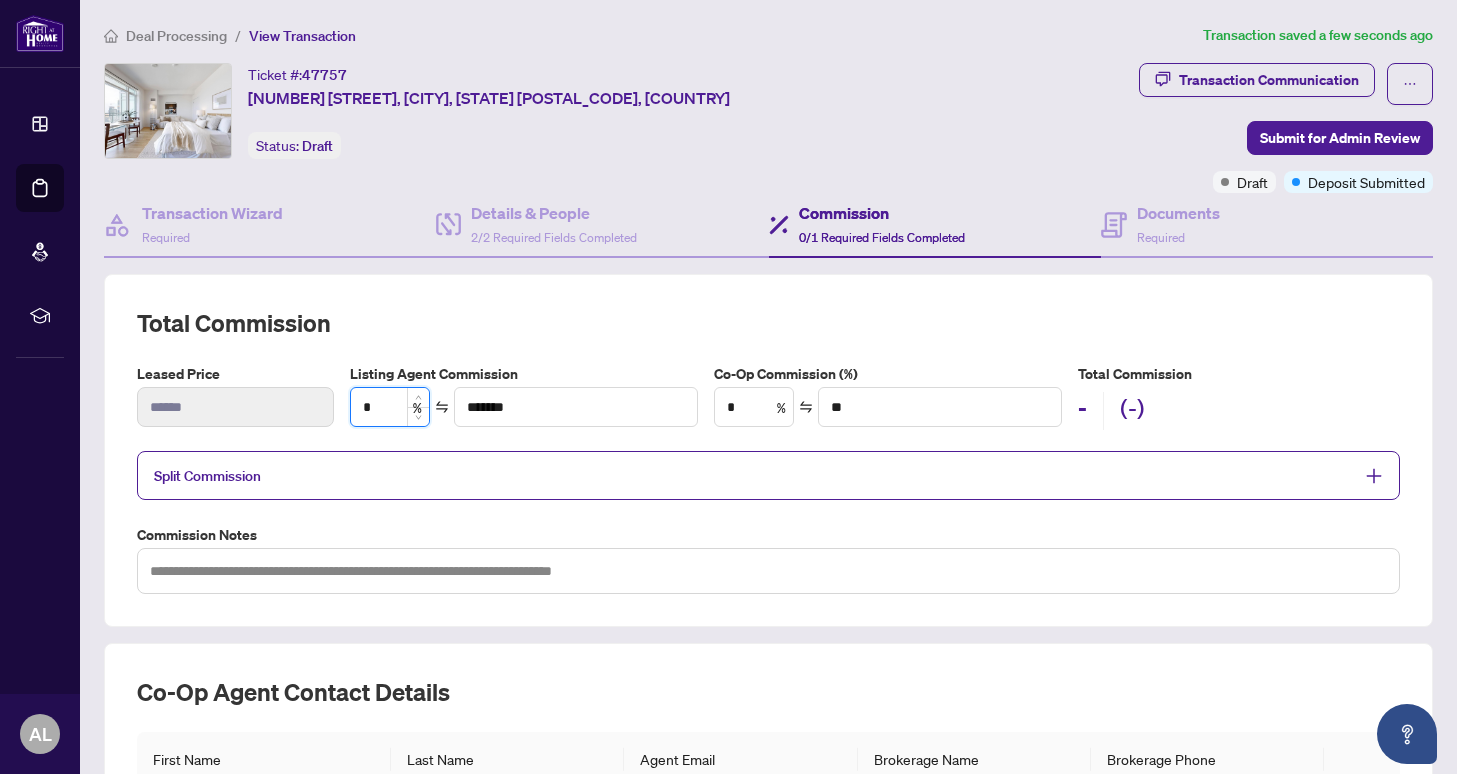 type on "**" 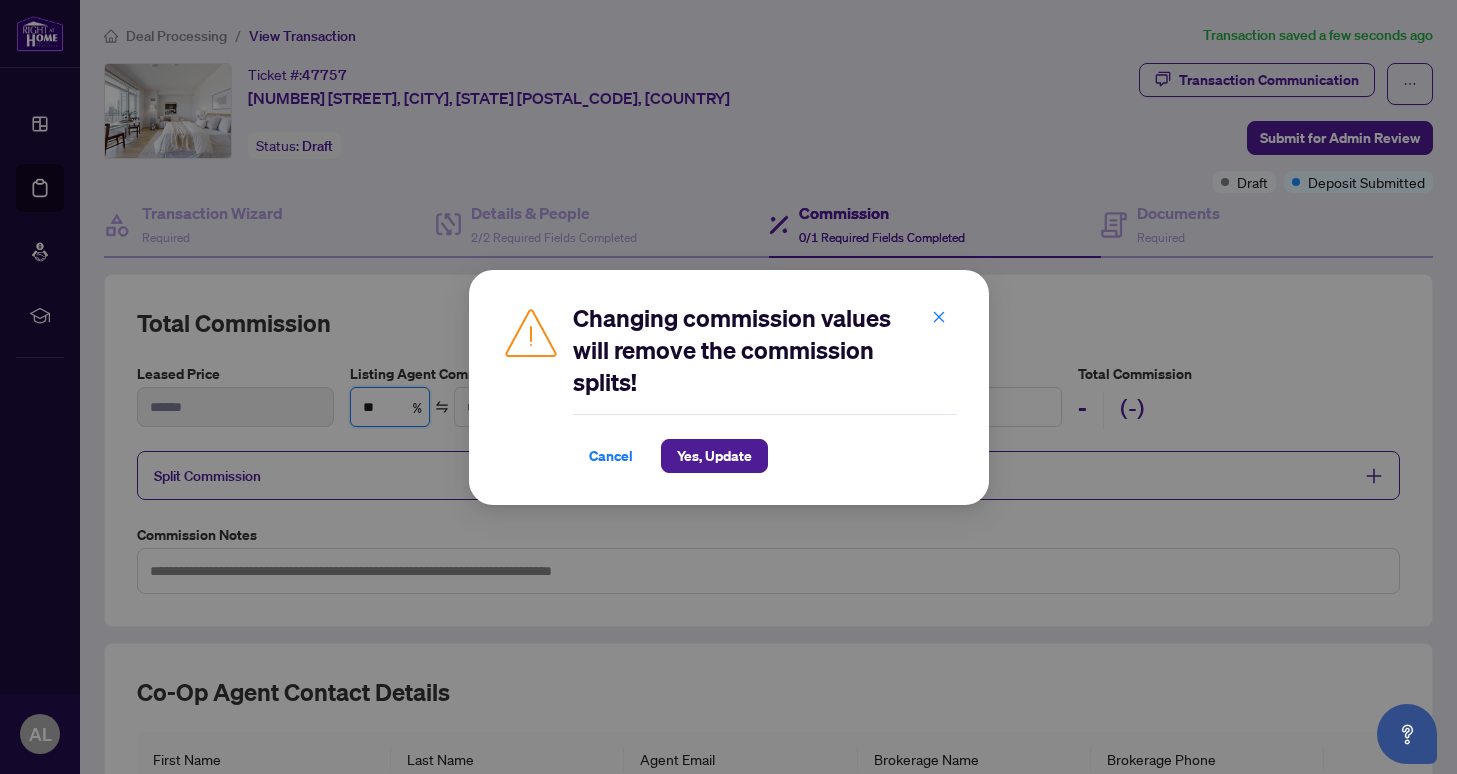 type on "**" 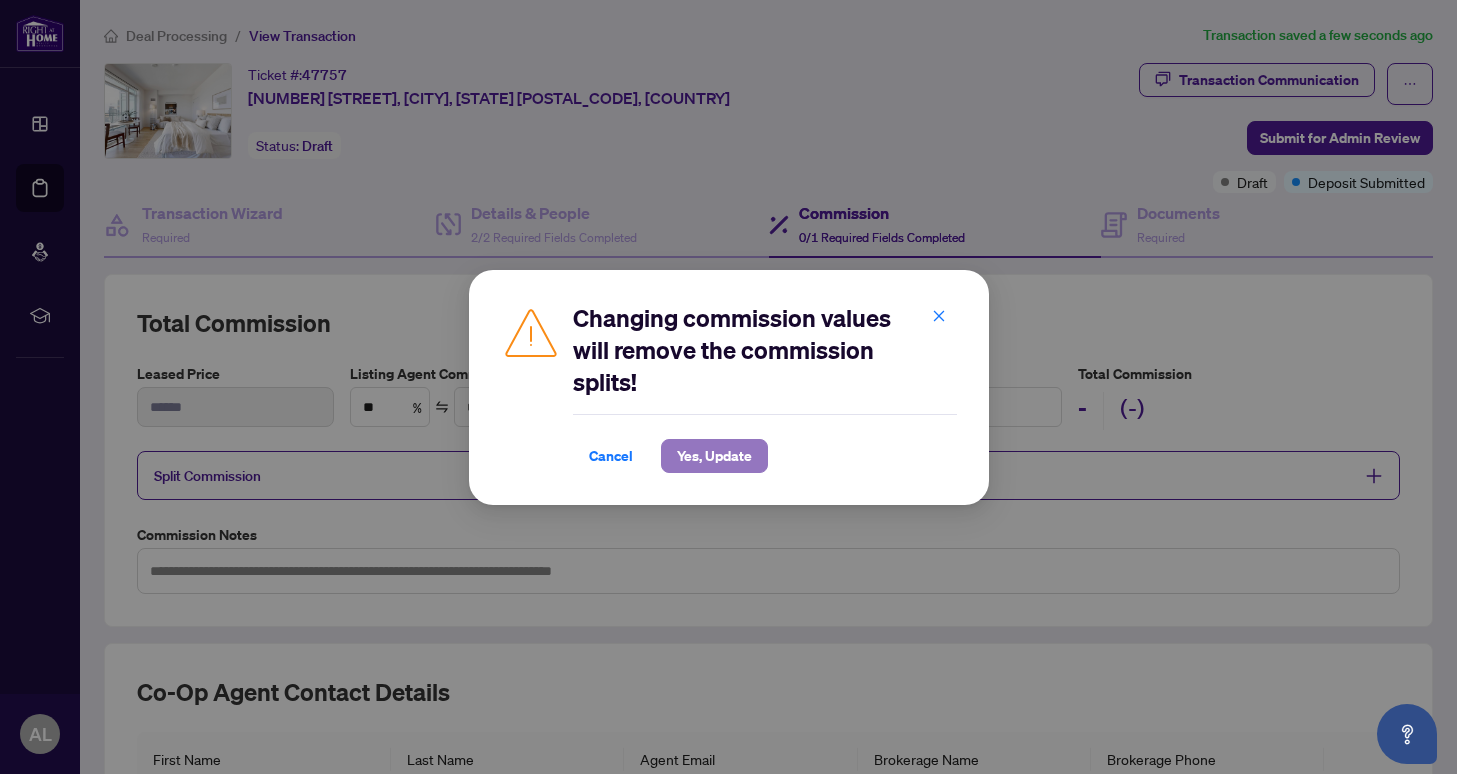 click on "Yes, Update" at bounding box center (714, 456) 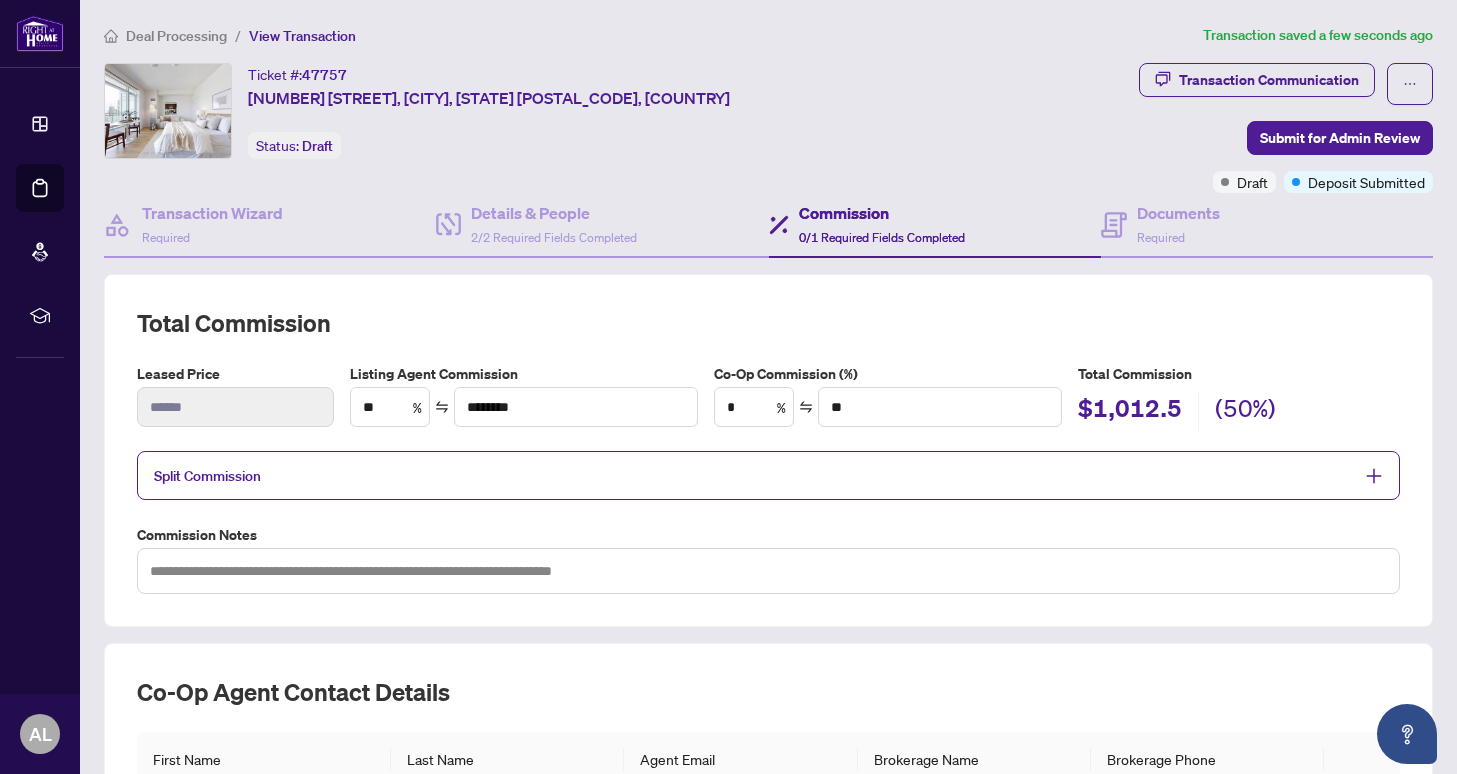 click on "Split Commission" at bounding box center [207, 476] 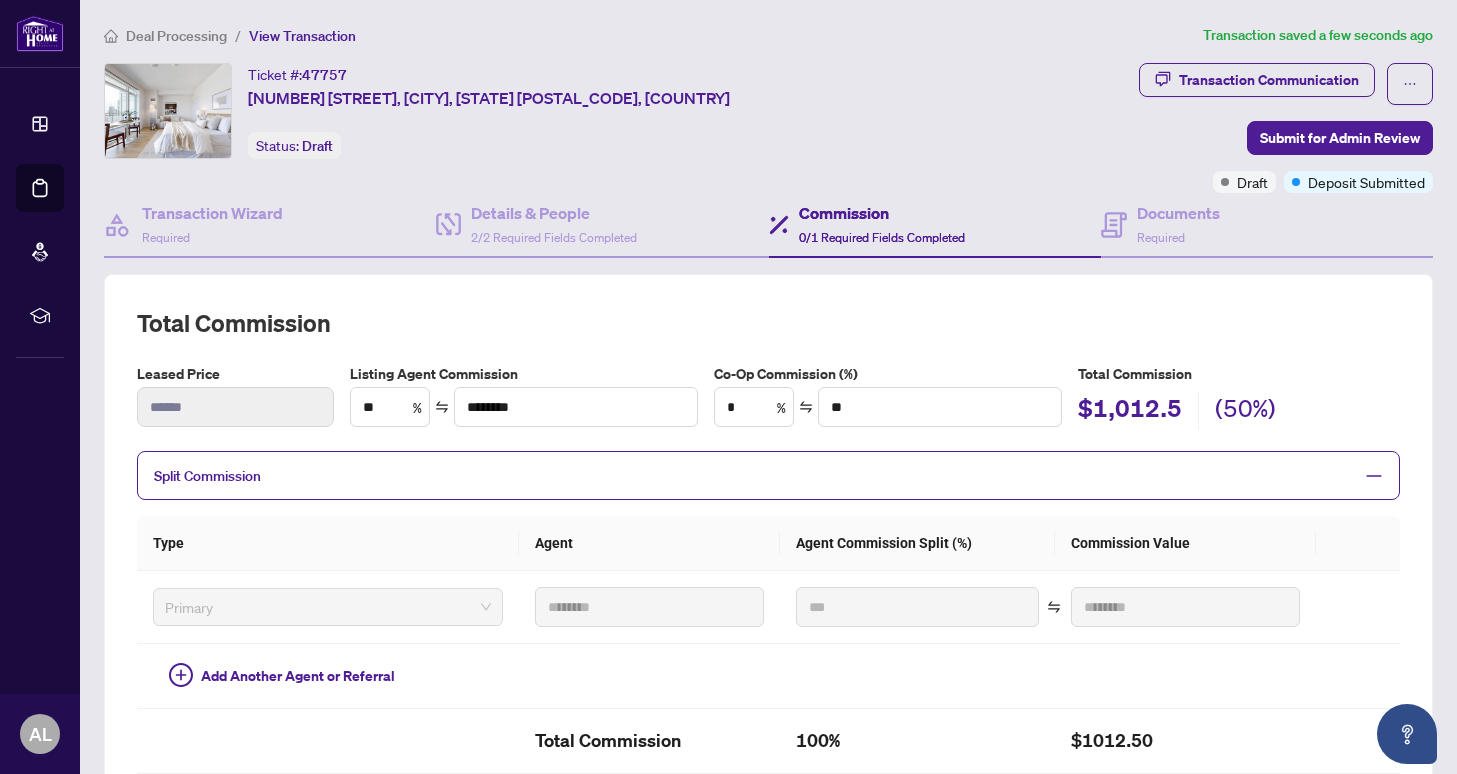 click on "Split Commission" at bounding box center (207, 476) 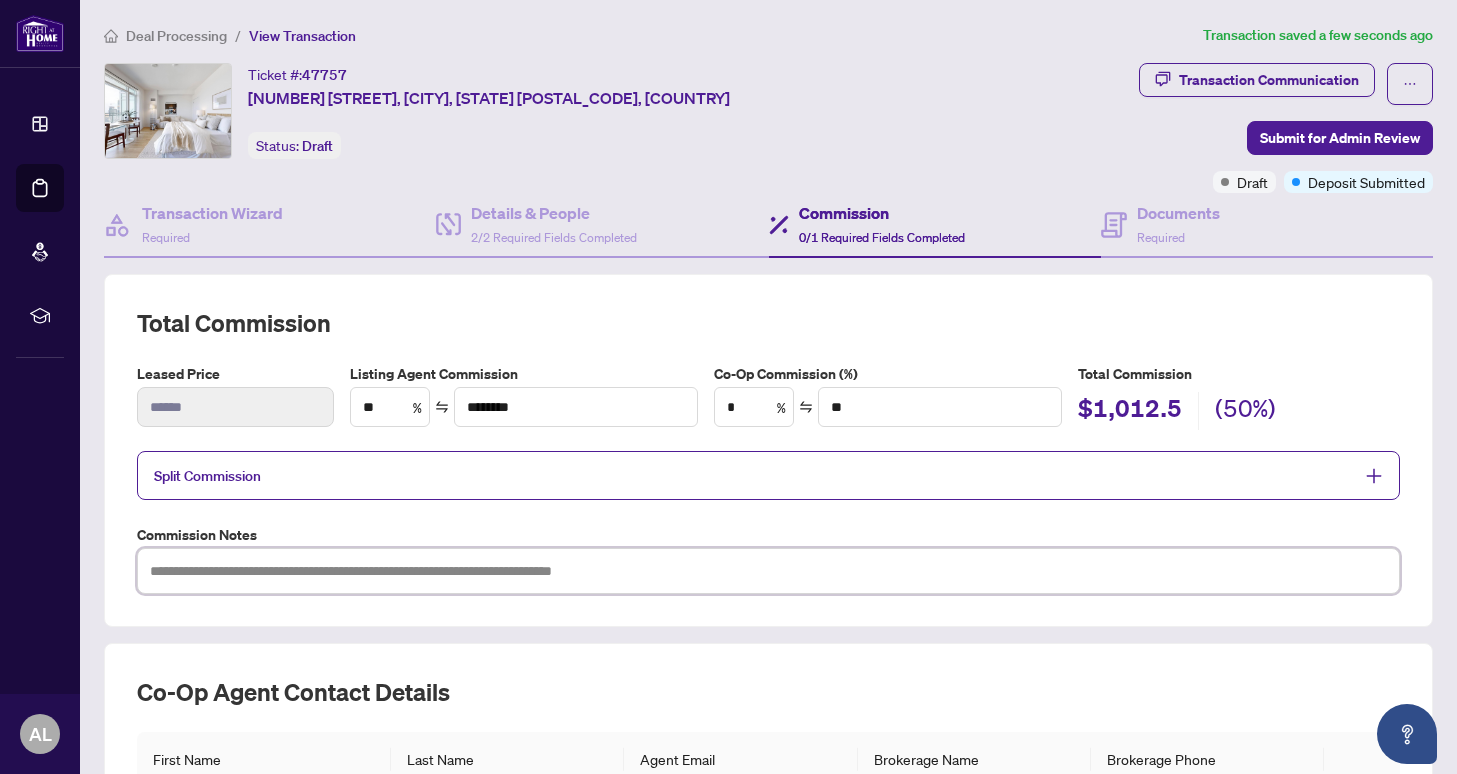 click at bounding box center [768, 571] 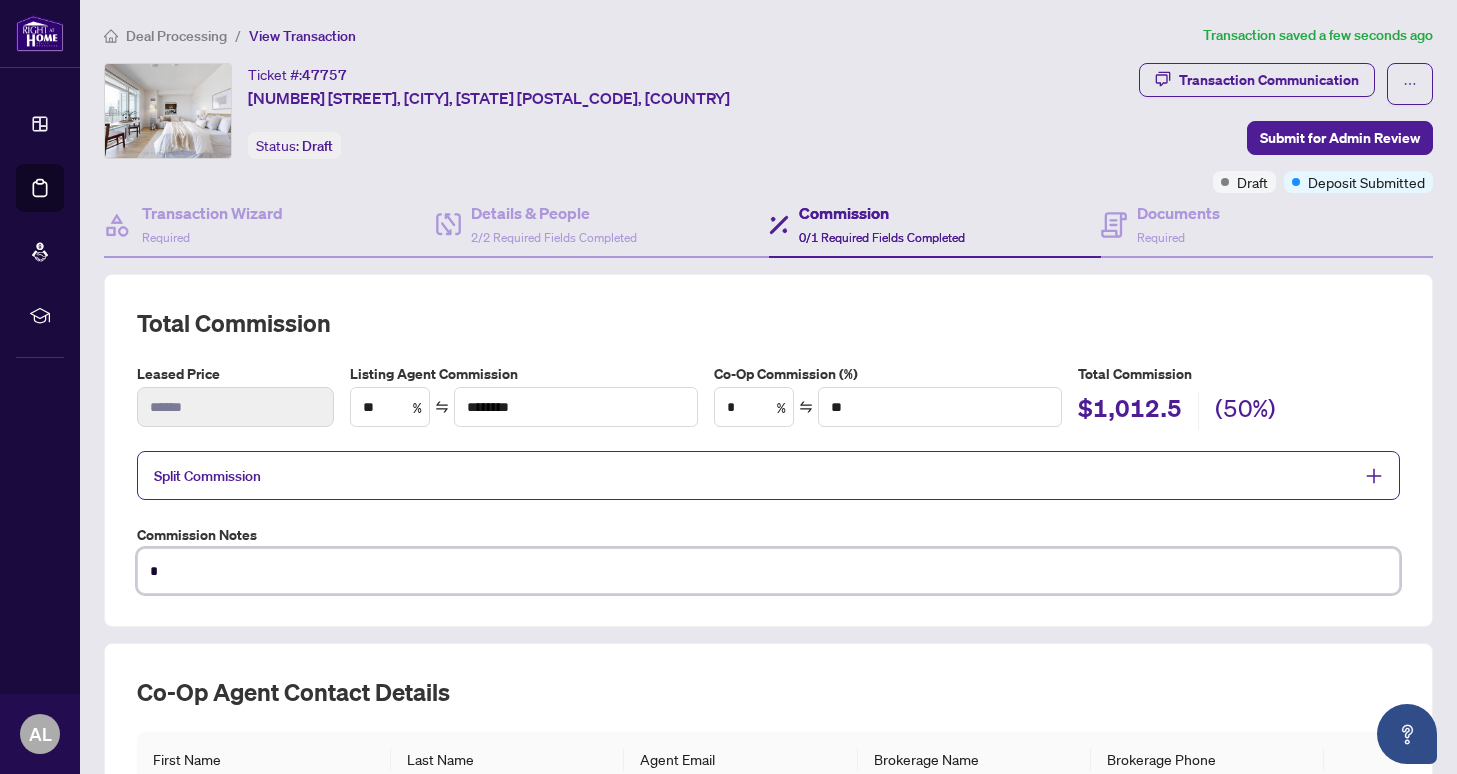 type on "*" 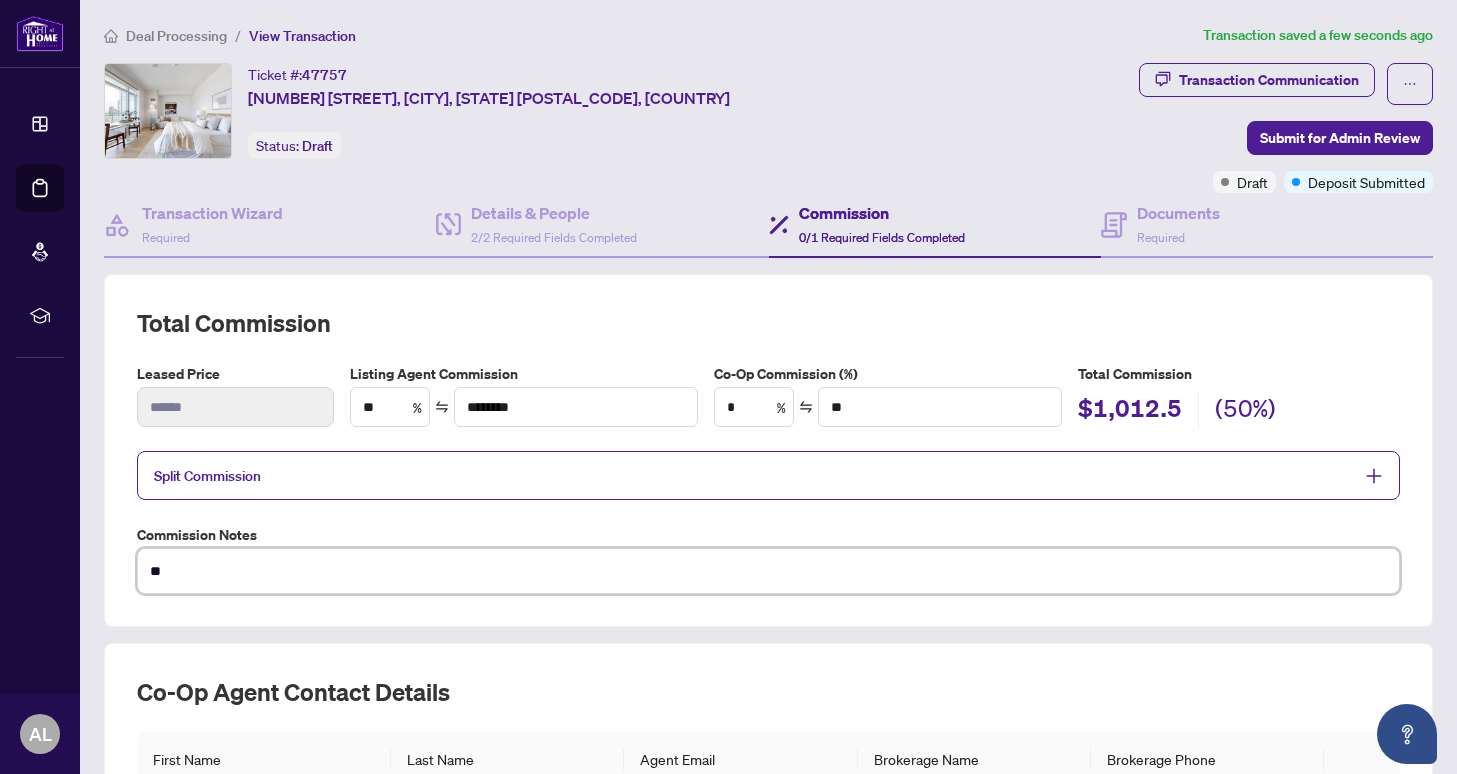 type on "***" 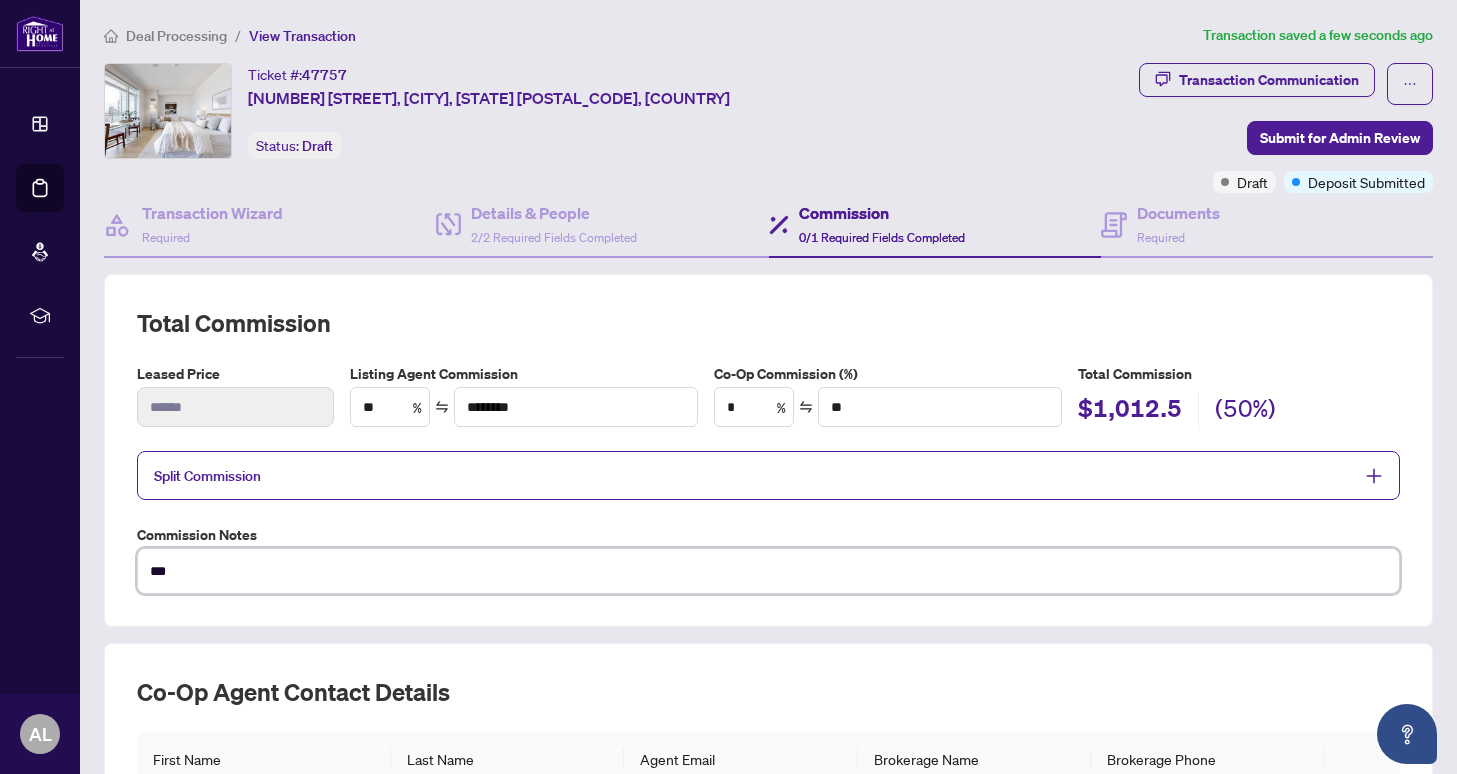 type on "****" 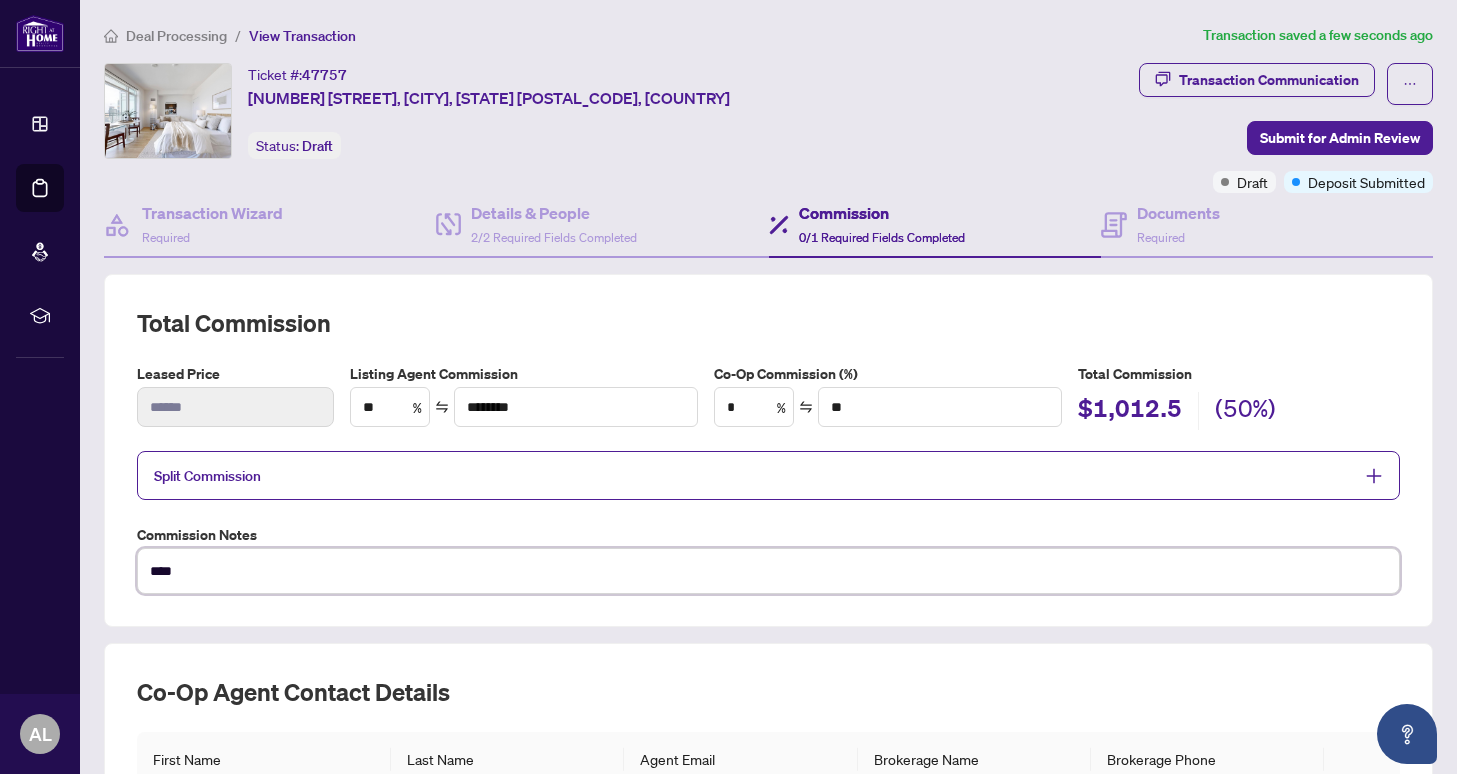 type on "*****" 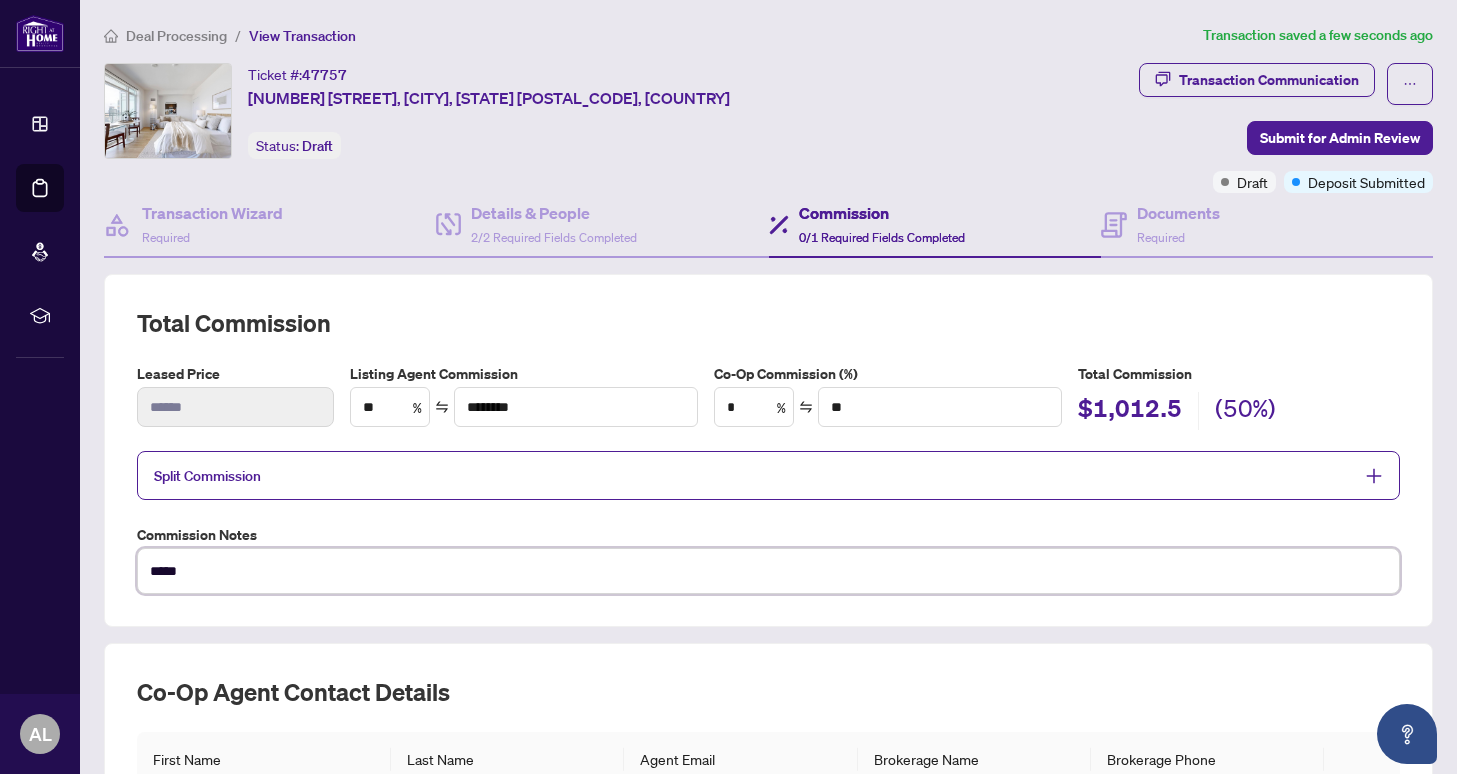type on "******" 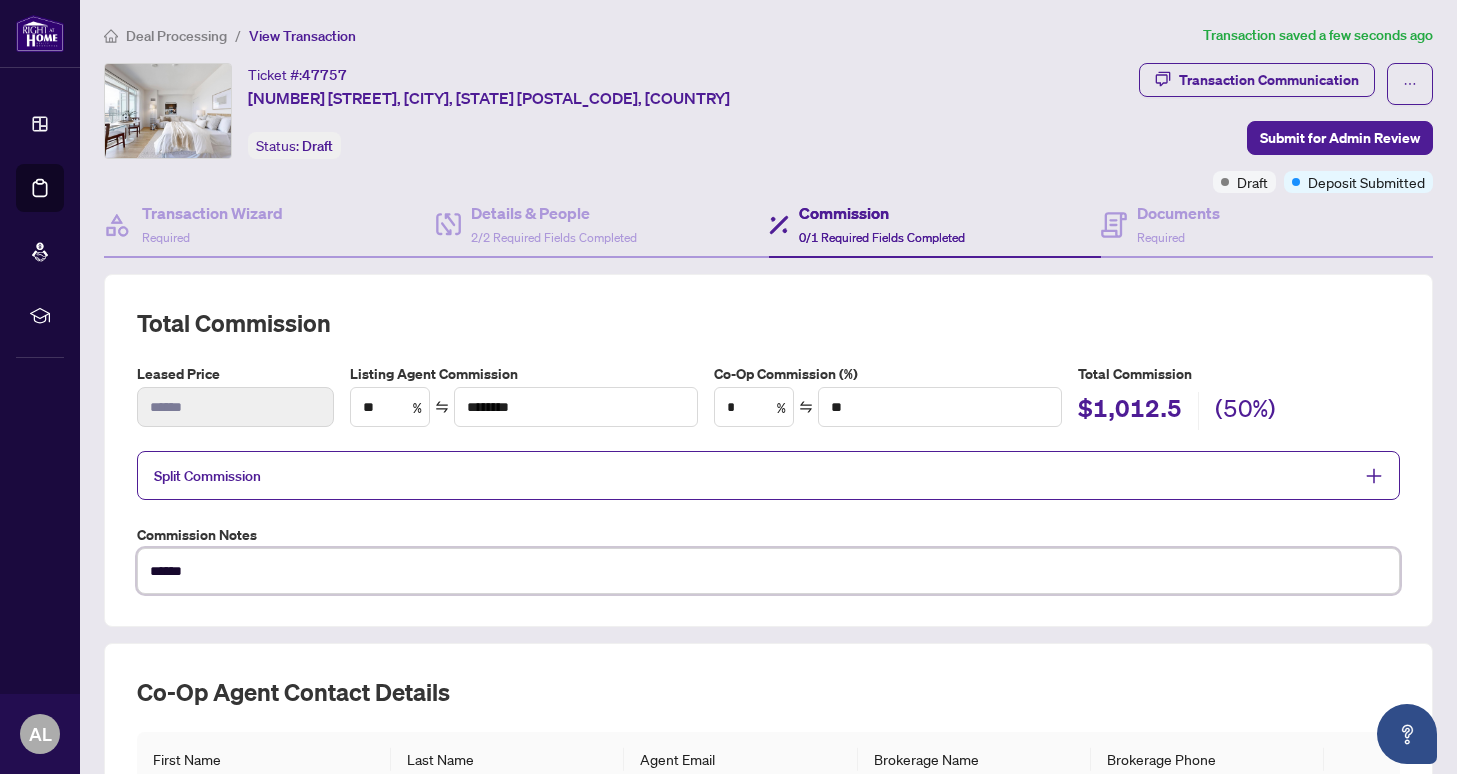type on "******" 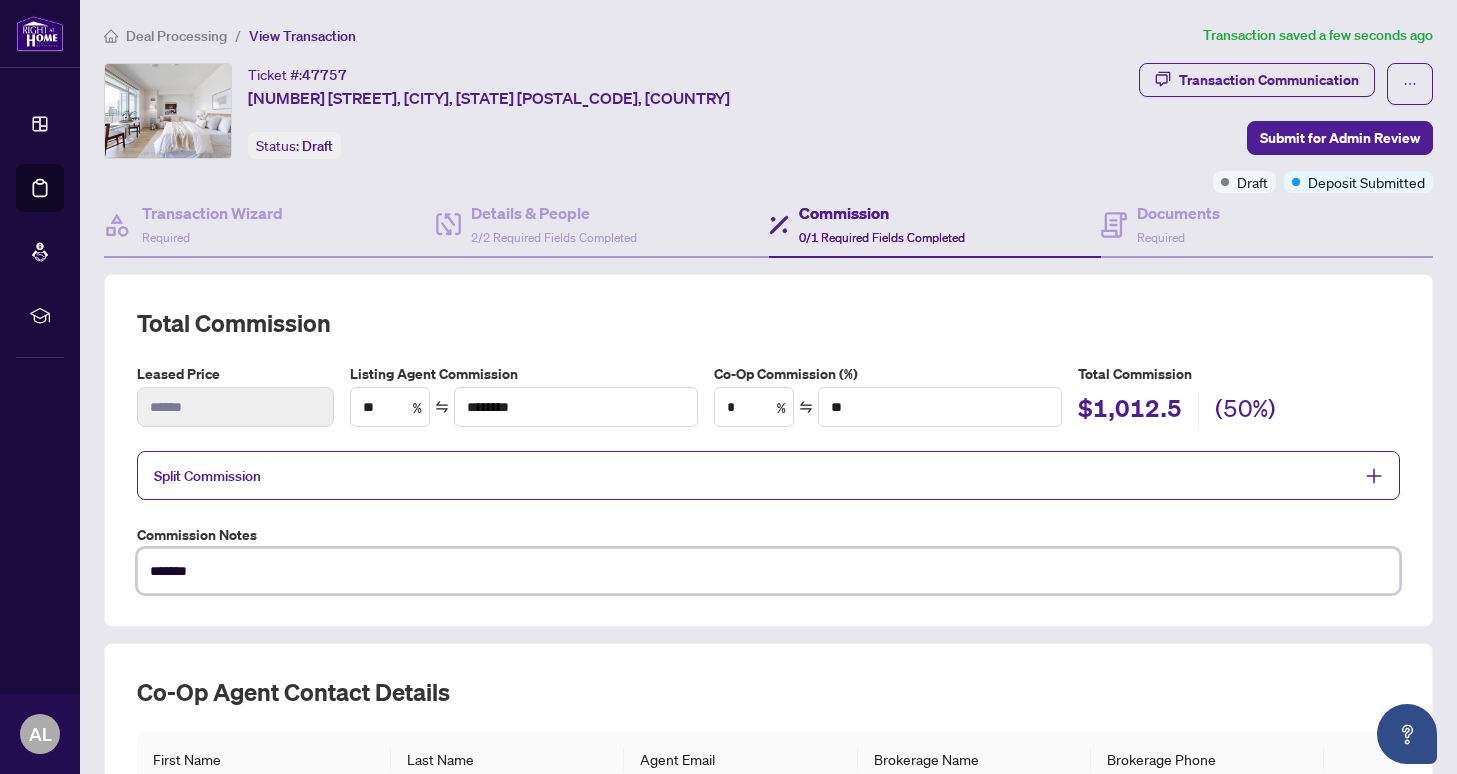type on "********" 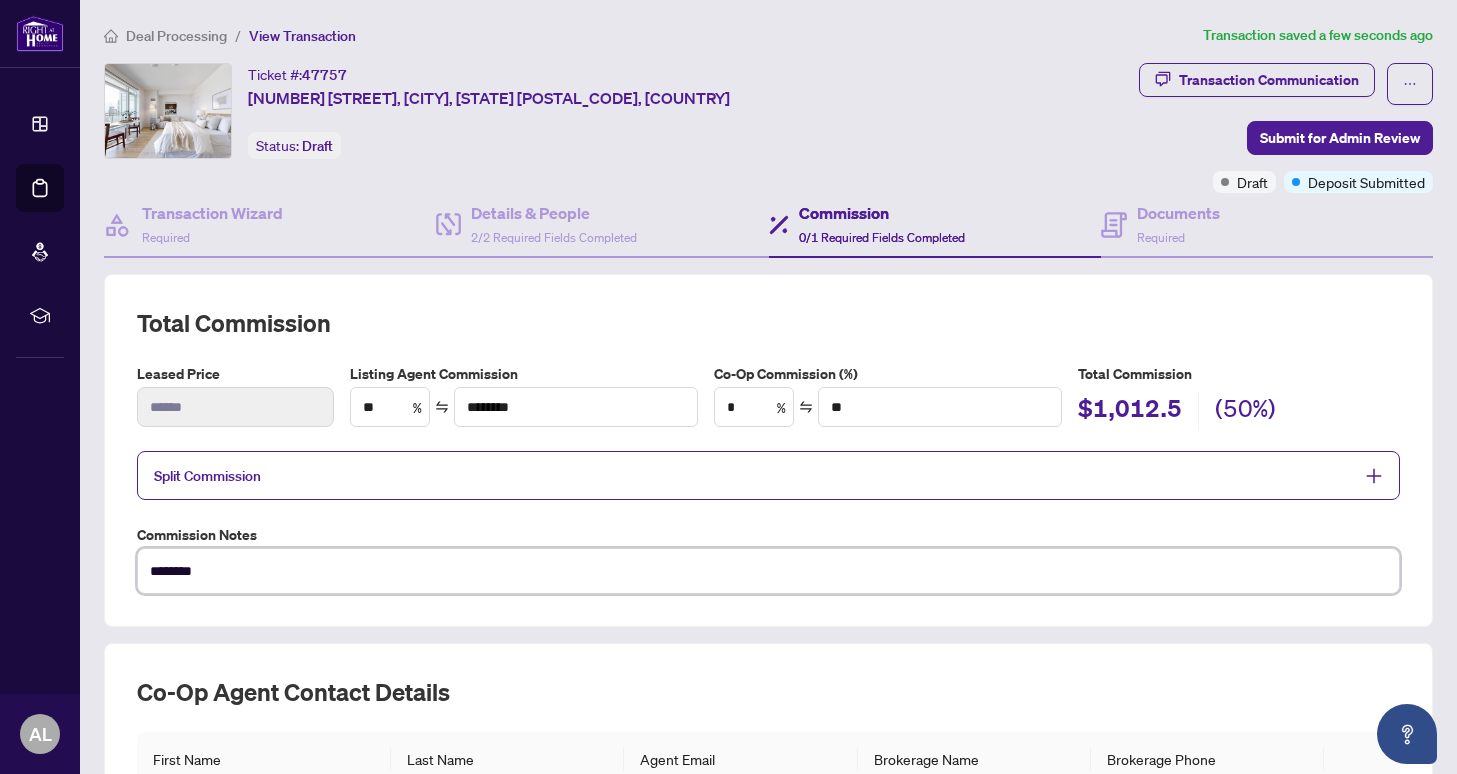 type on "*********" 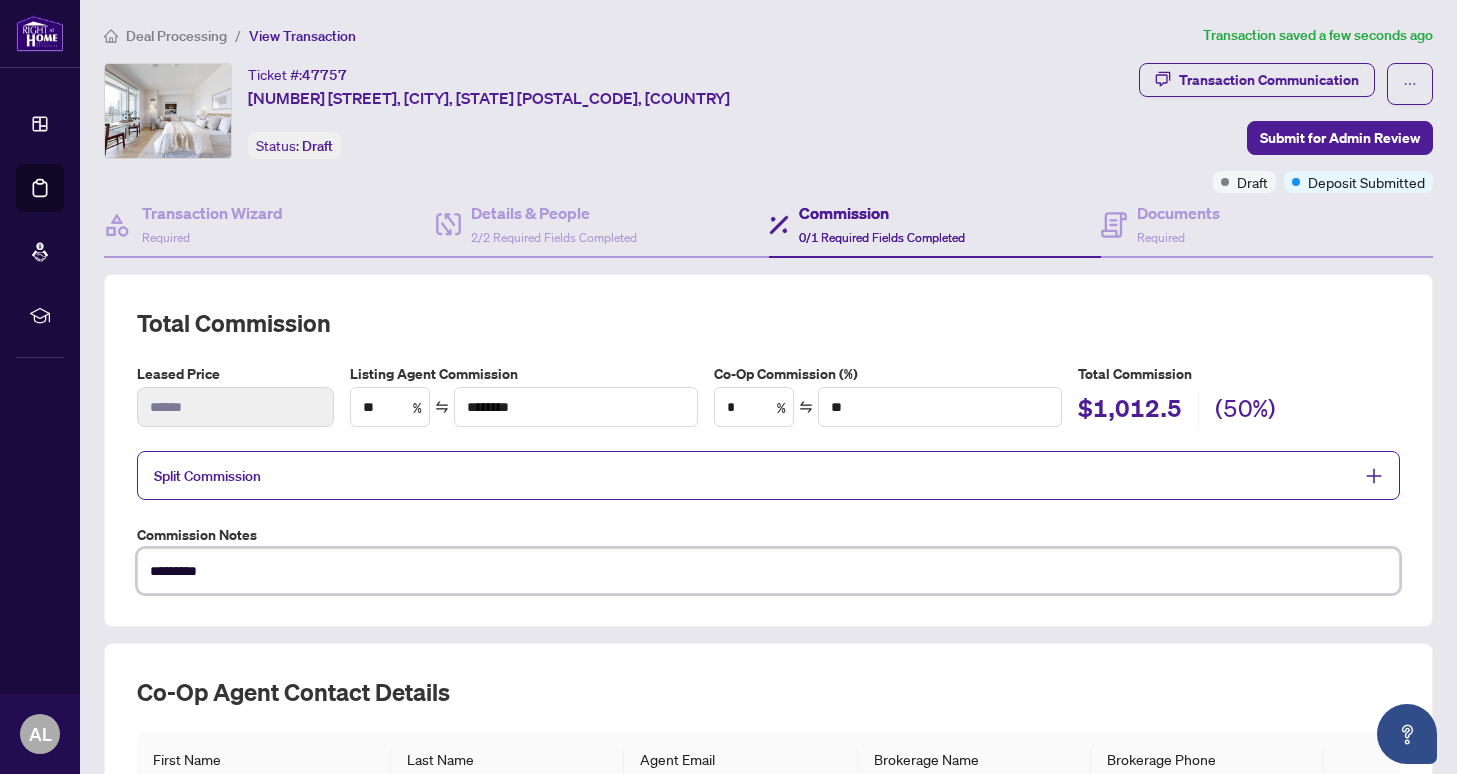 type on "**********" 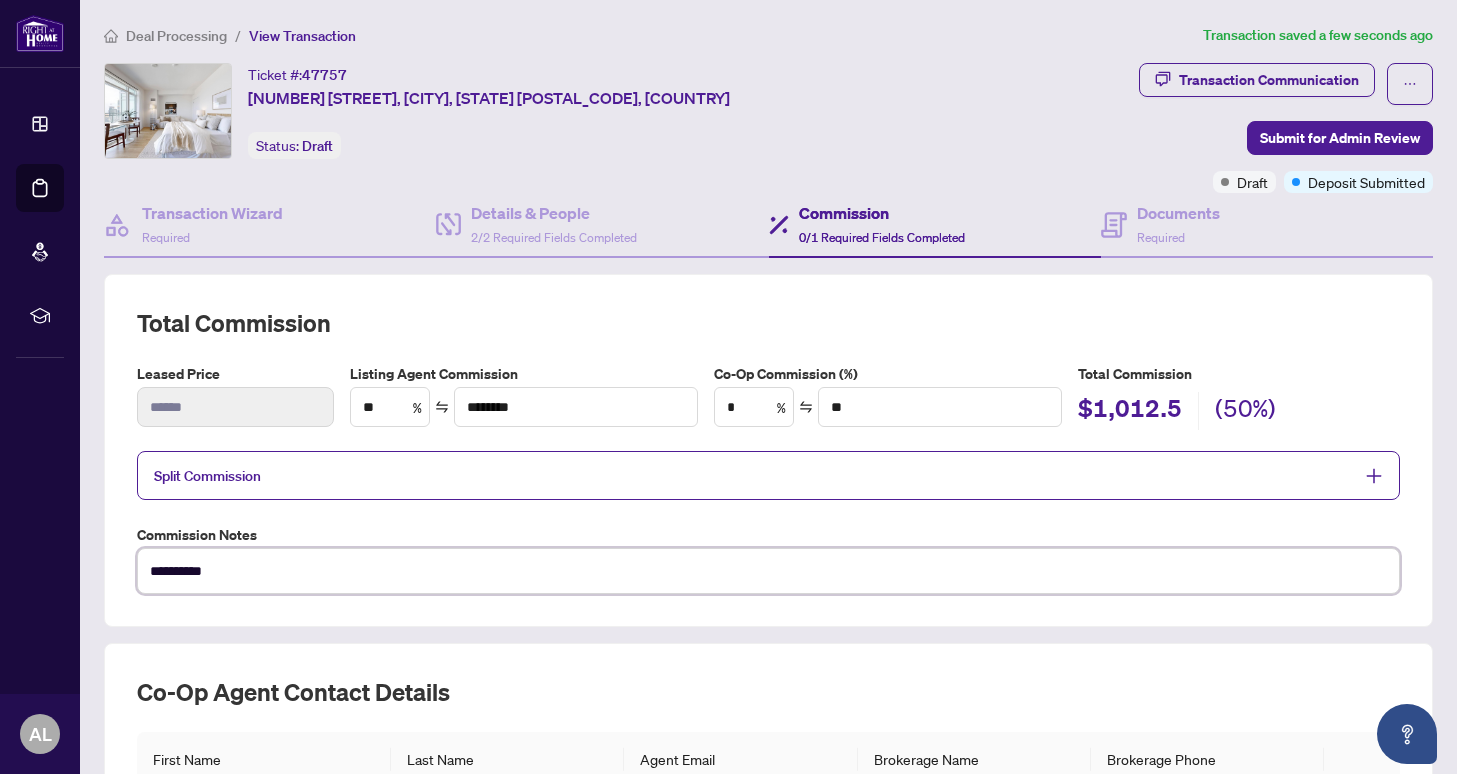 type on "**********" 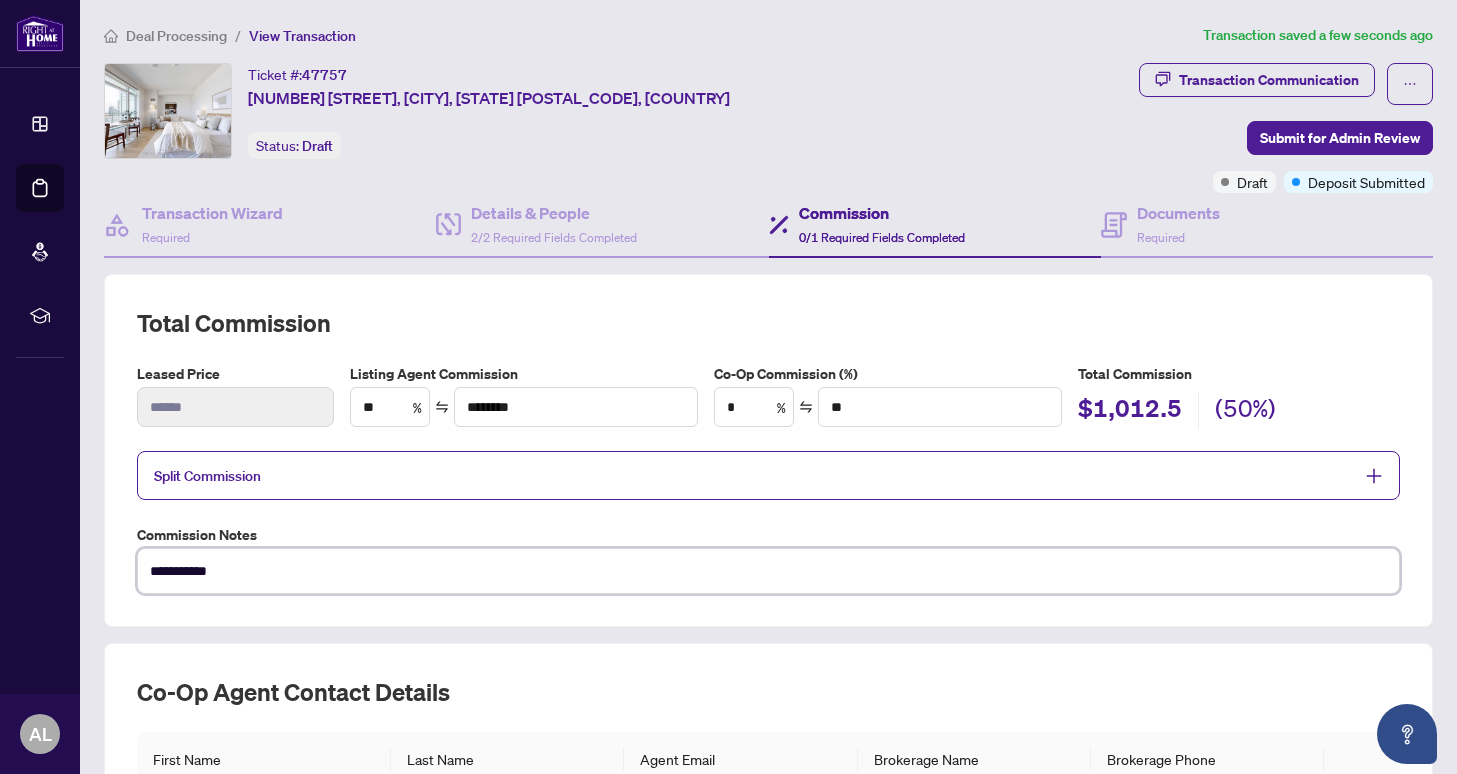 type on "**********" 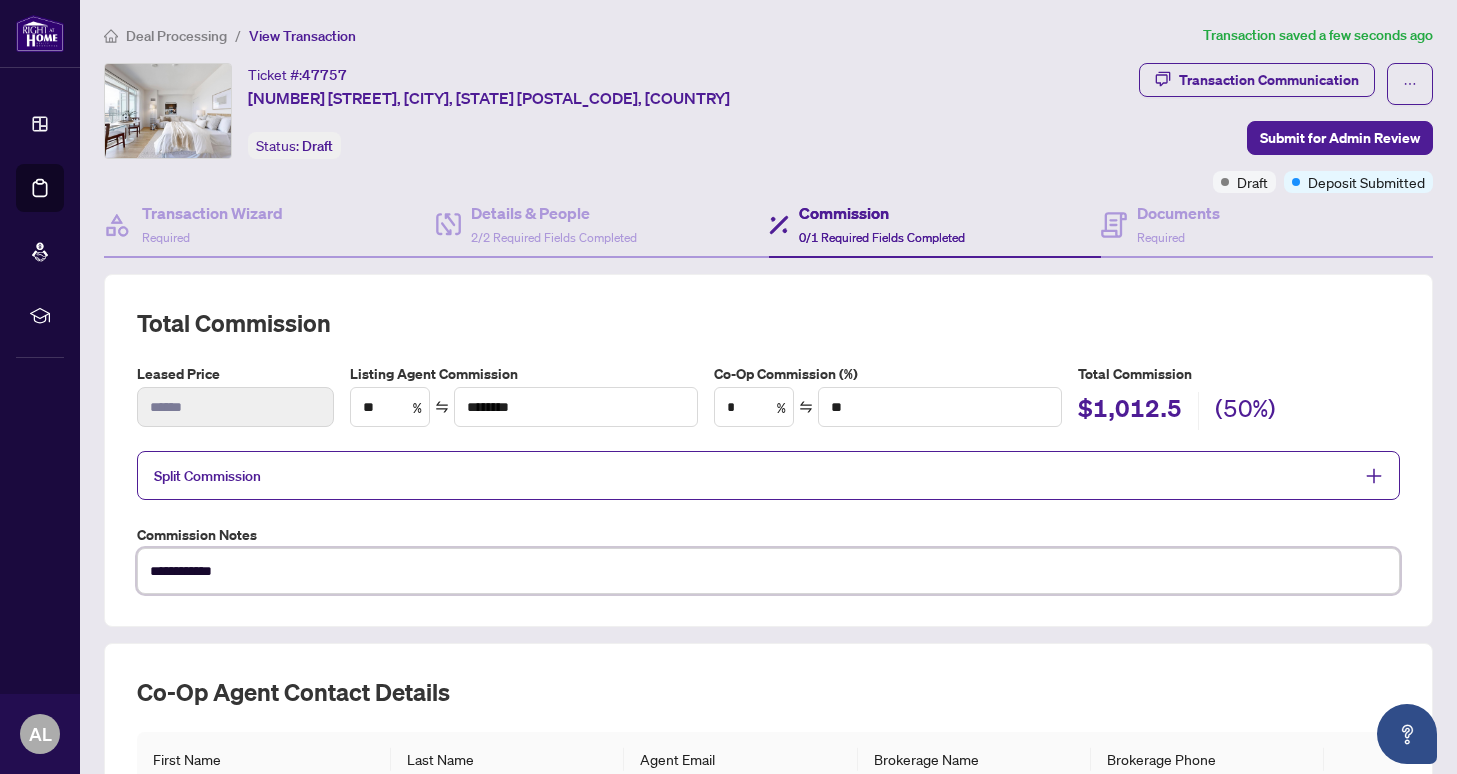 type on "**********" 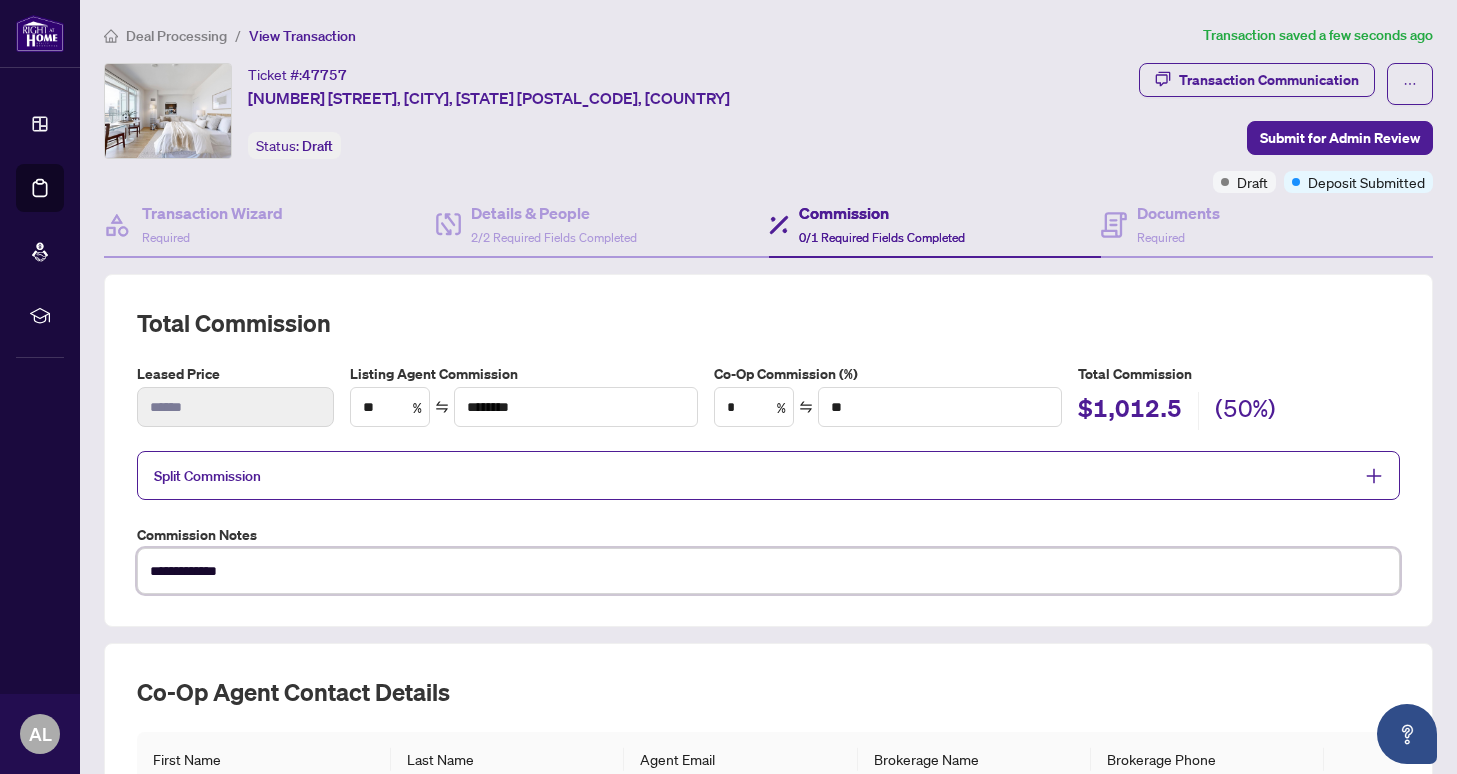 type on "**********" 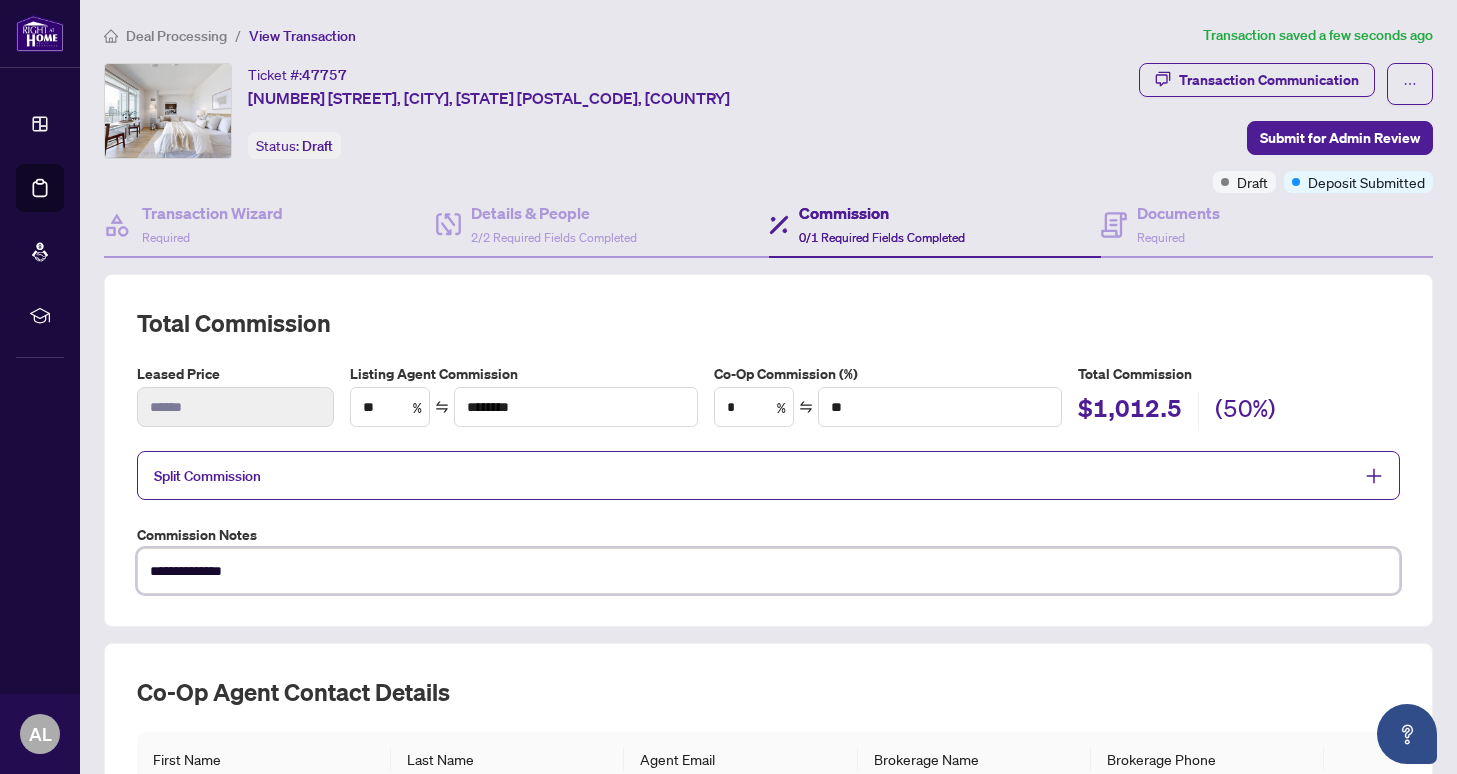 type on "**********" 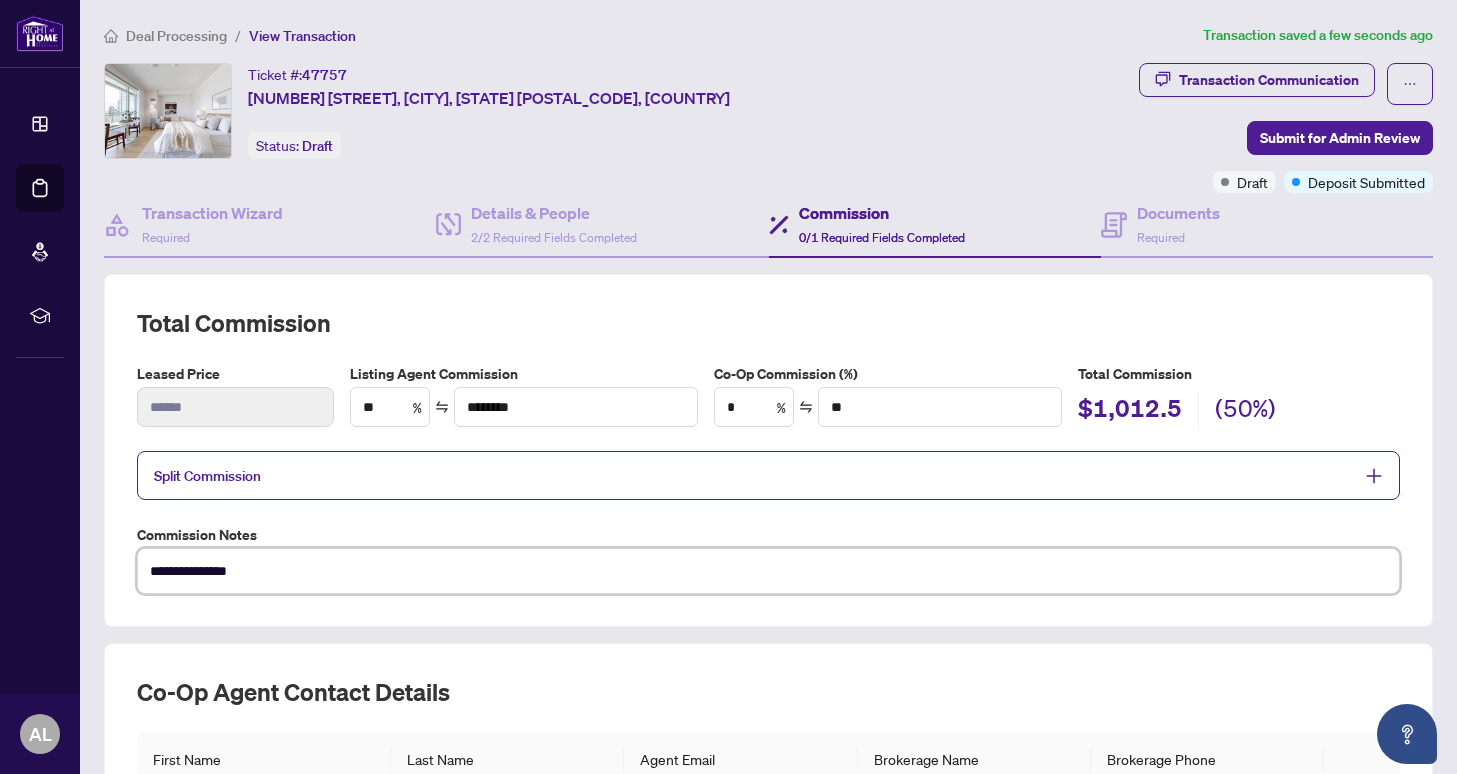 type on "**********" 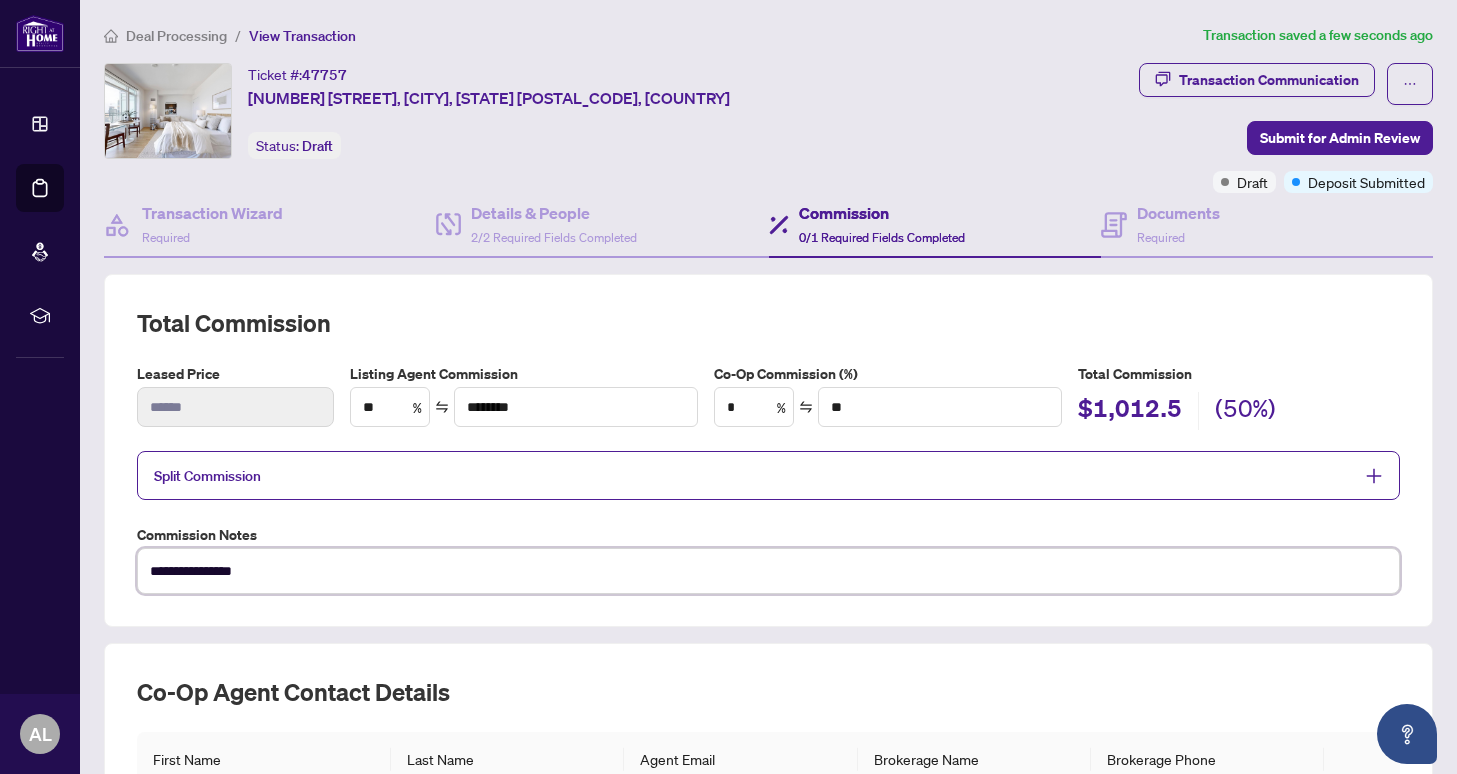 type on "**********" 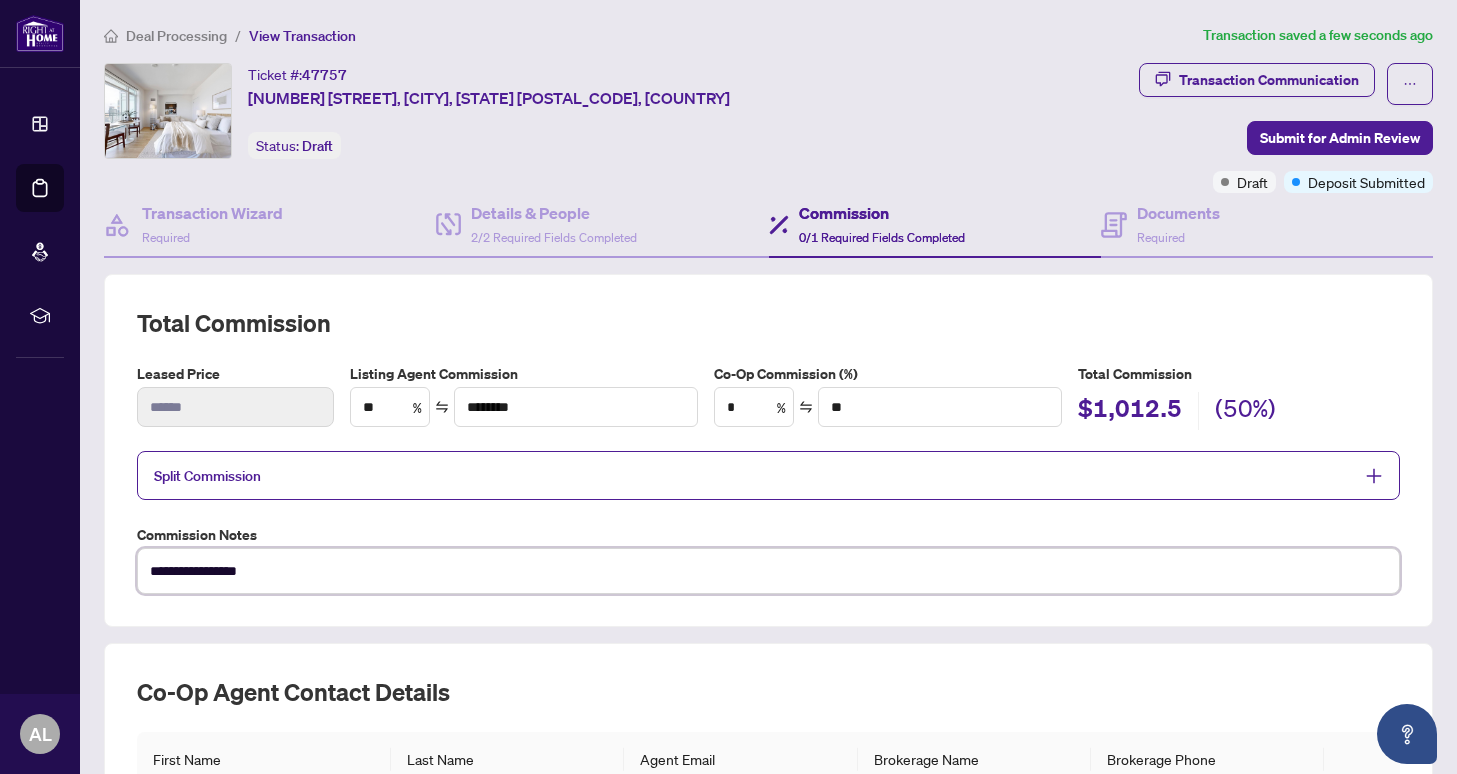 type on "**********" 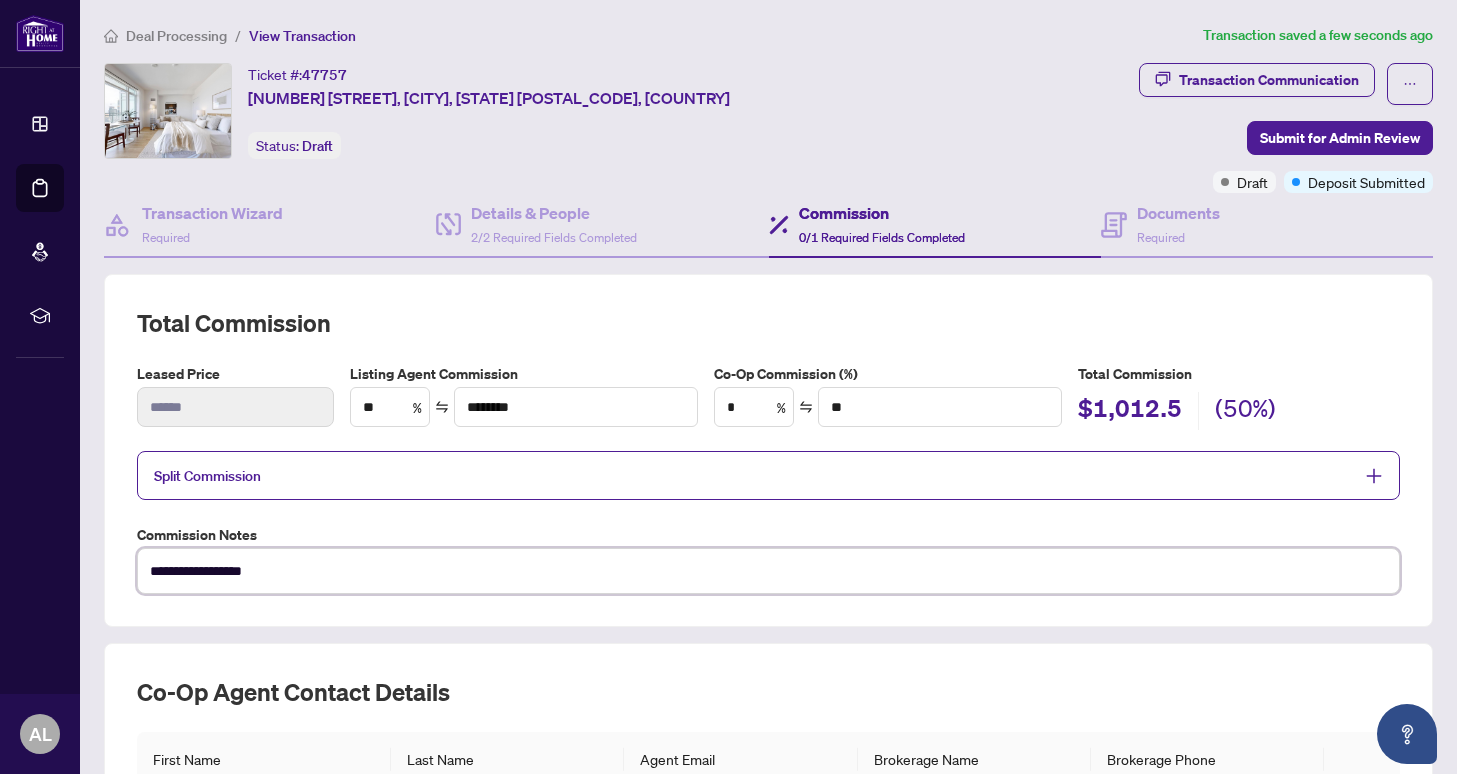 type on "**********" 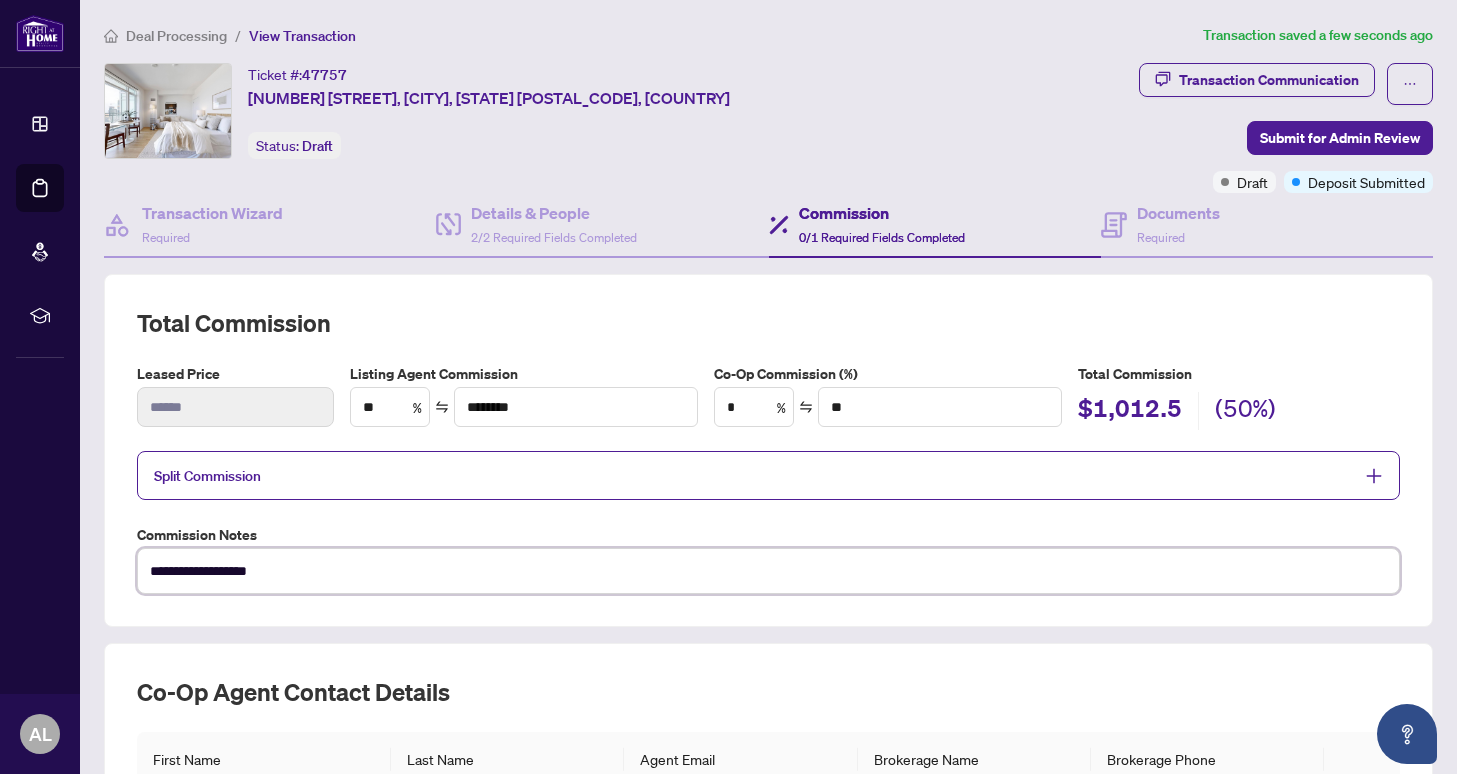 type on "**********" 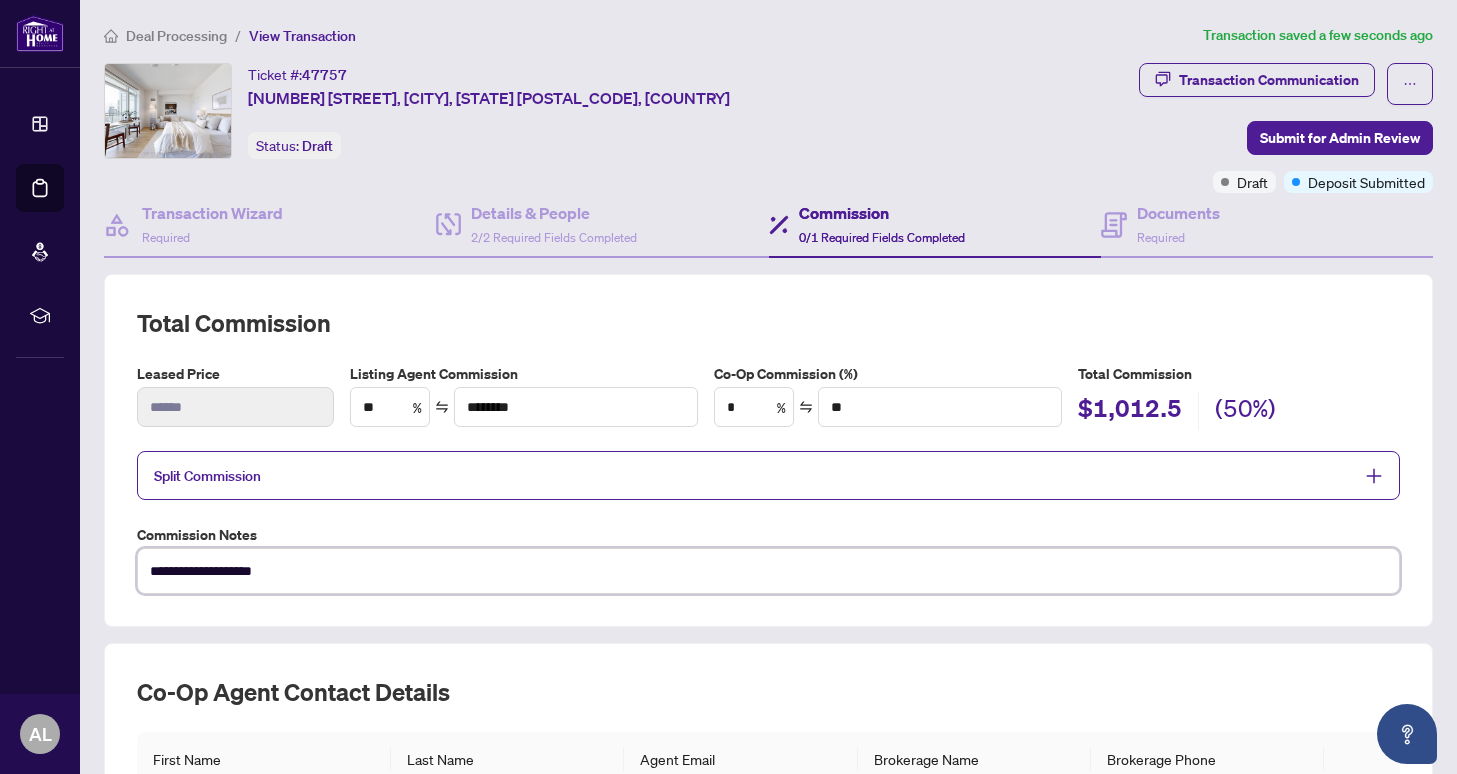 type on "**********" 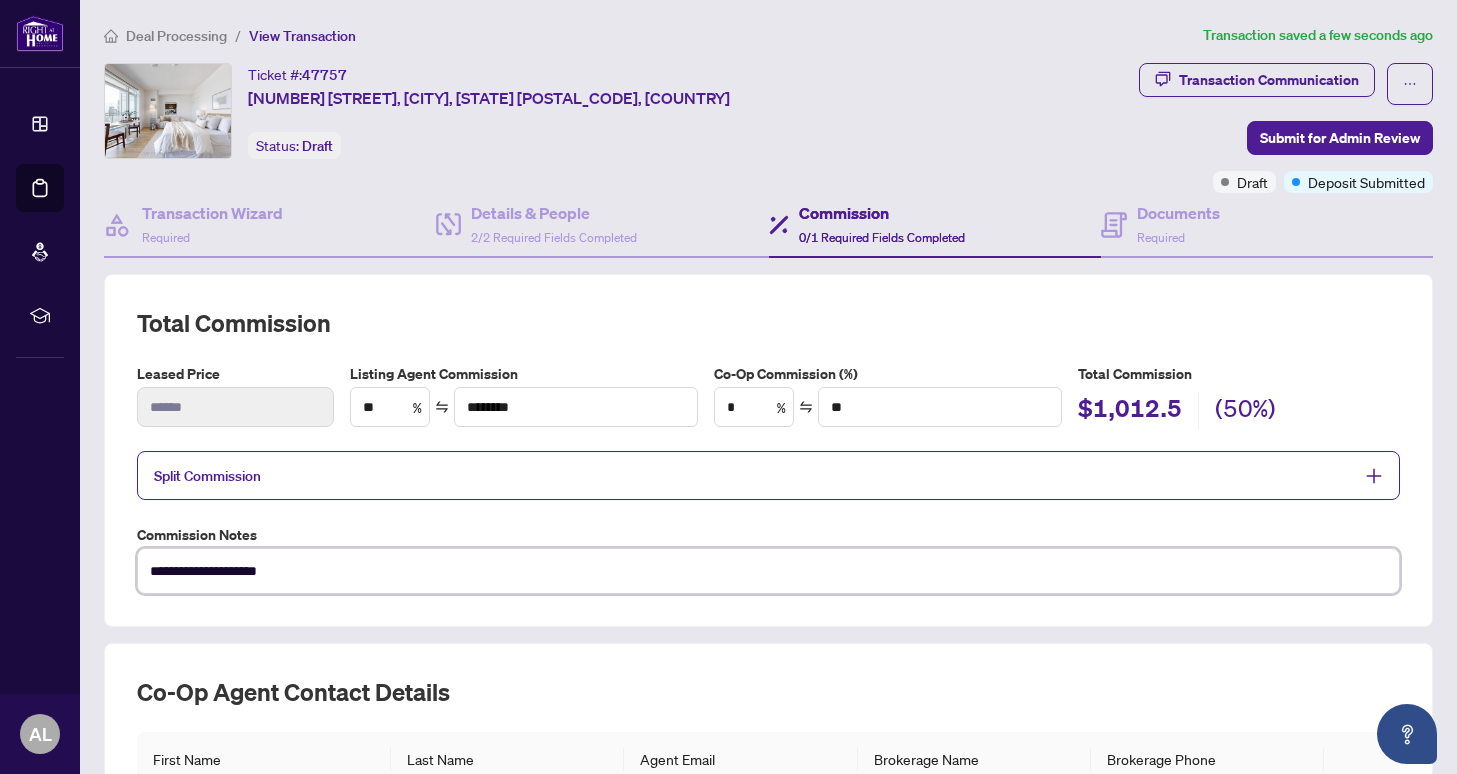 type on "**********" 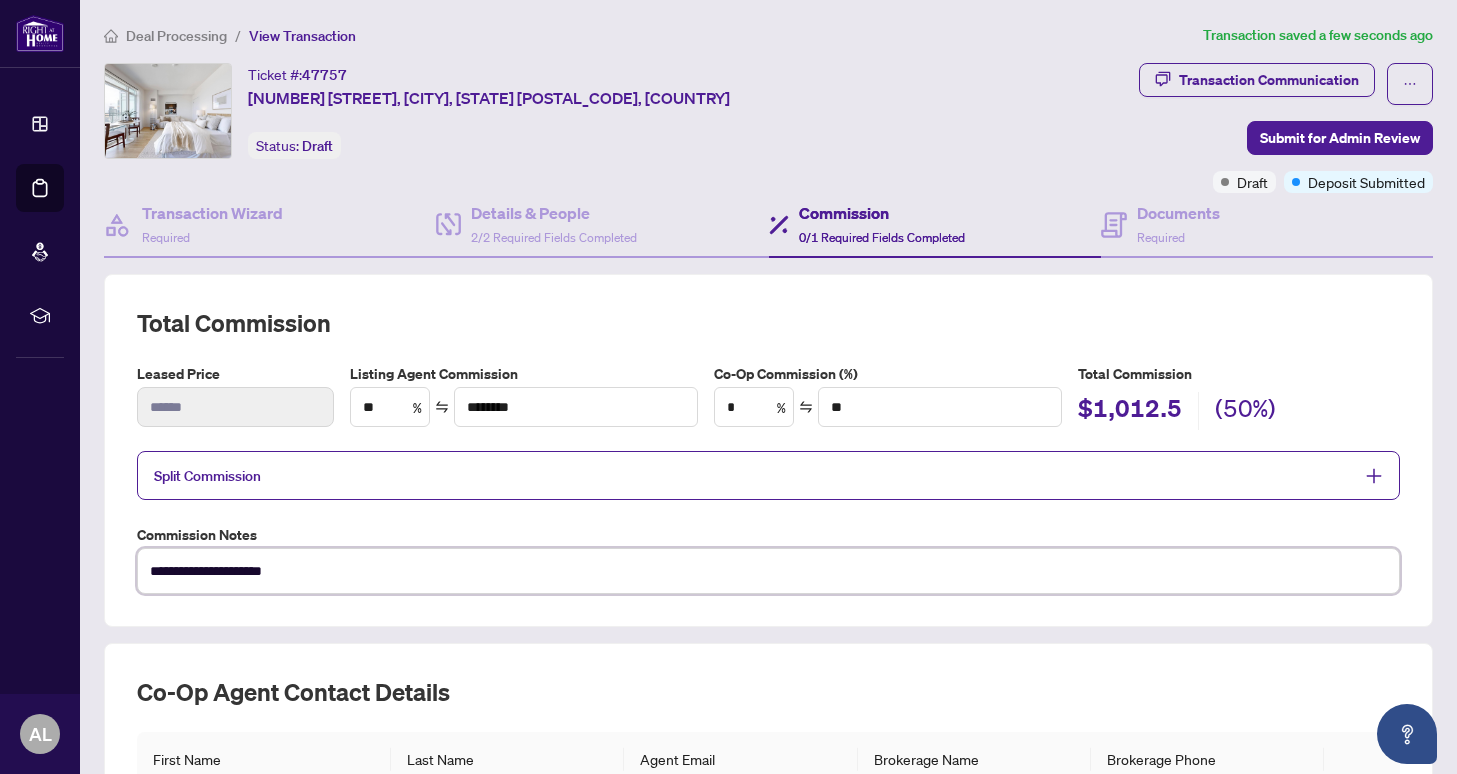 type on "**********" 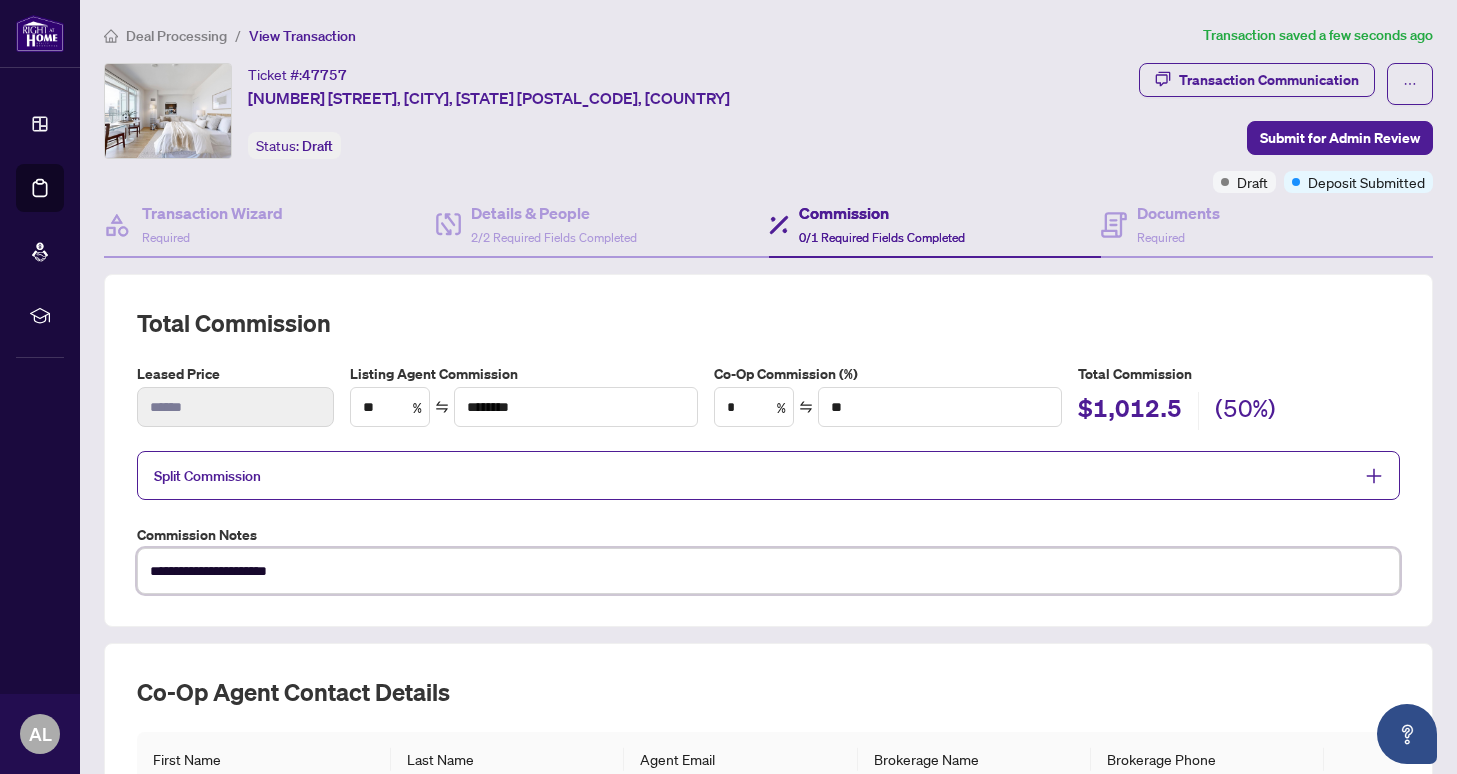 type on "**********" 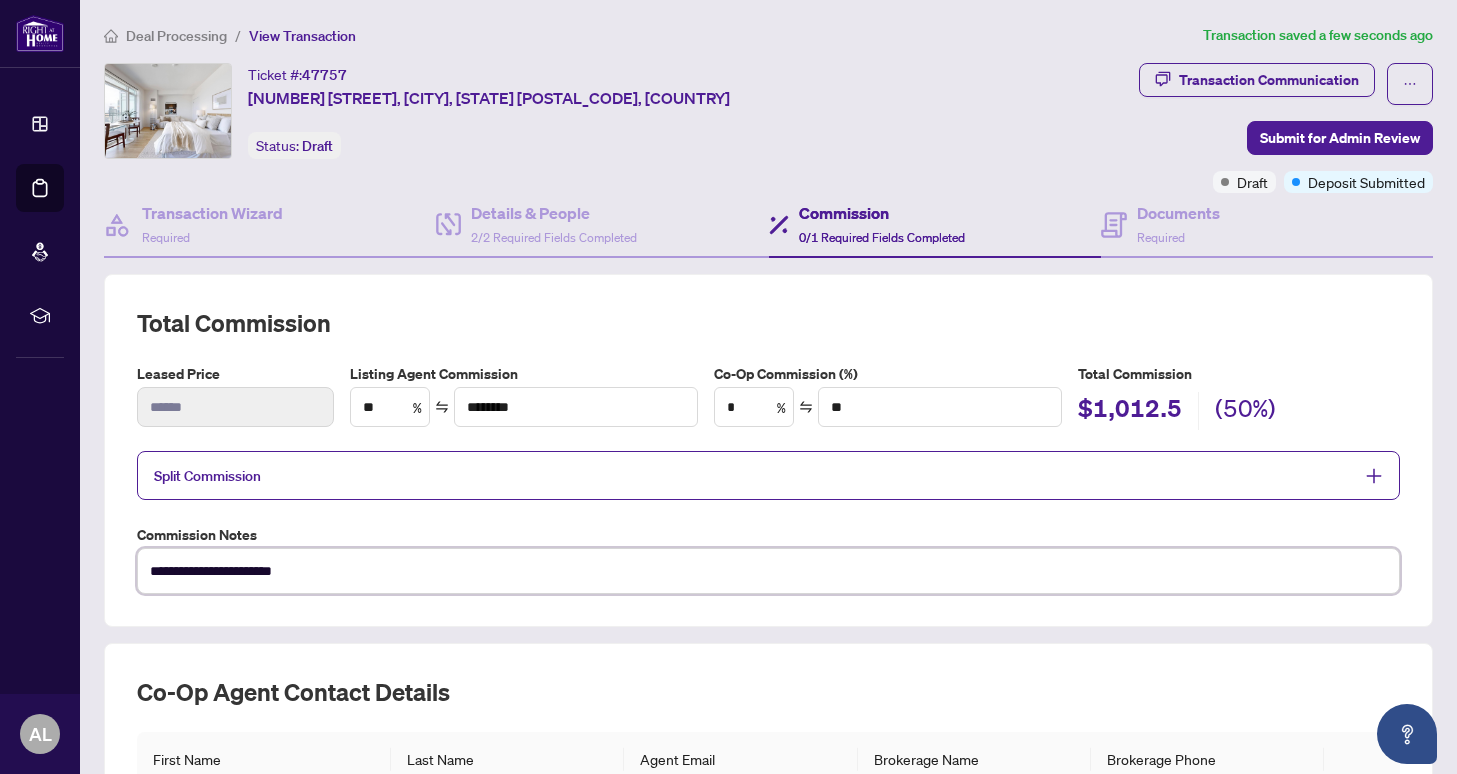 type on "**********" 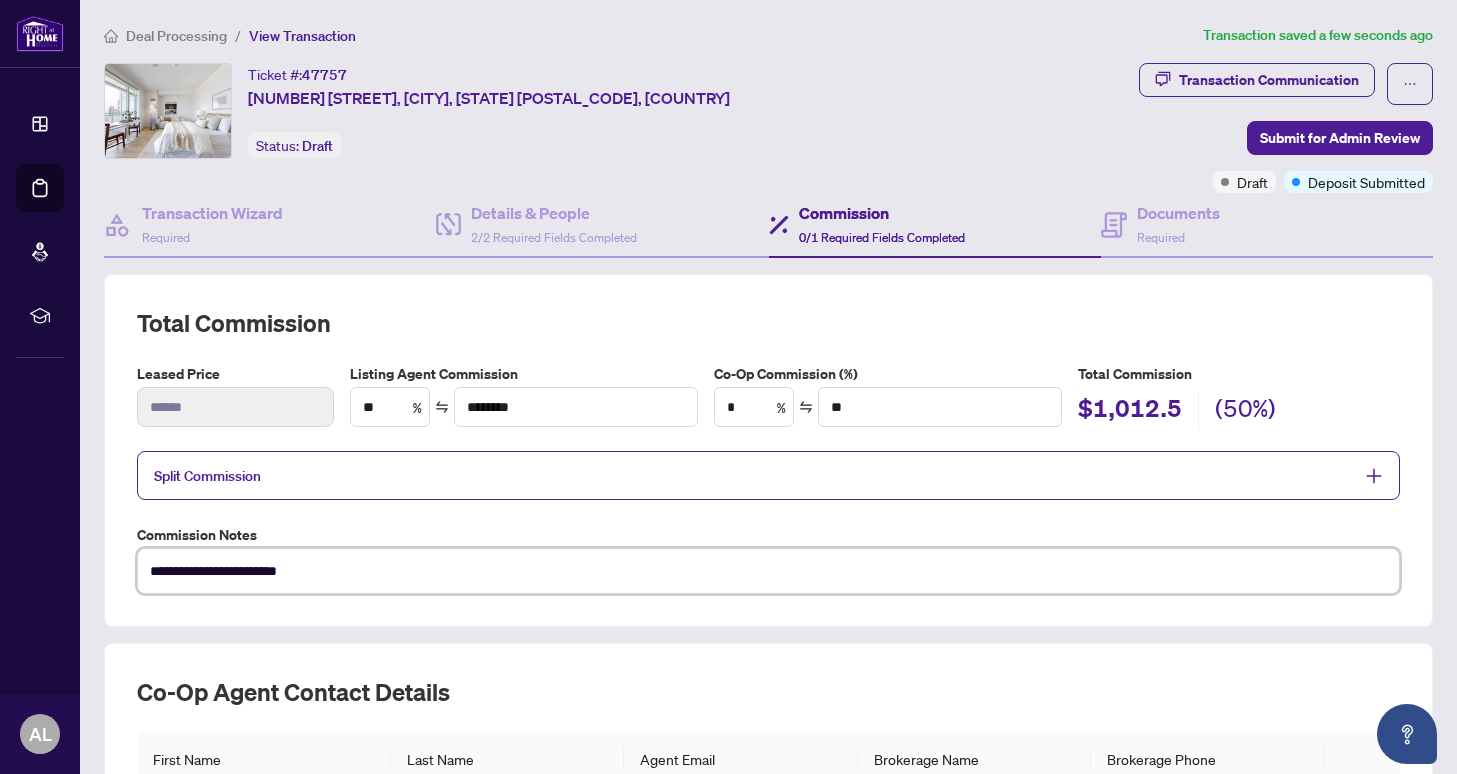 type on "**********" 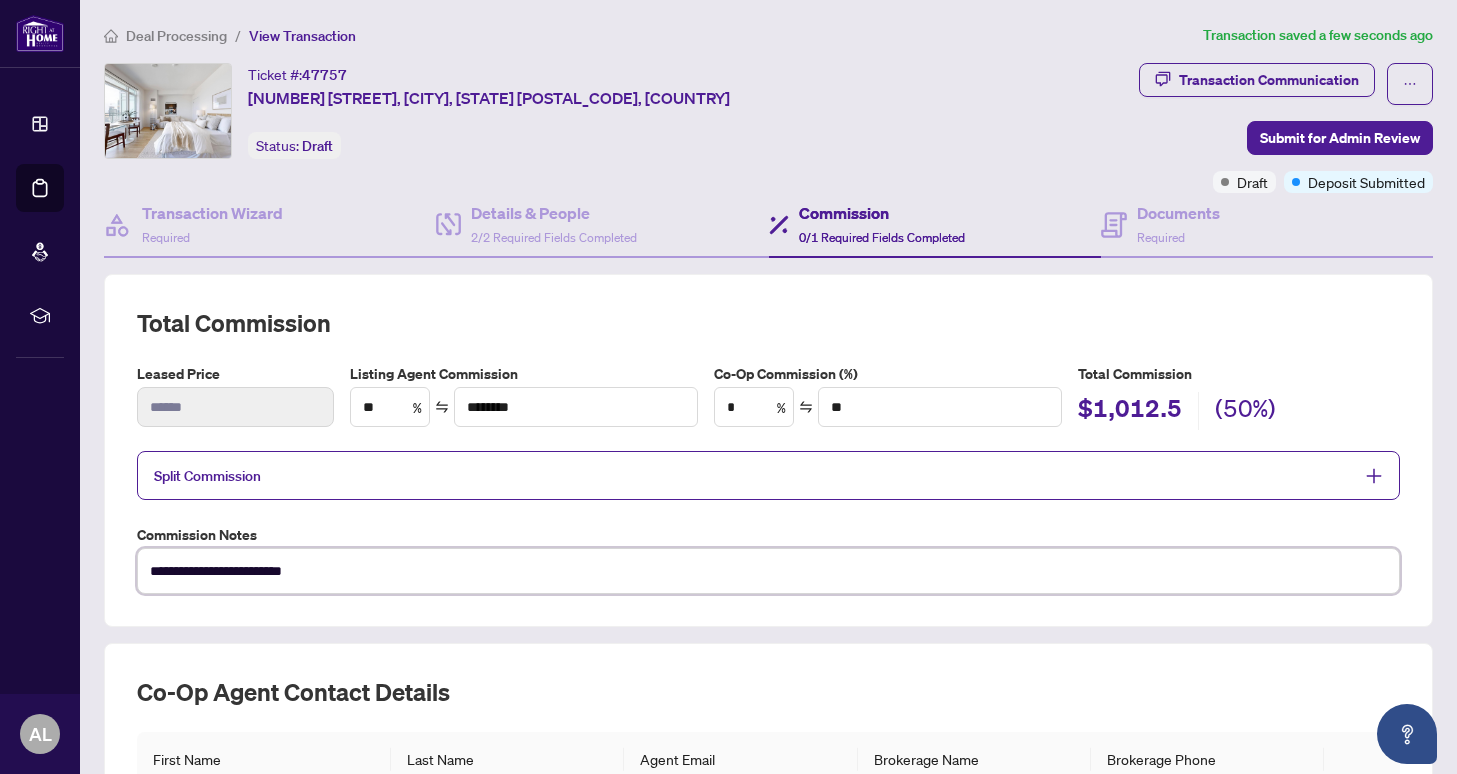 type on "**********" 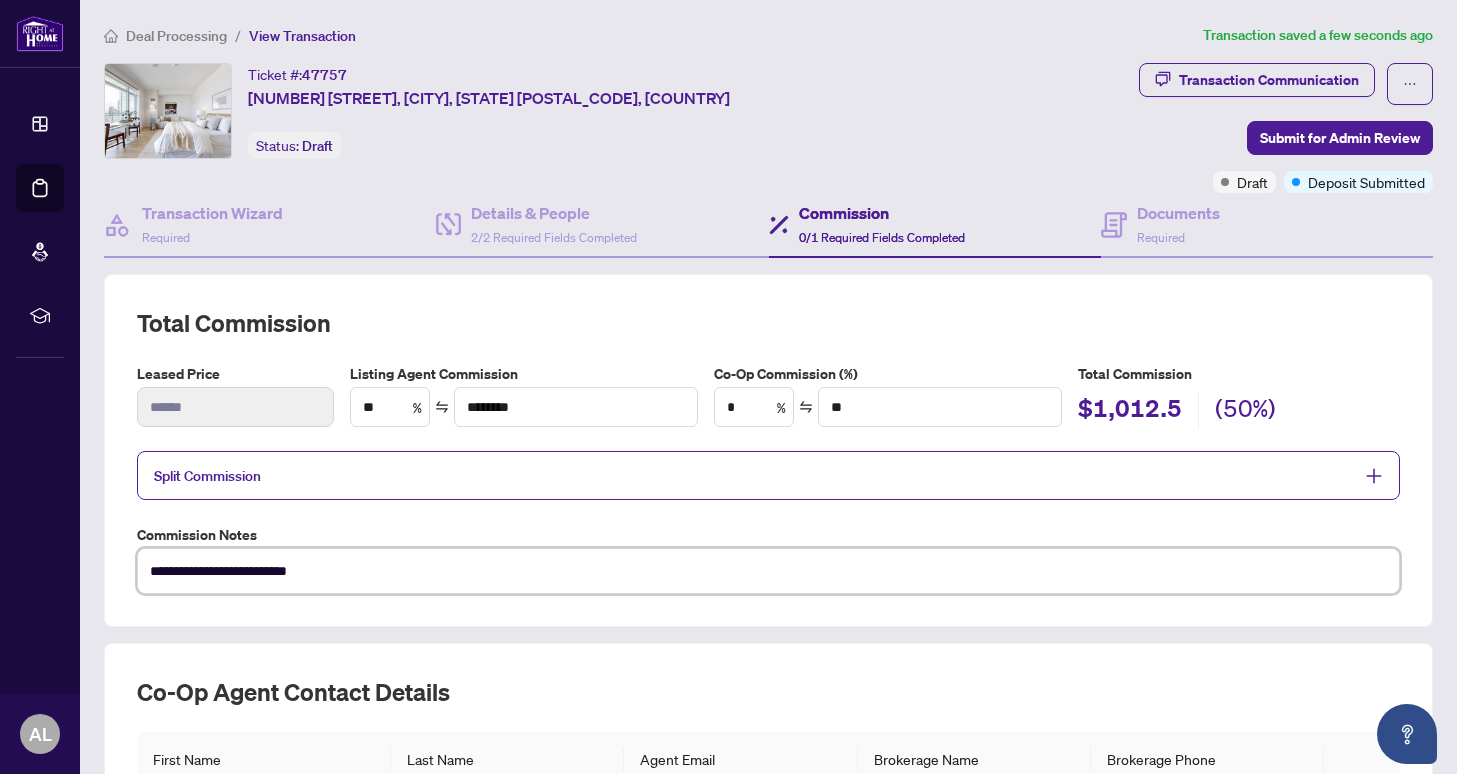 type on "**********" 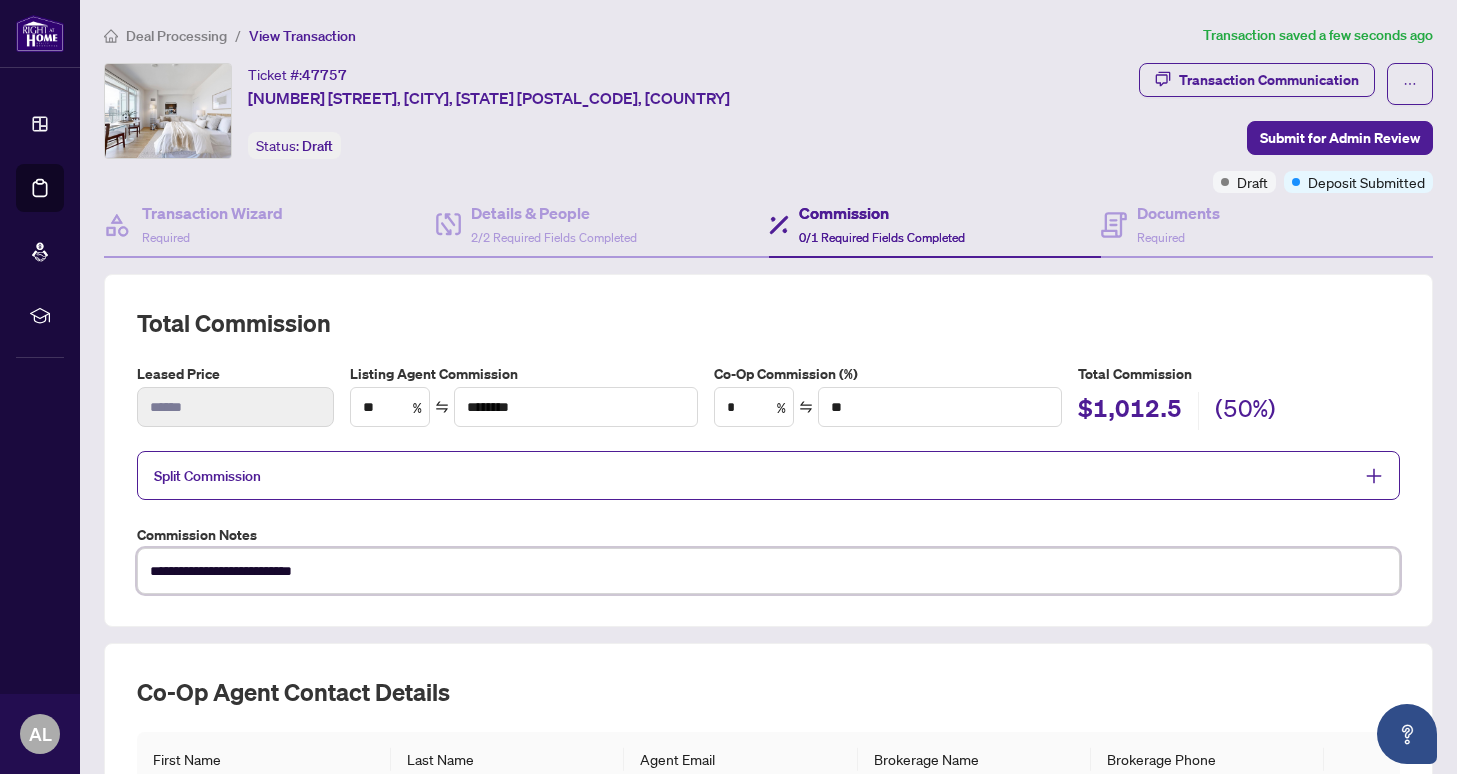 type on "**********" 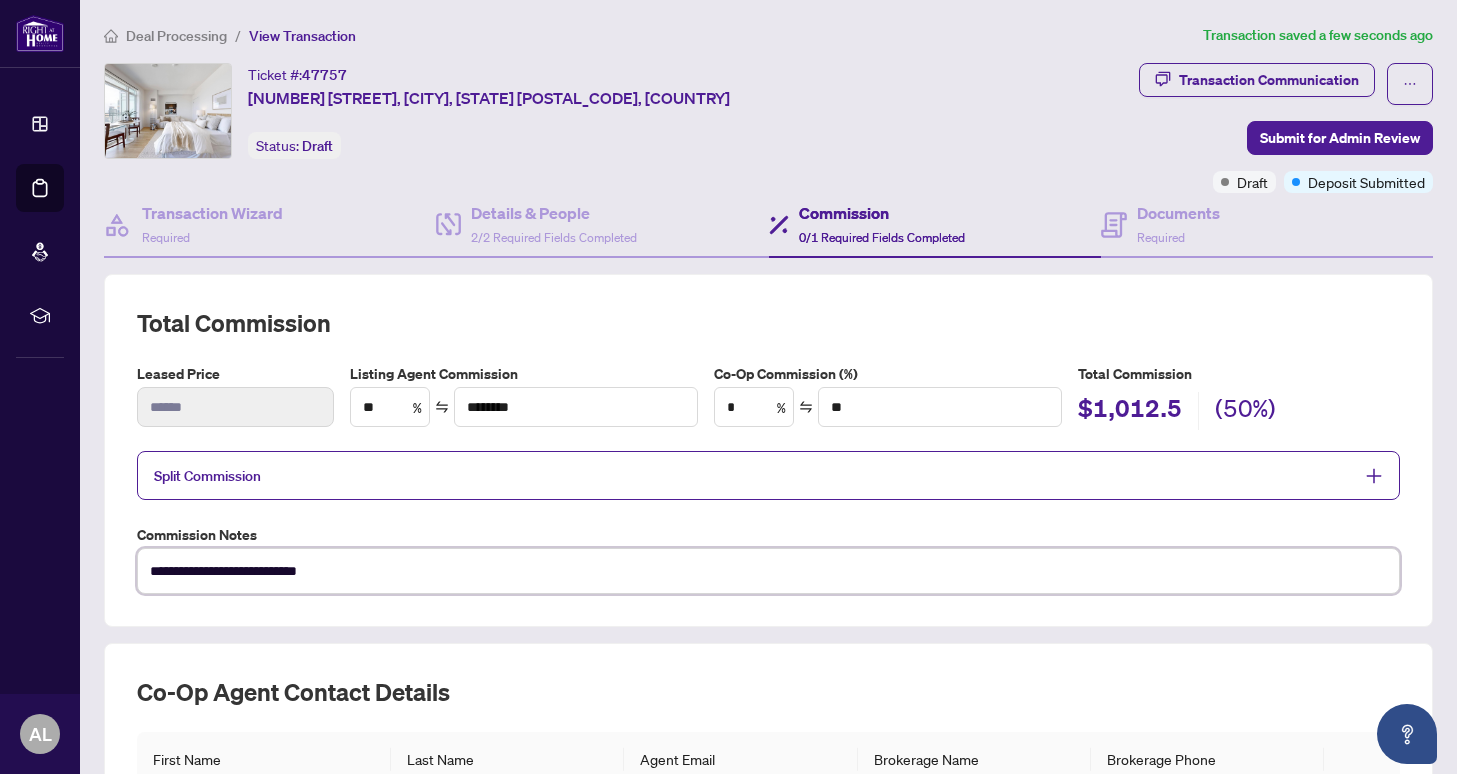type on "**********" 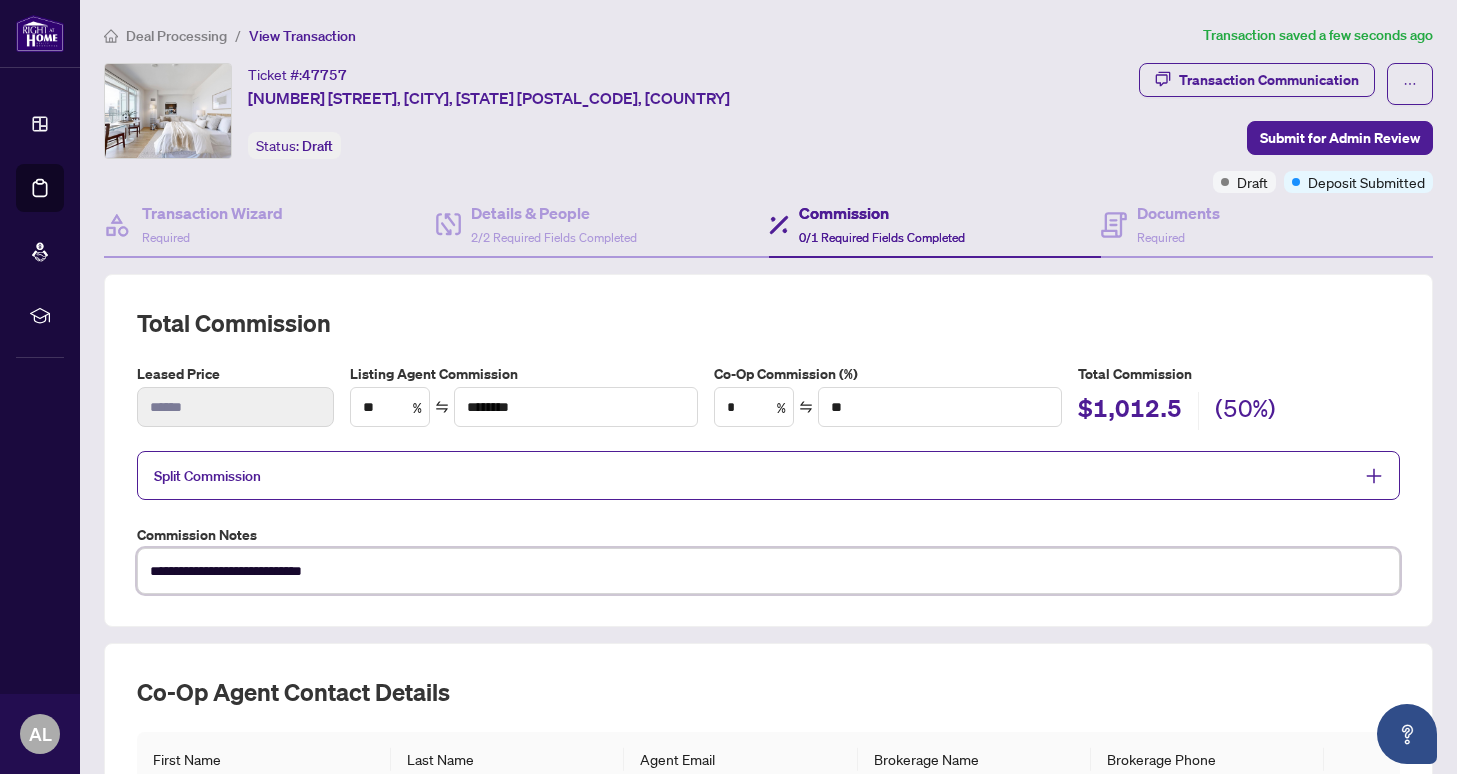type on "**********" 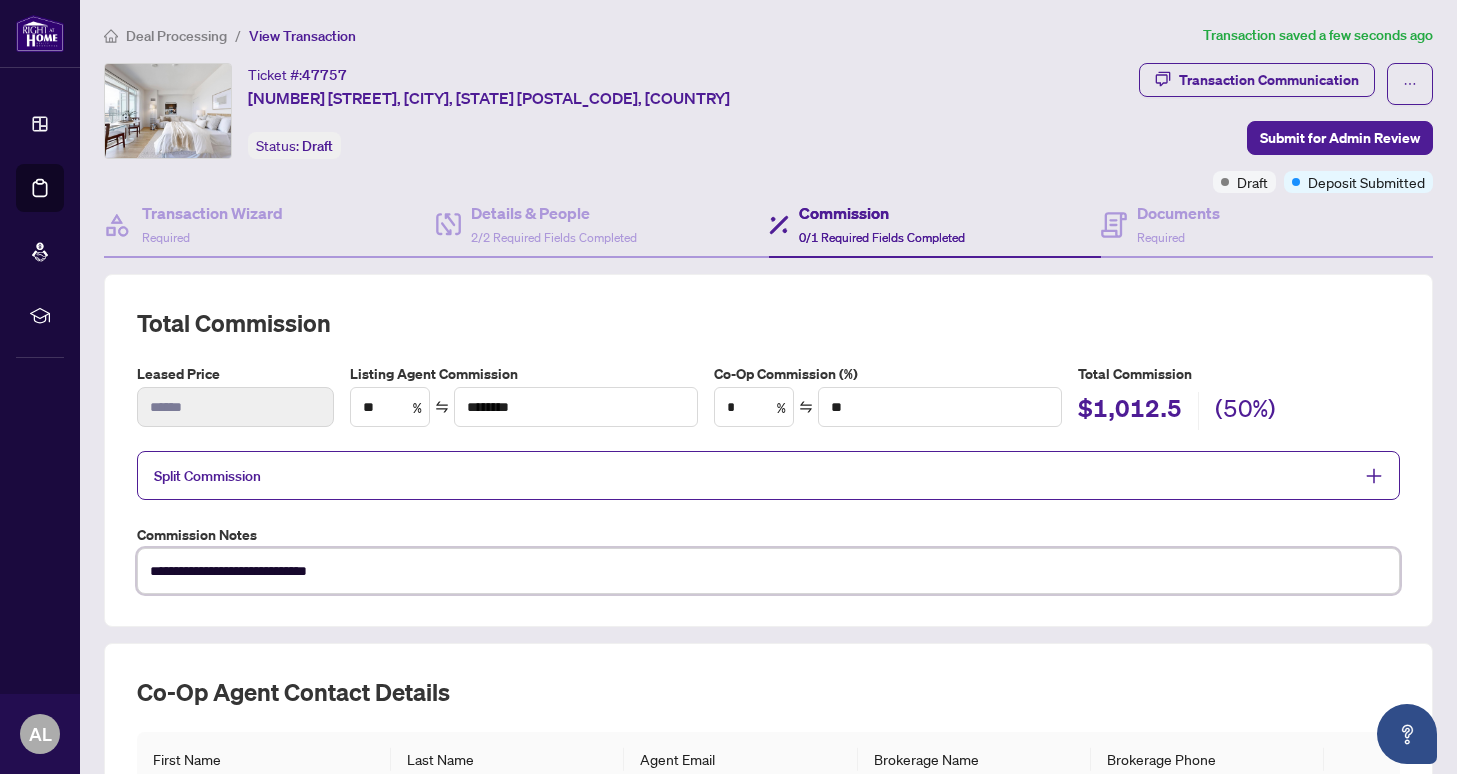 type on "**********" 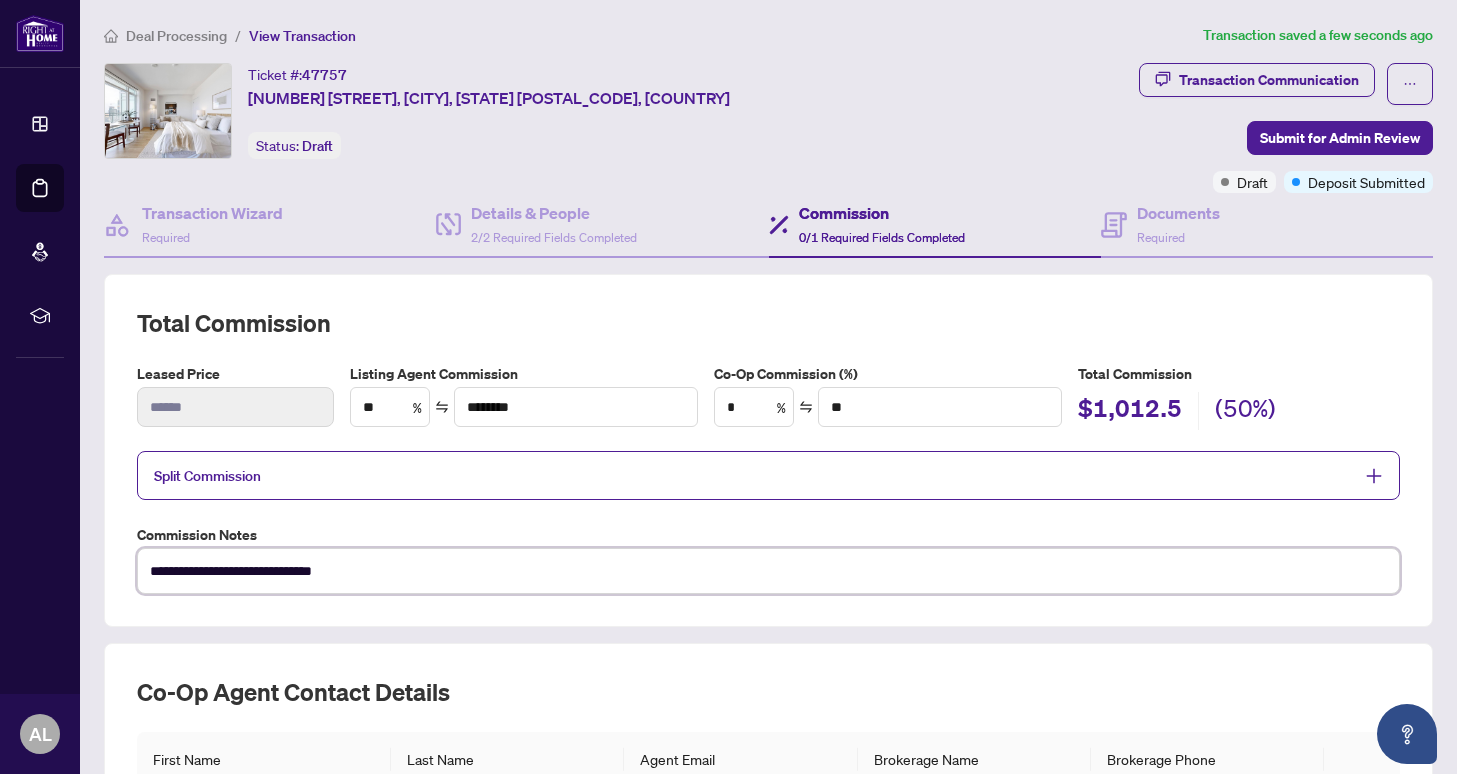 type on "**********" 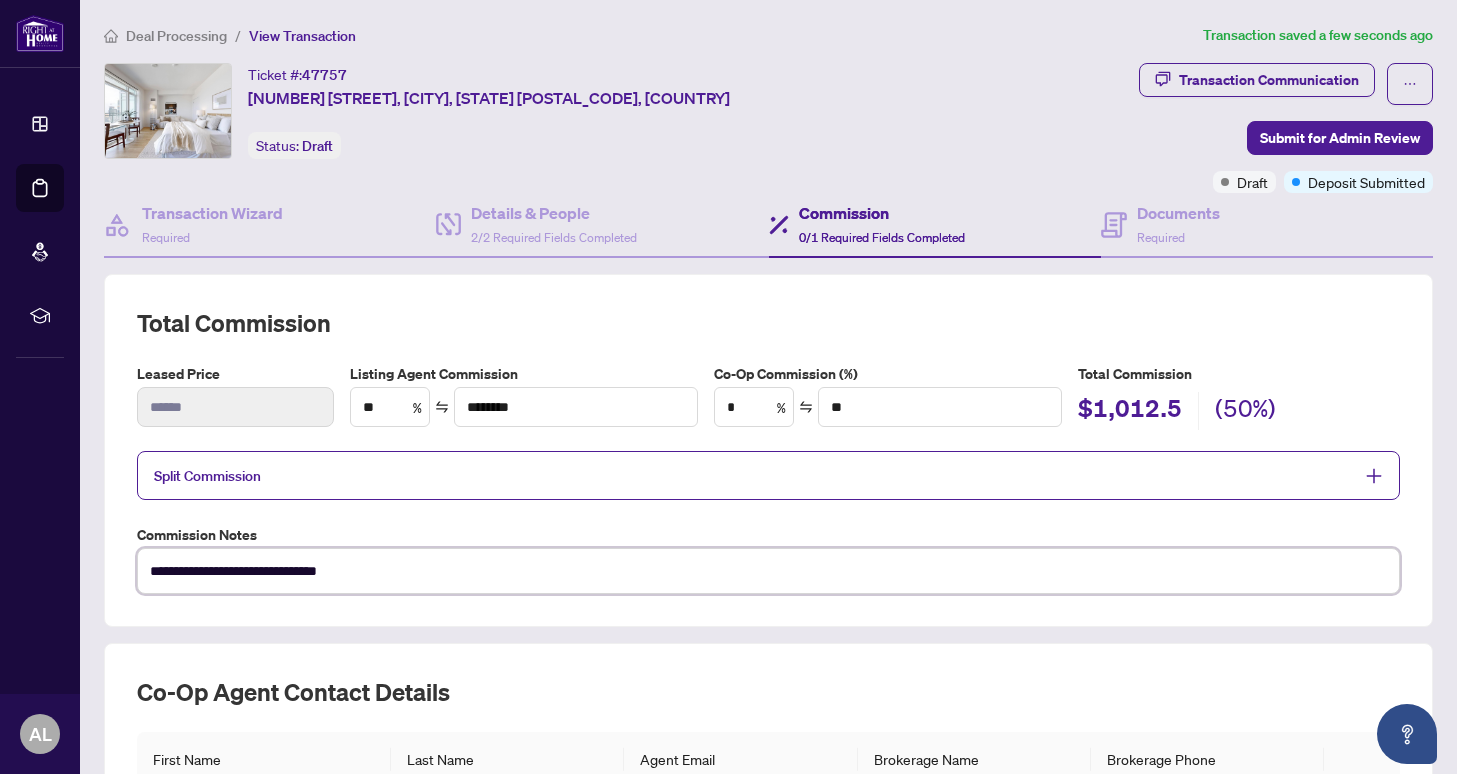 type on "**********" 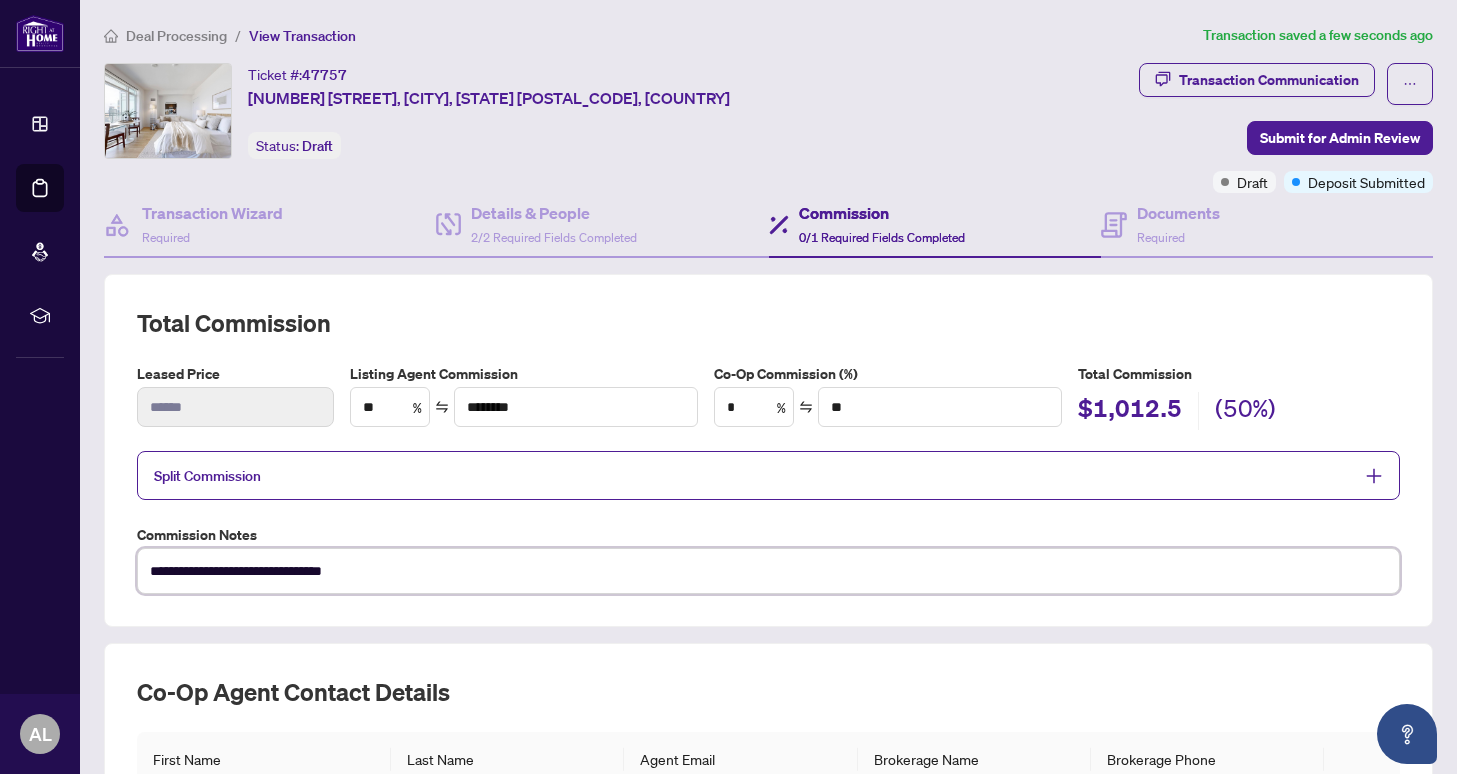type on "**********" 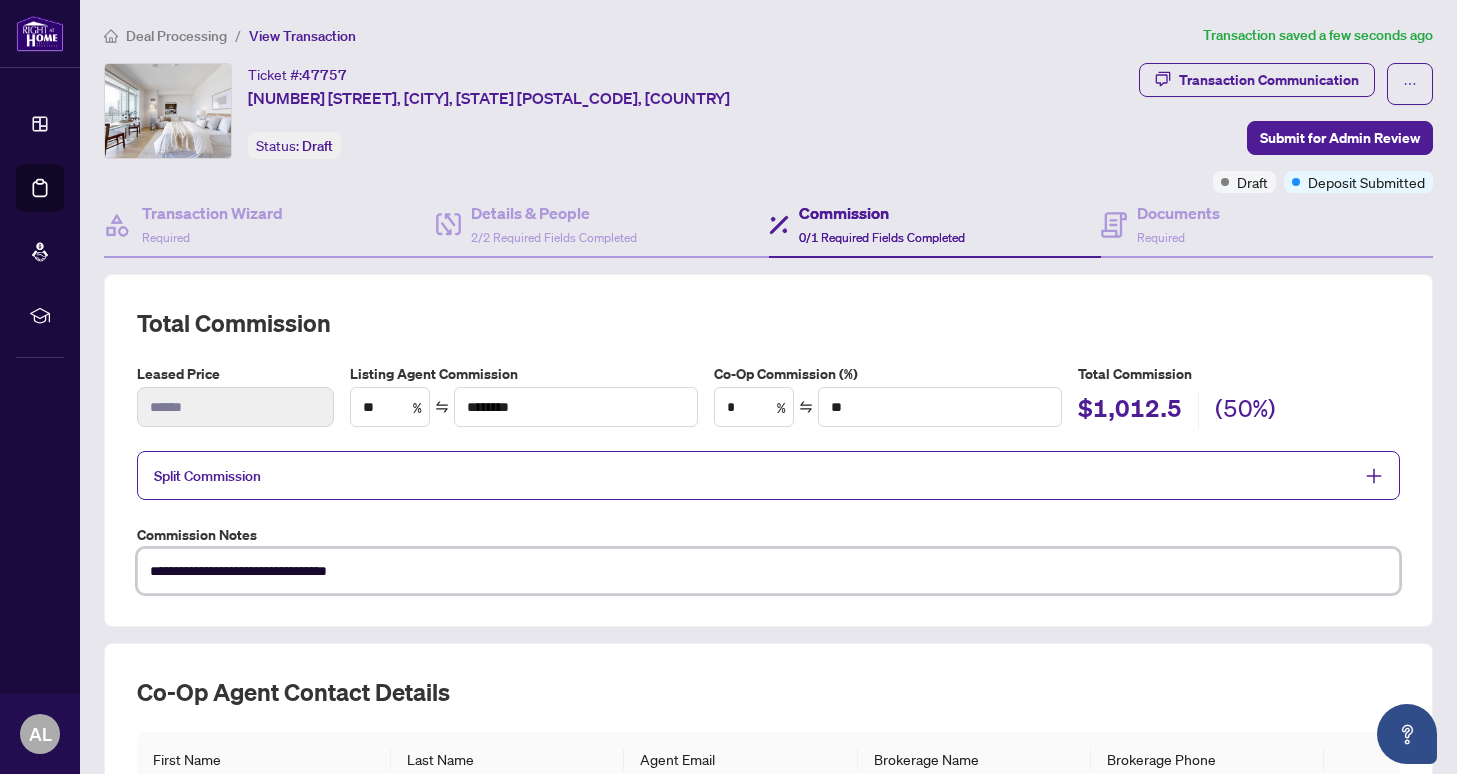 type on "**********" 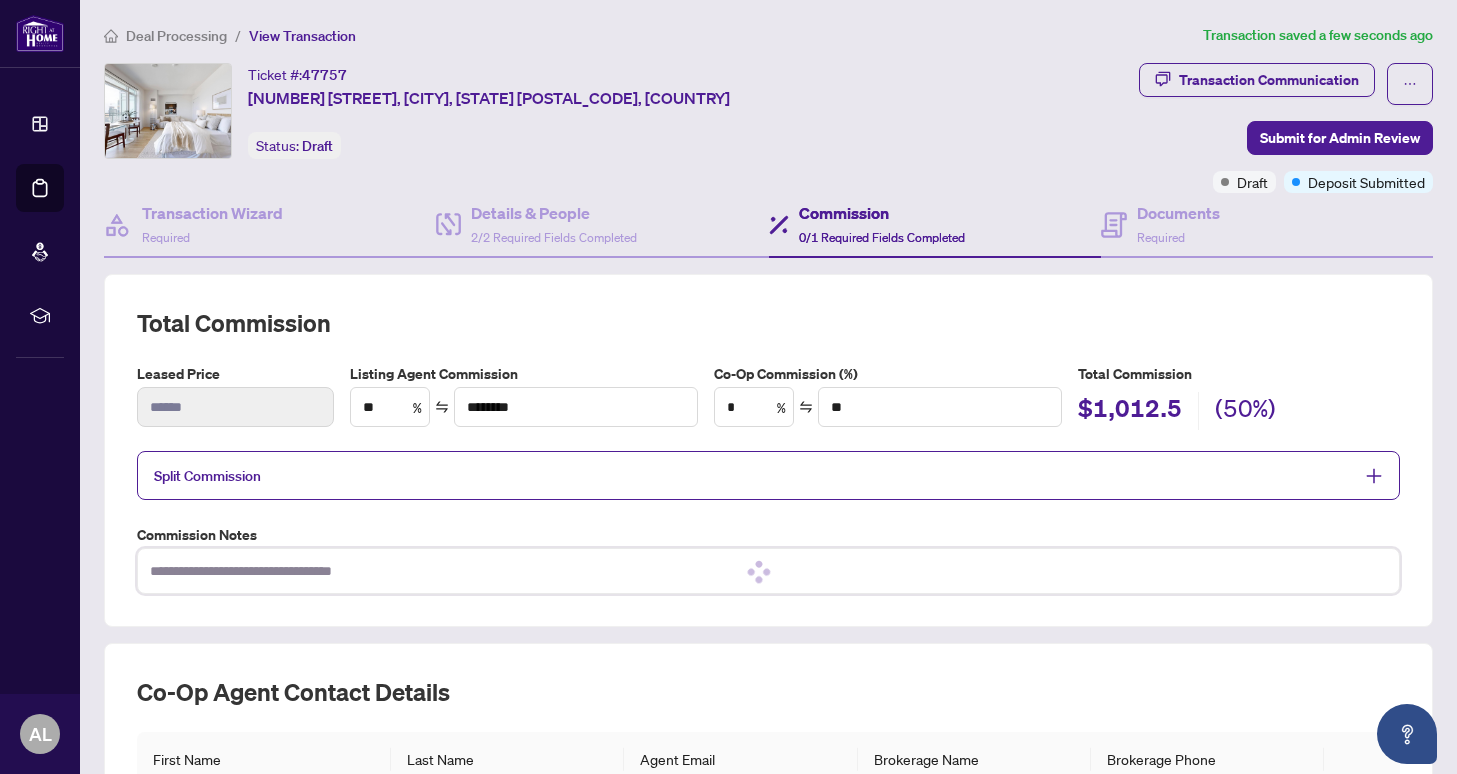 type on "**********" 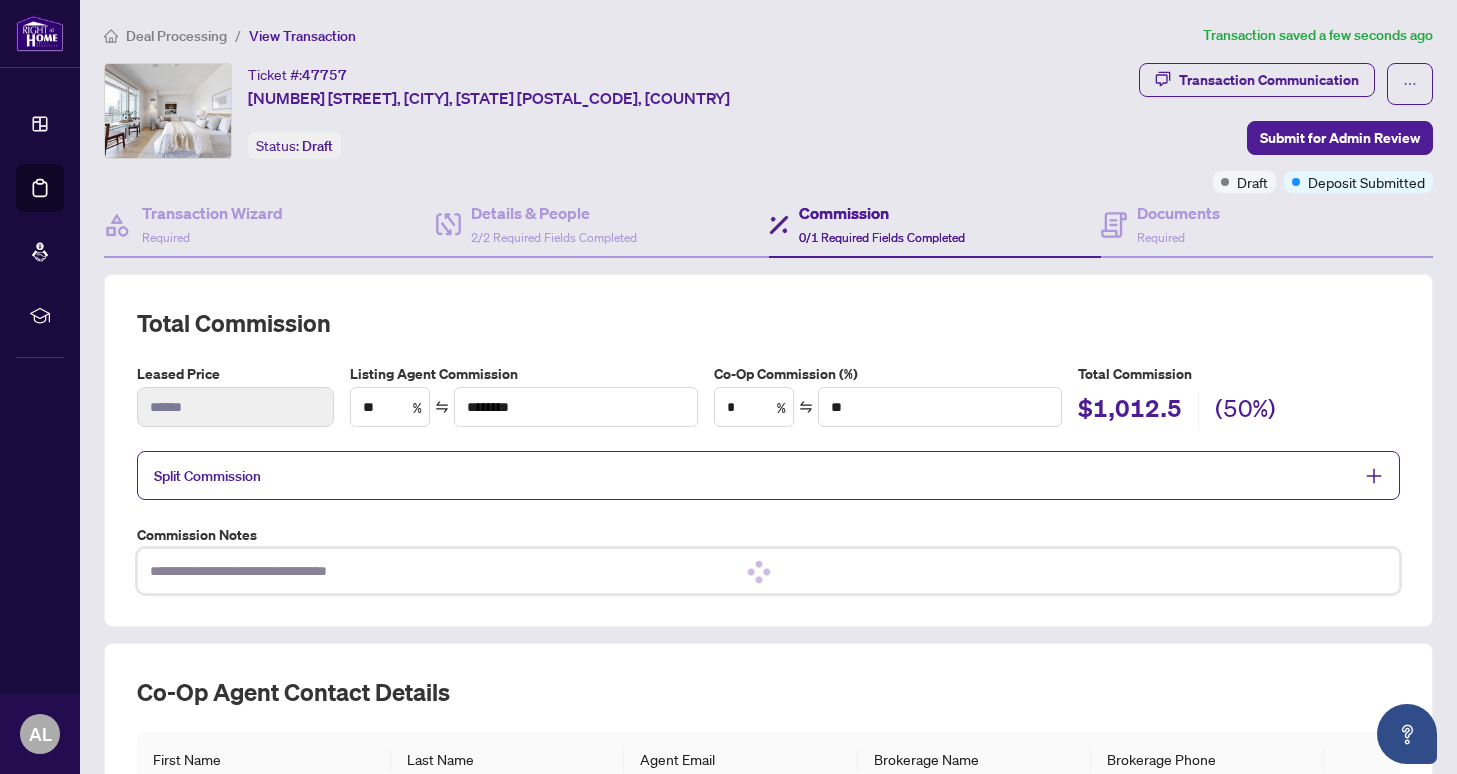 type on "**********" 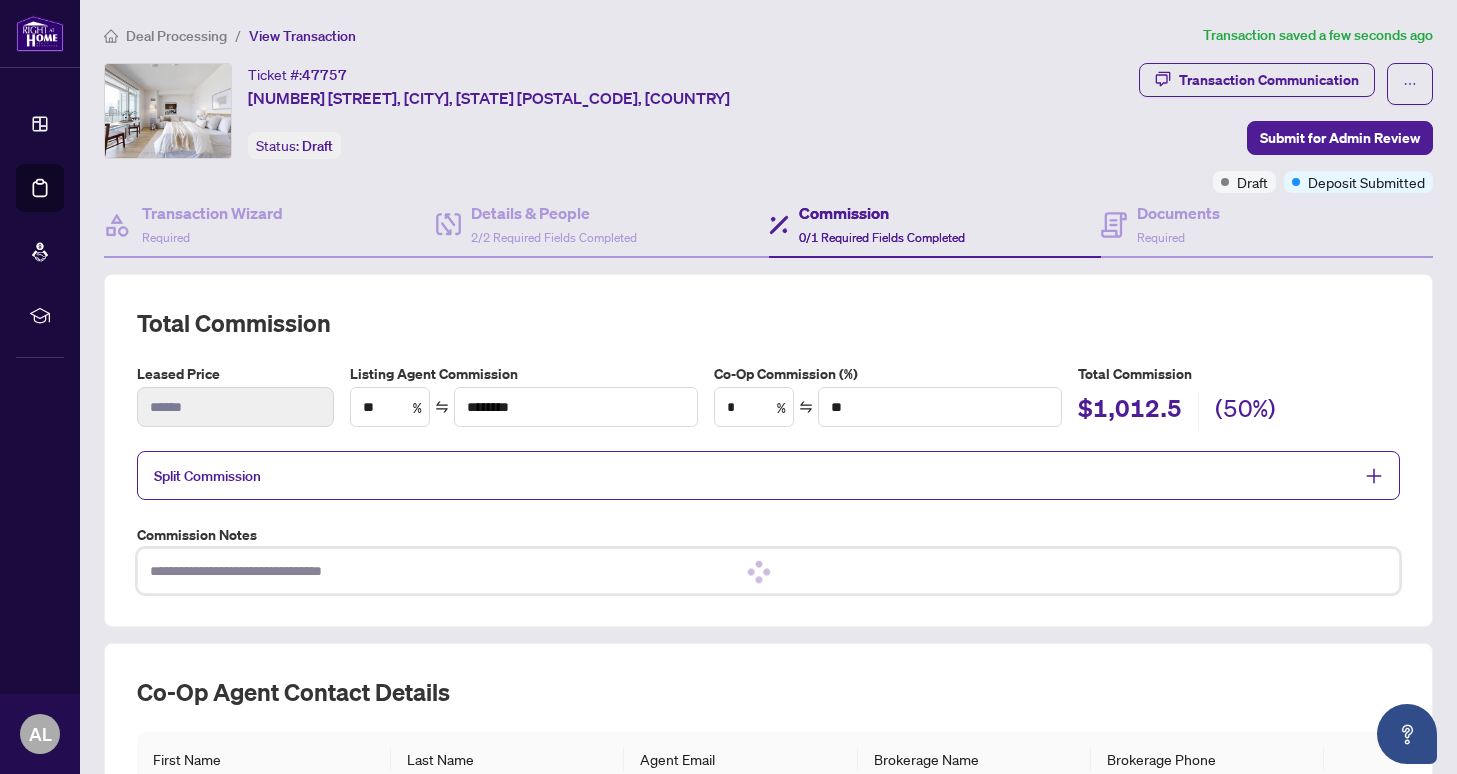 type on "**********" 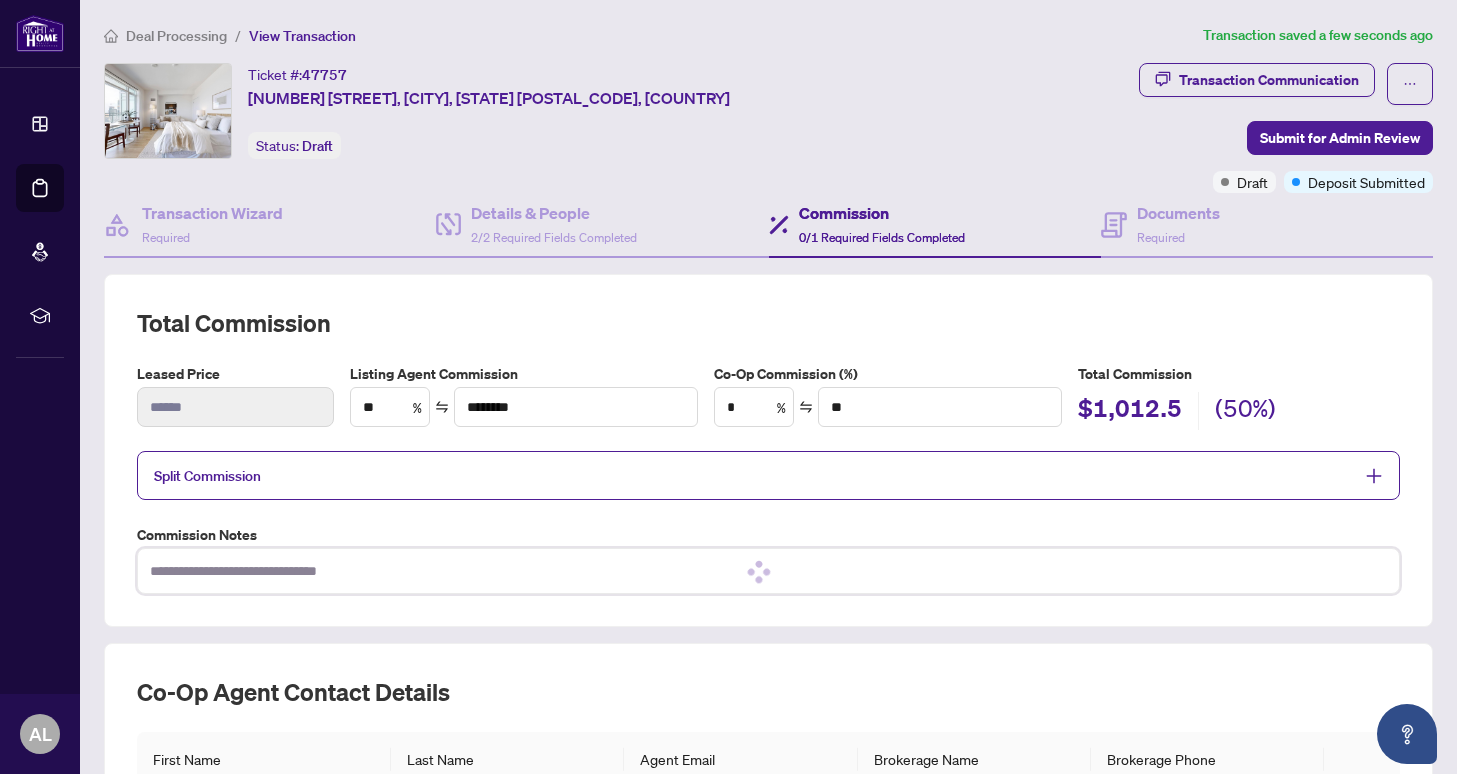 type on "**********" 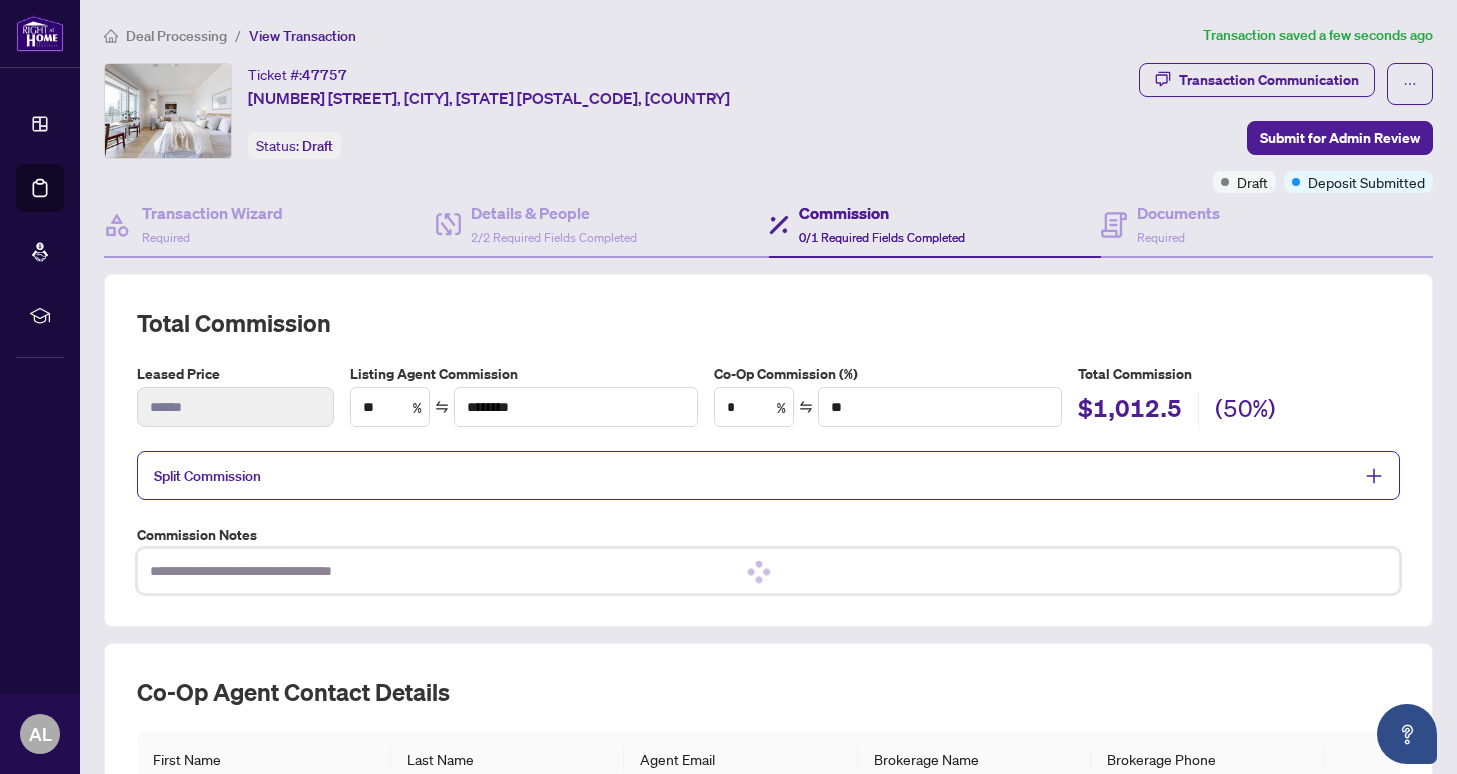type on "**********" 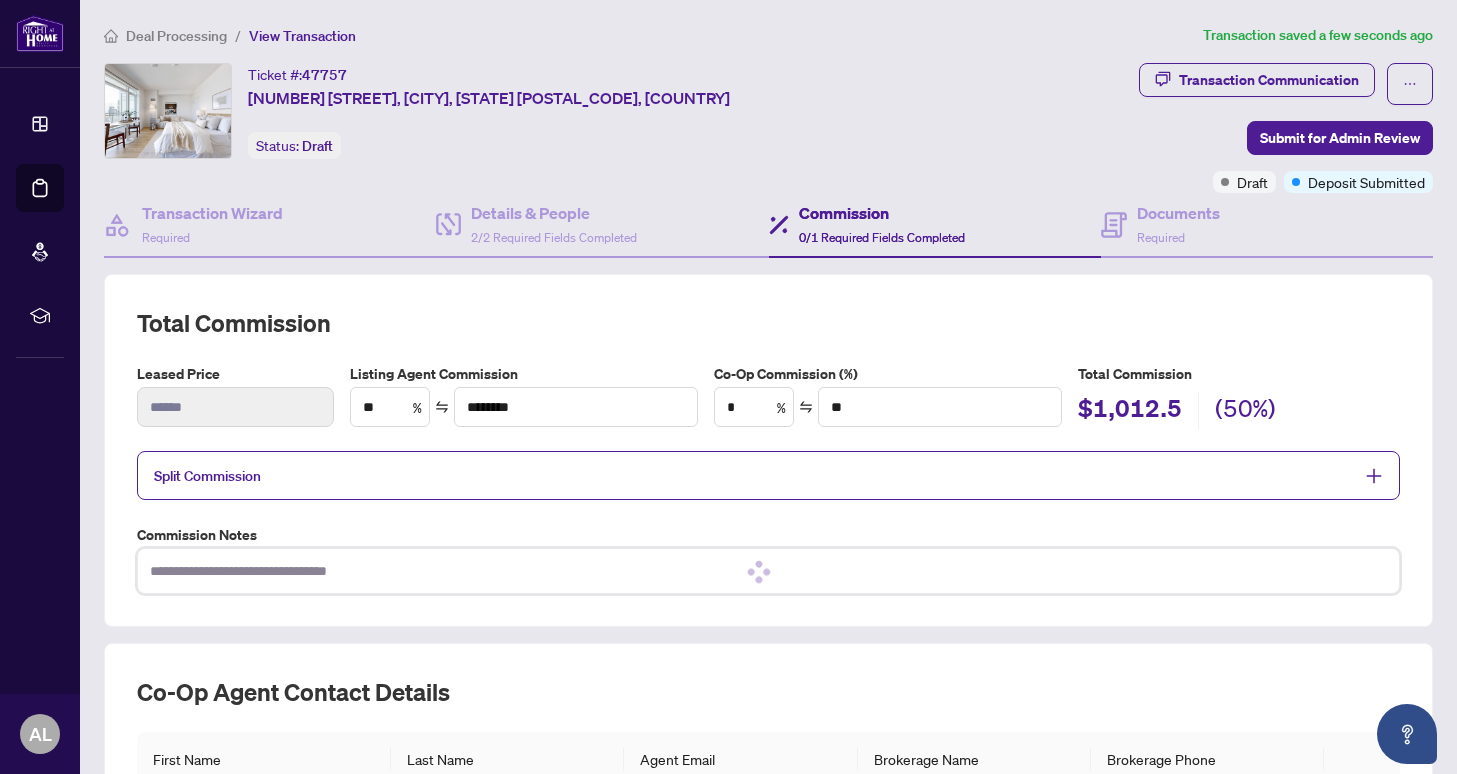 type on "**********" 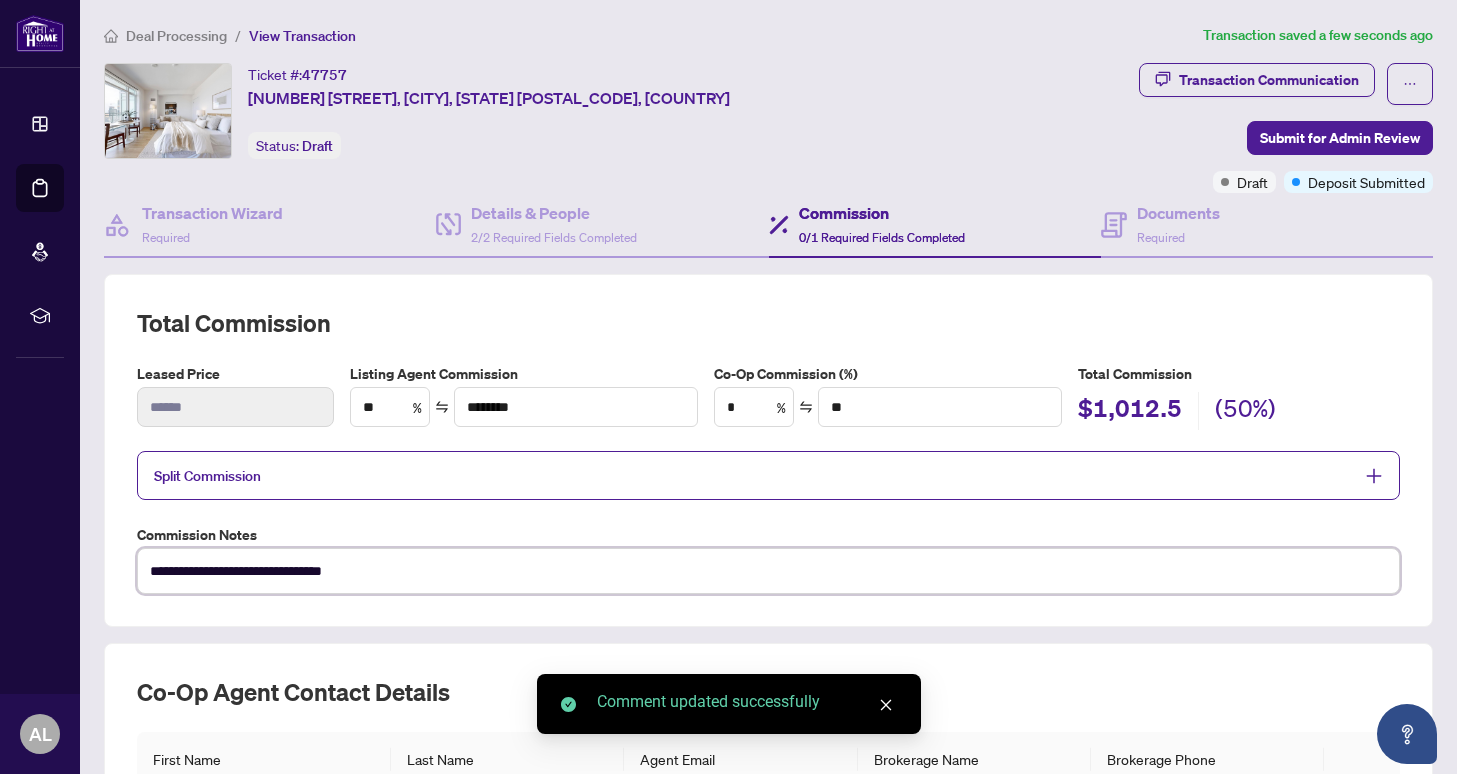 type on "**********" 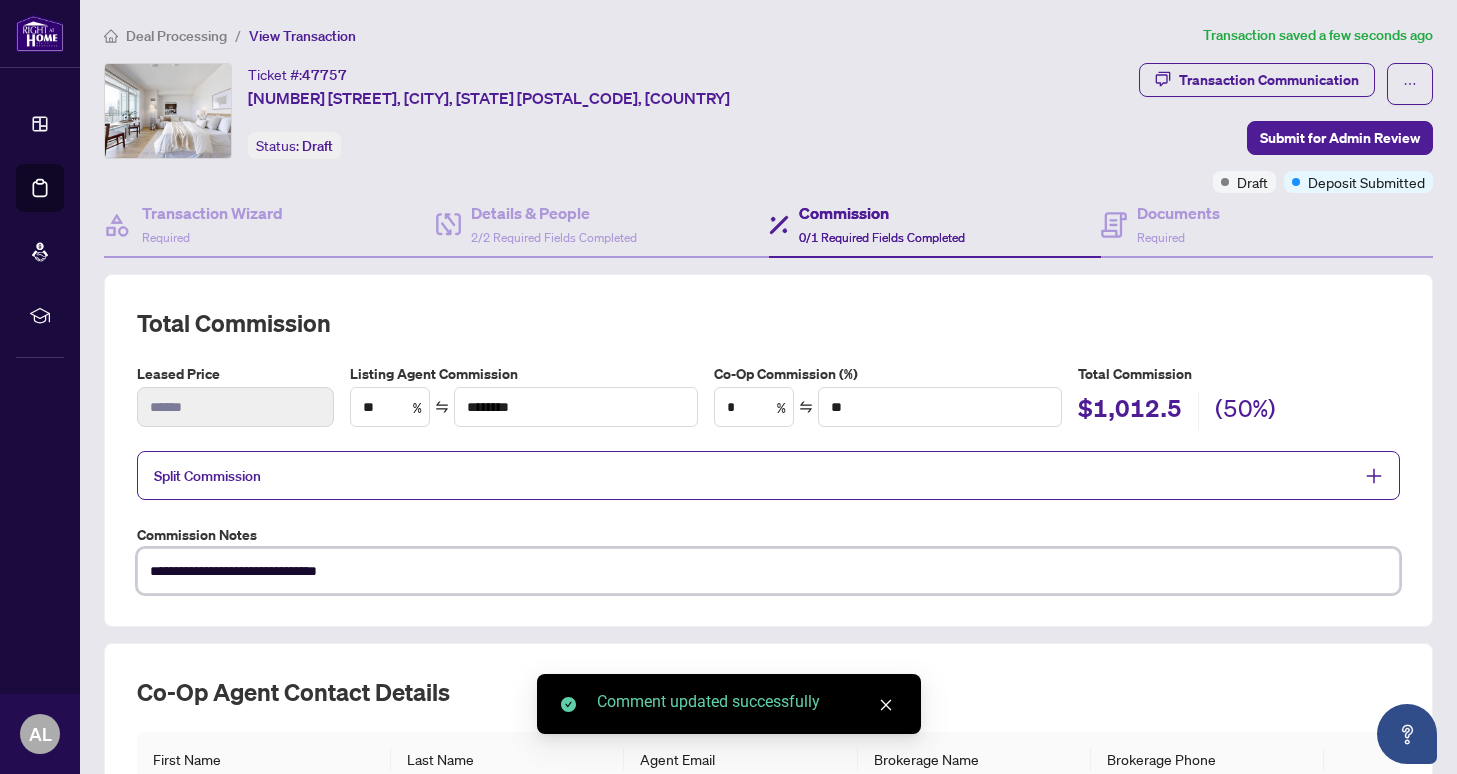 type on "**********" 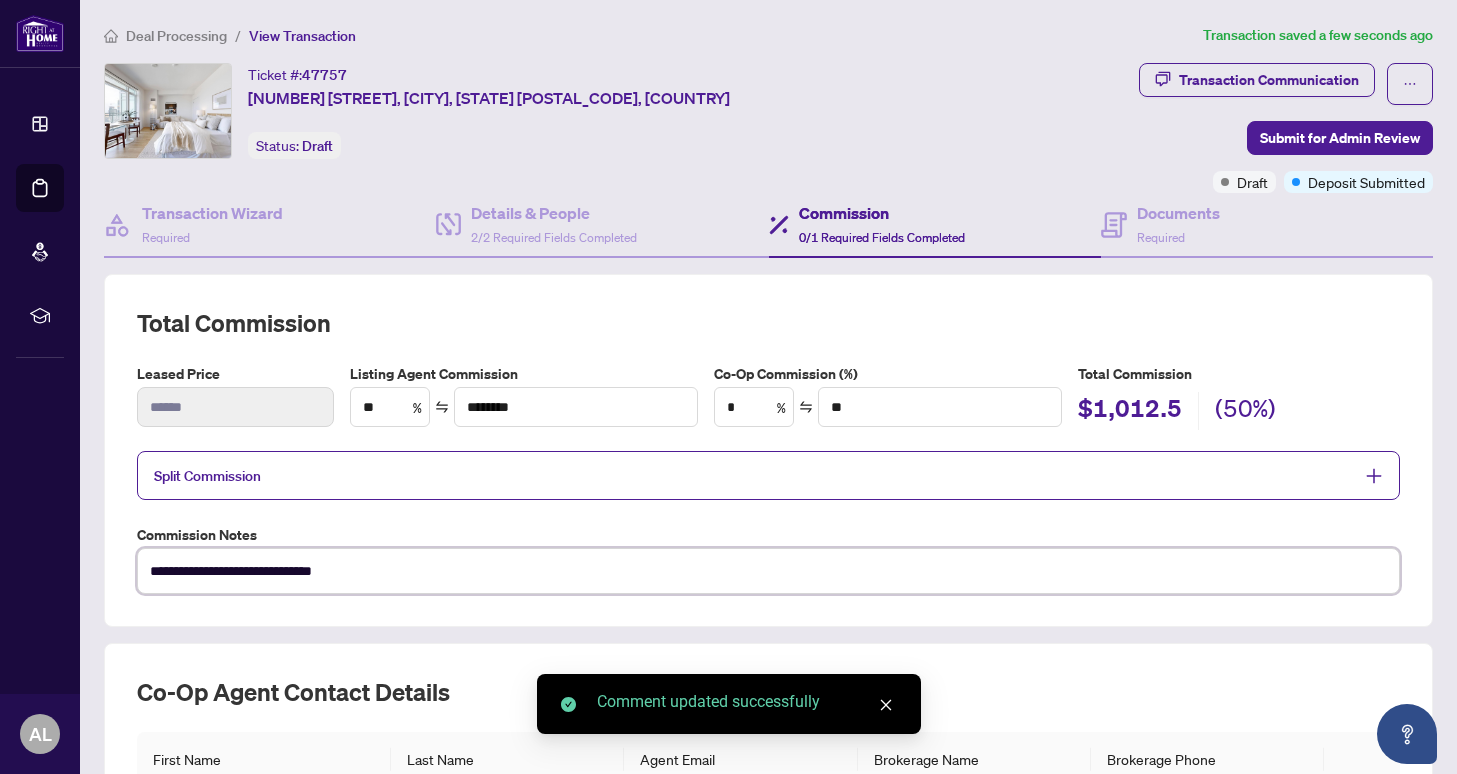 type on "**********" 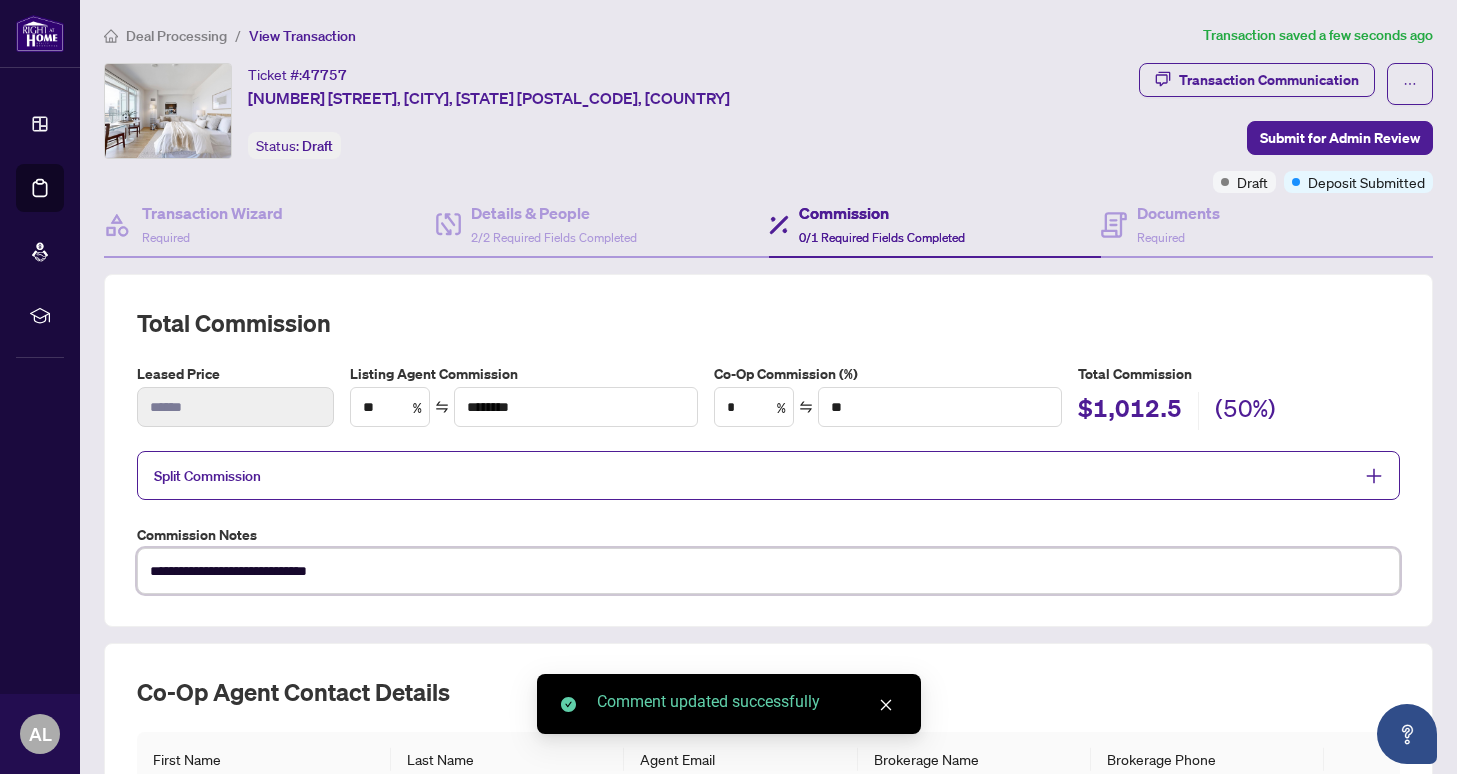 type on "**********" 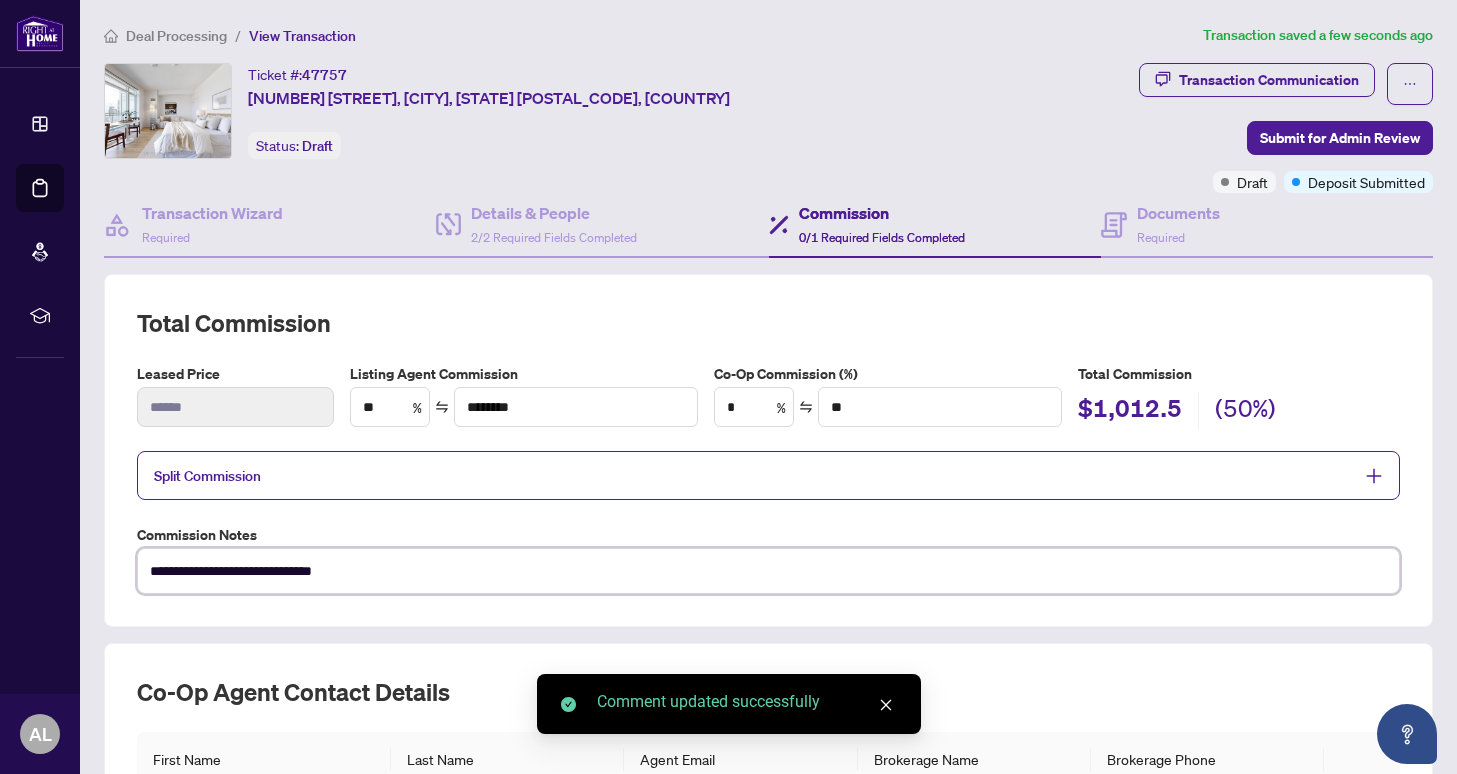 type on "**********" 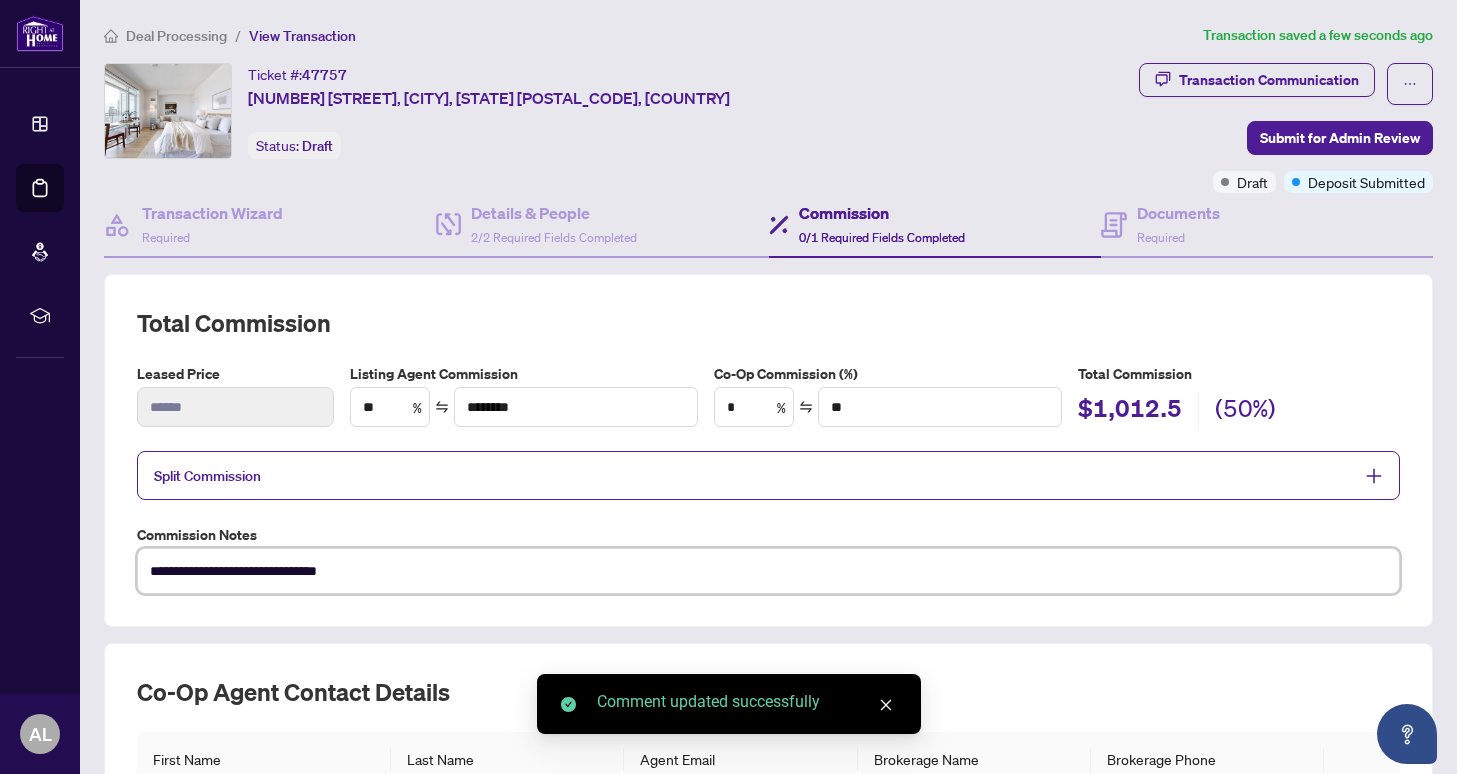 type on "**********" 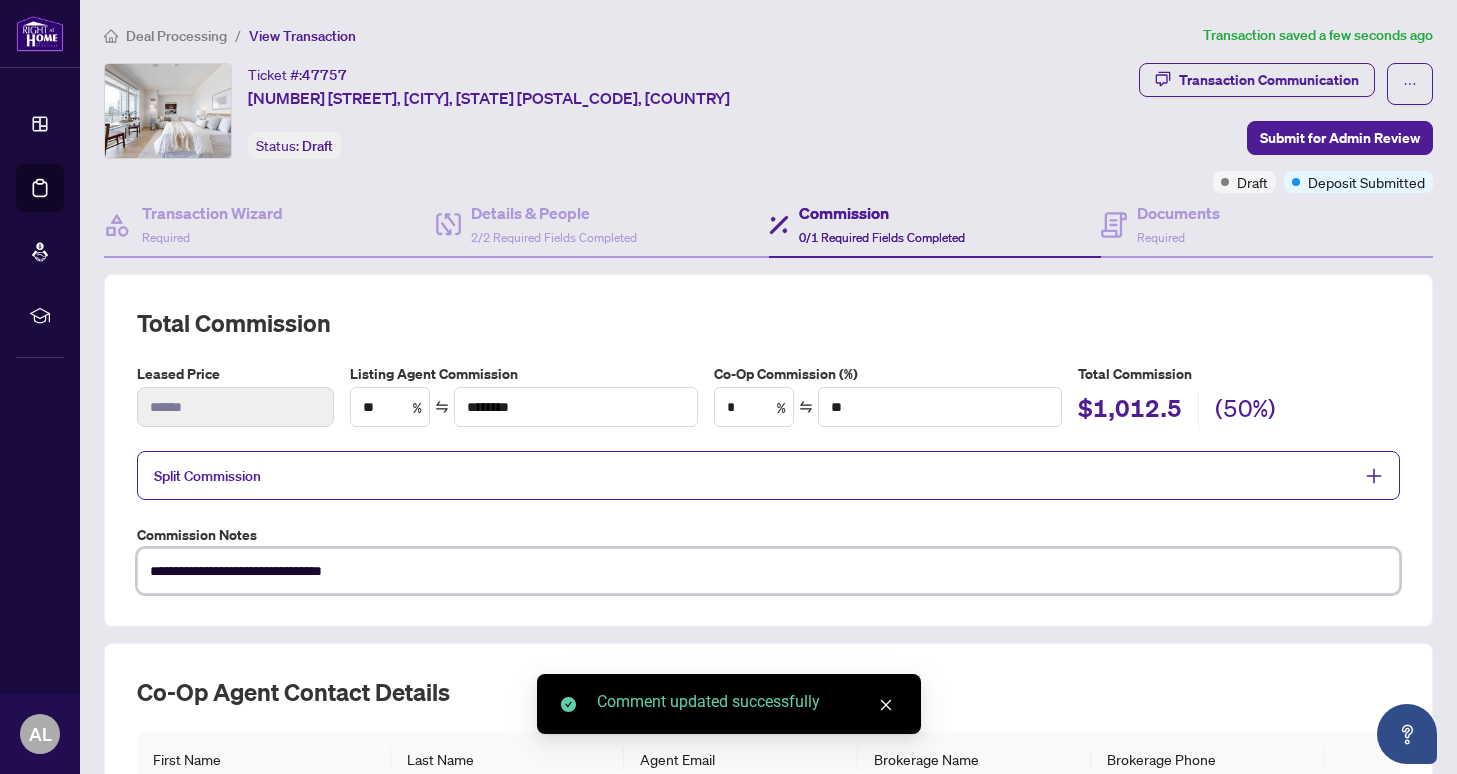 type on "**********" 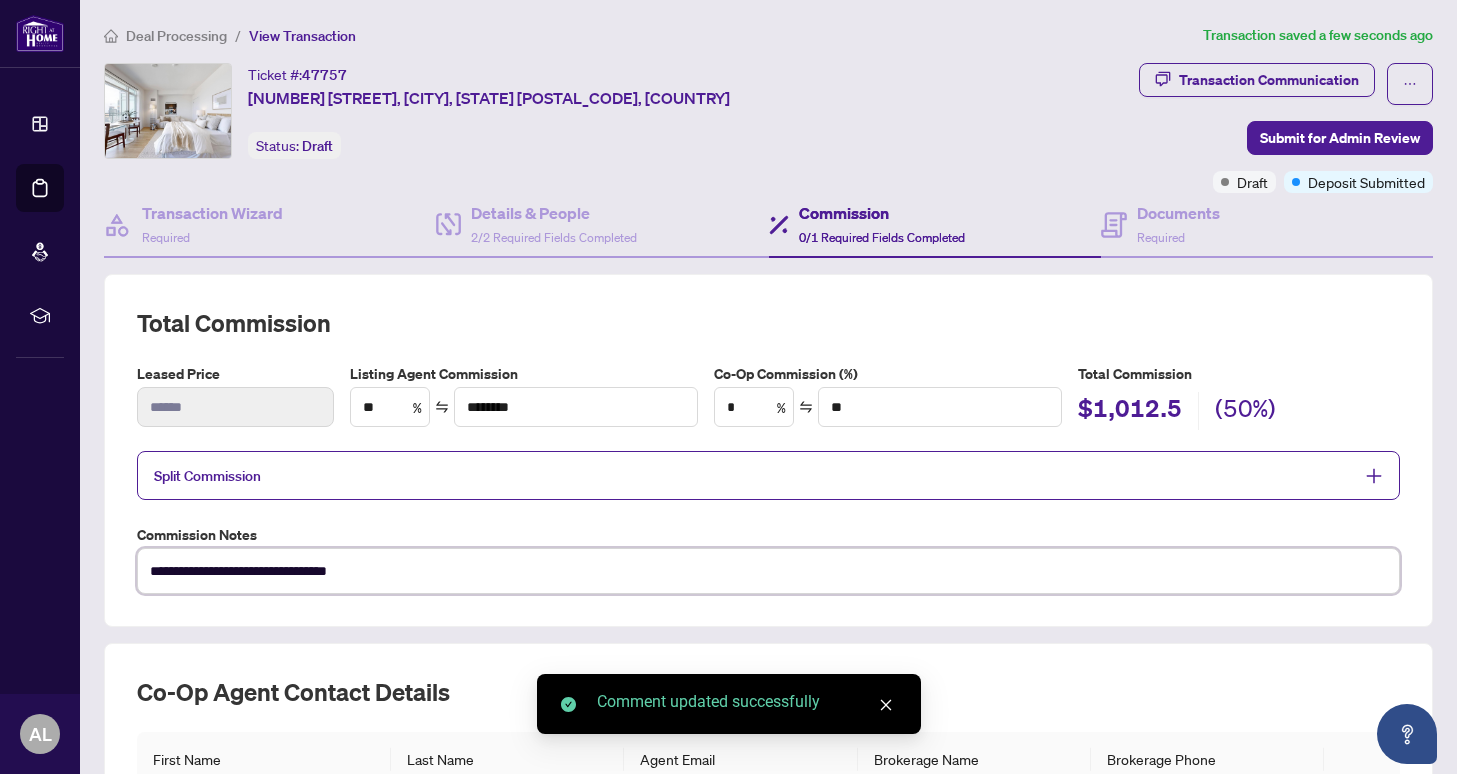 type on "**********" 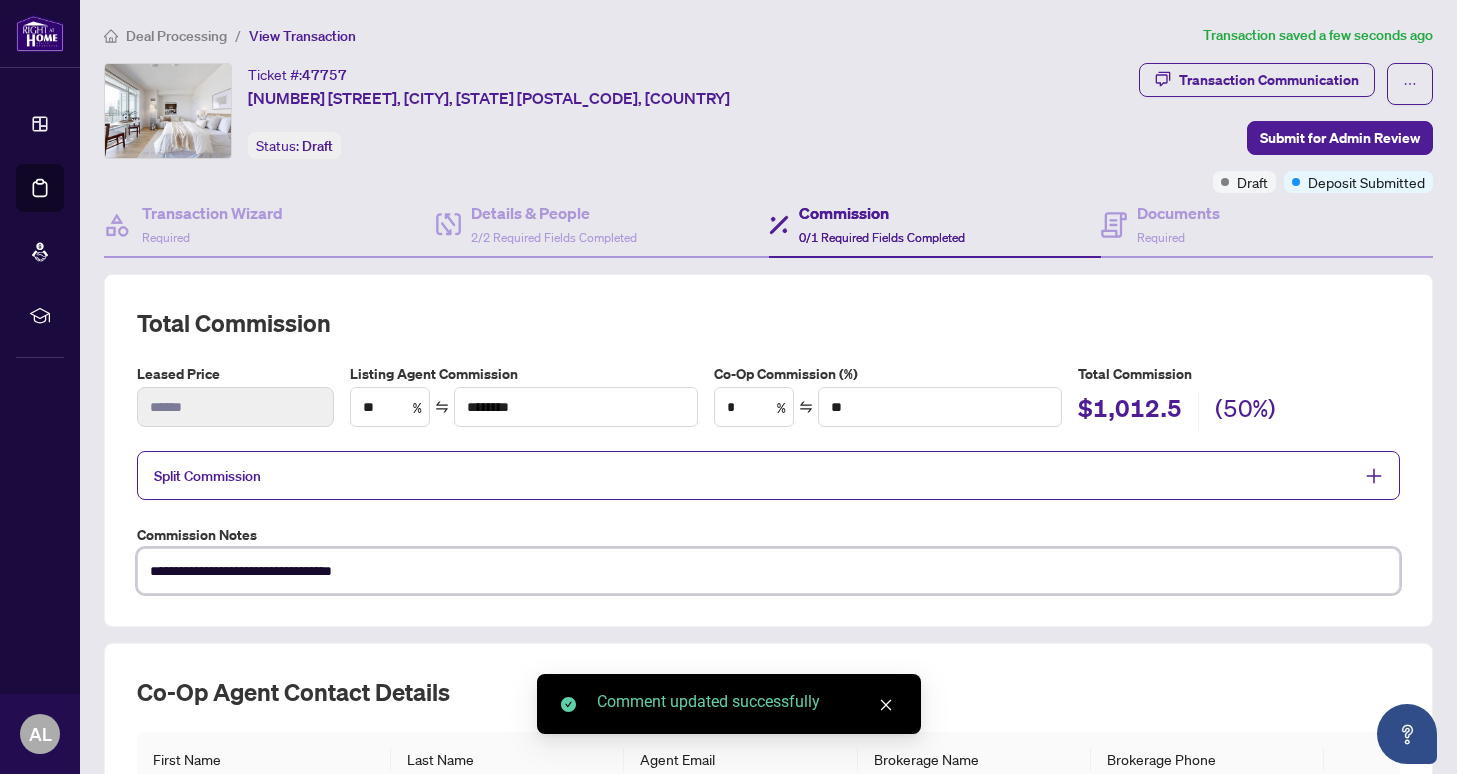 type on "**********" 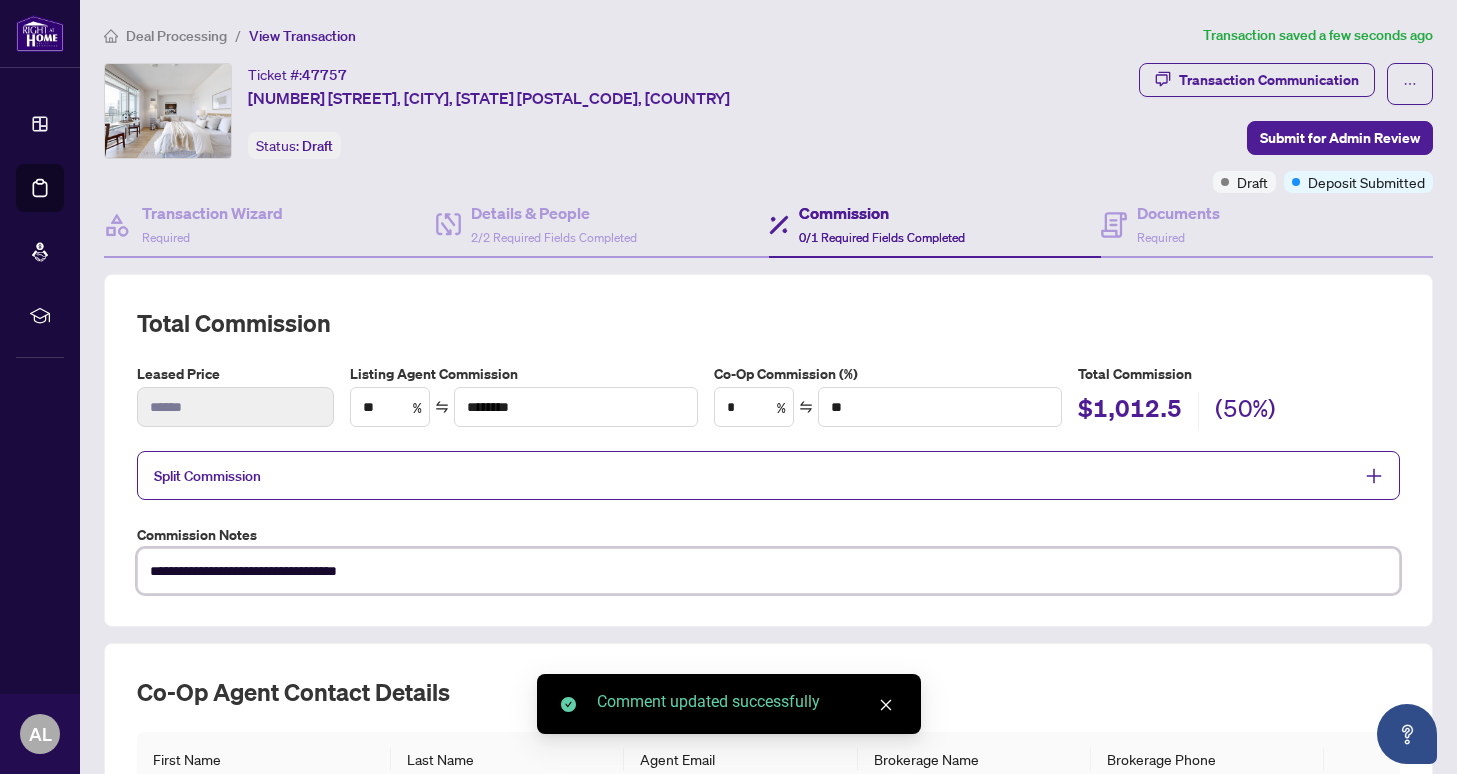 type on "**********" 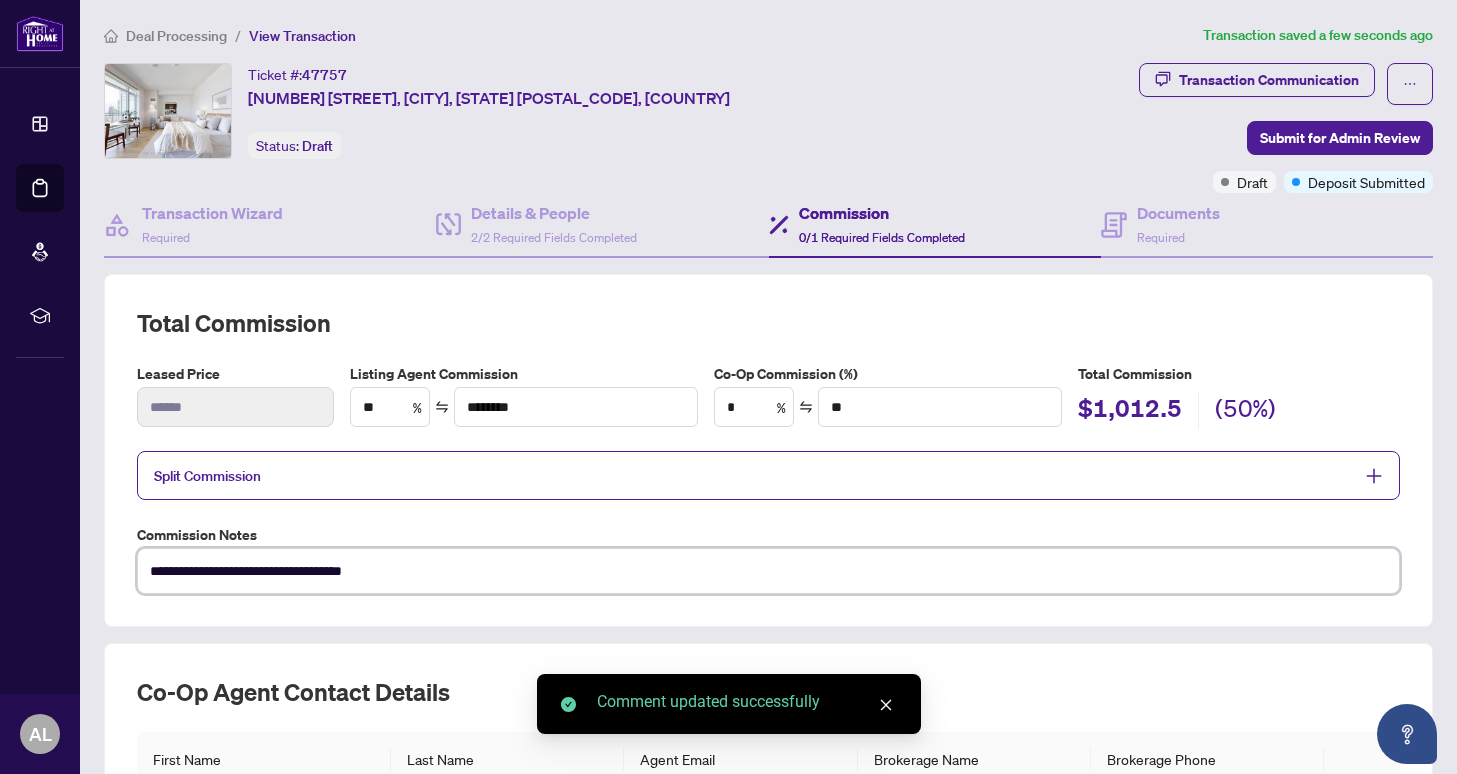 type on "**********" 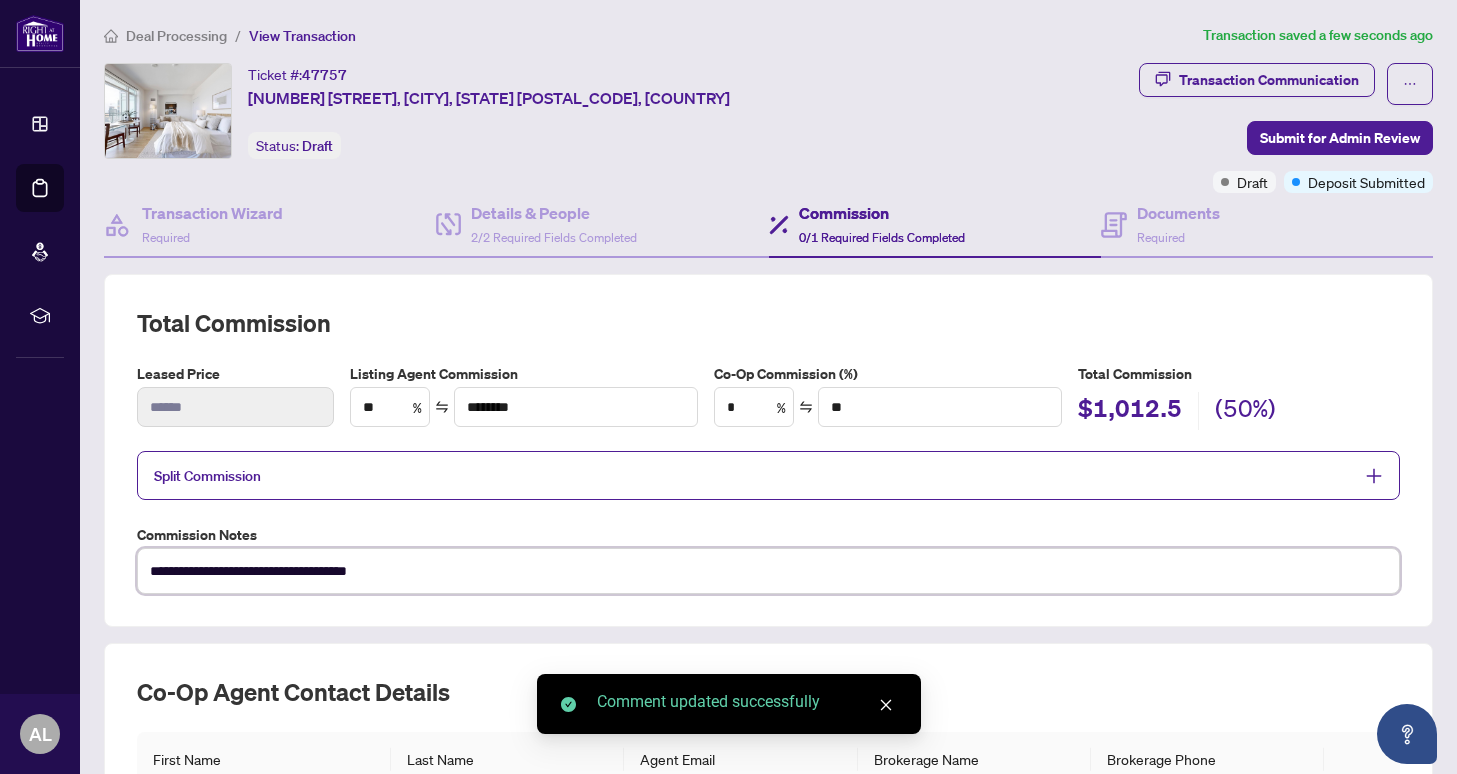 type on "**********" 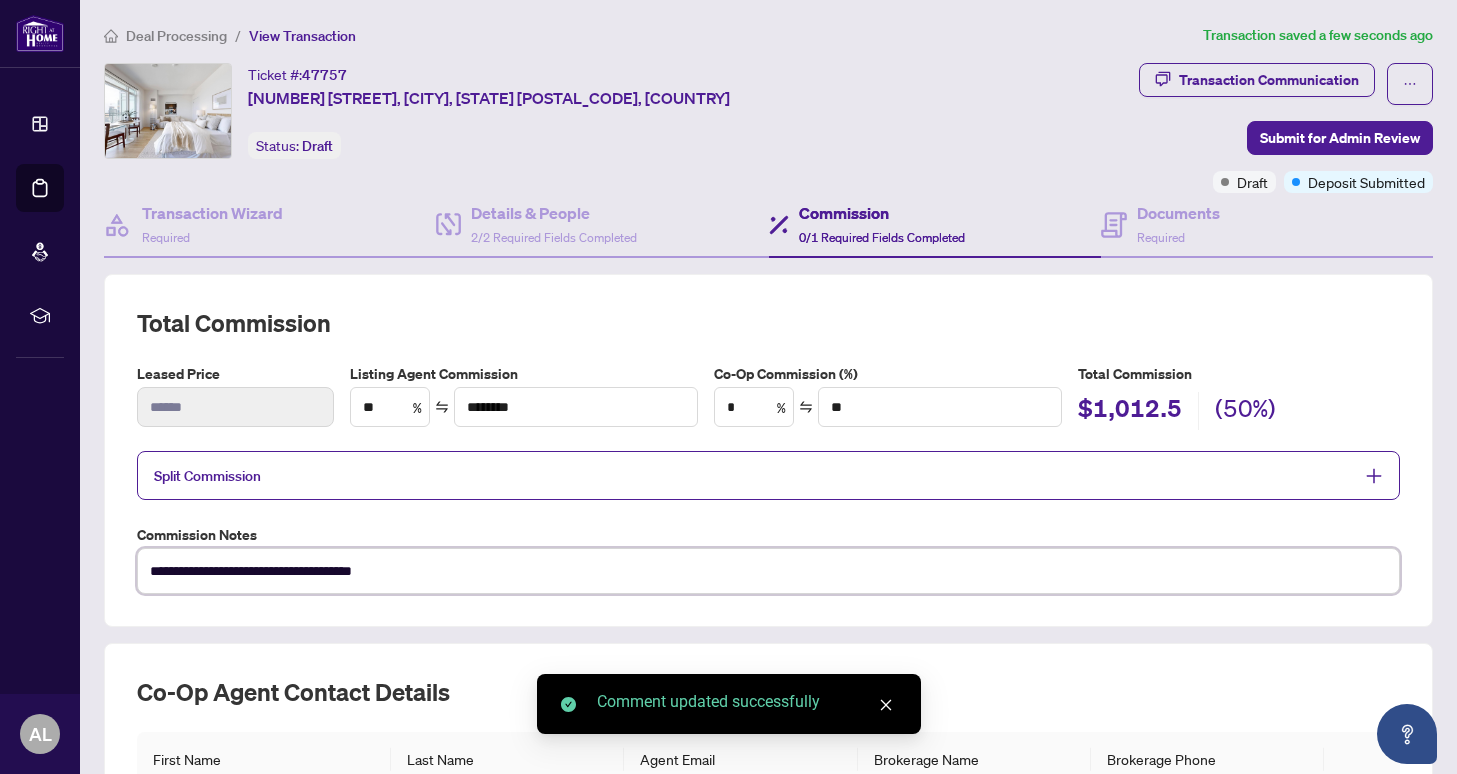 type on "**********" 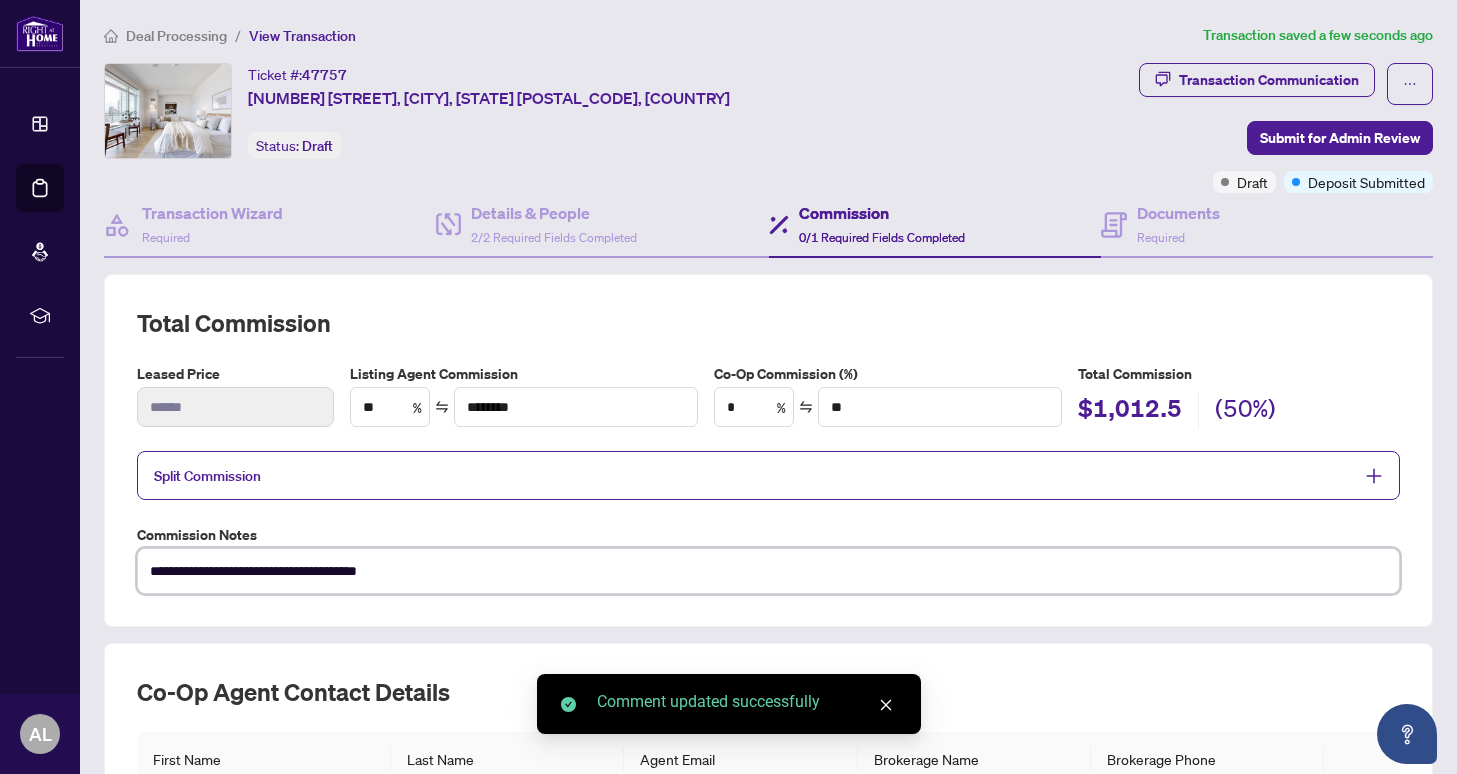 type on "**********" 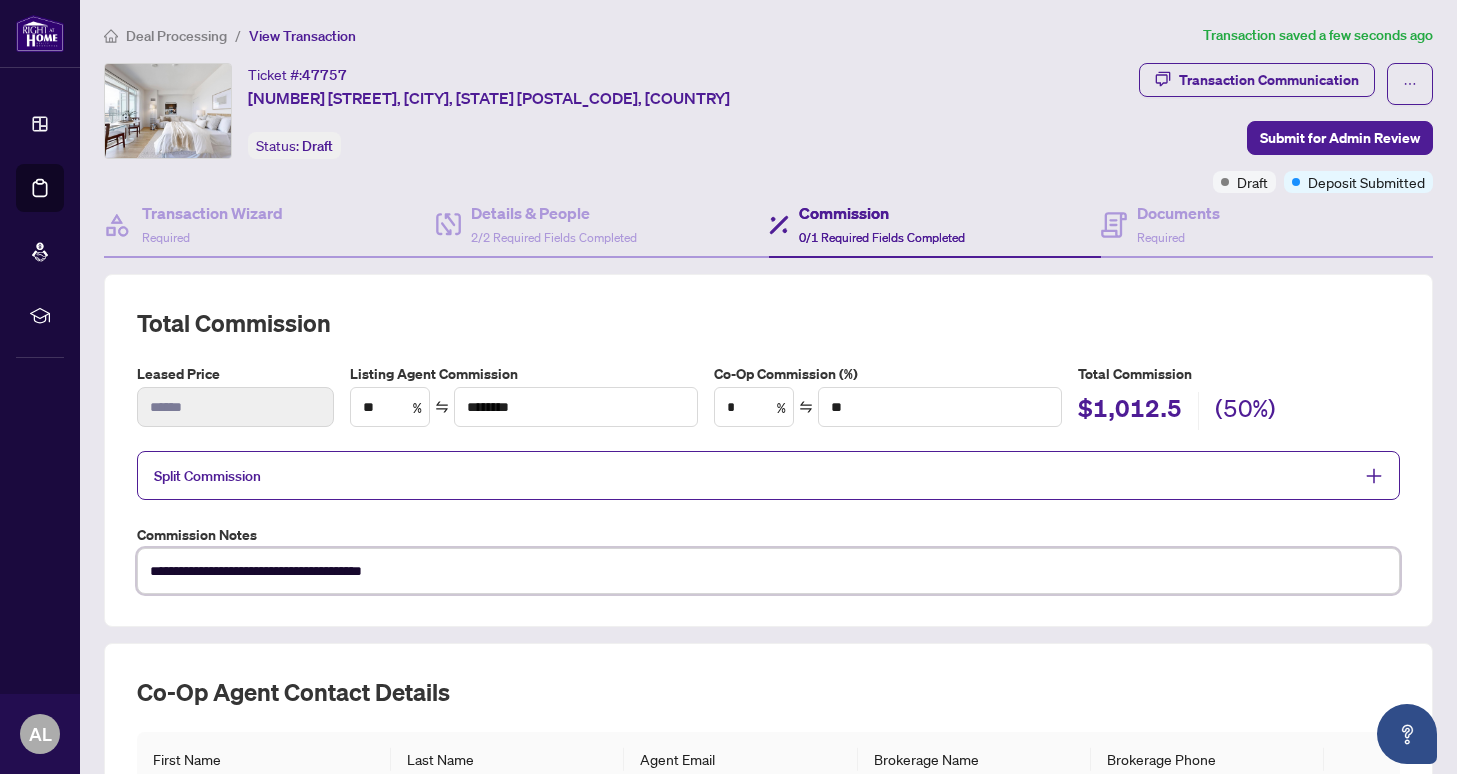 type on "**********" 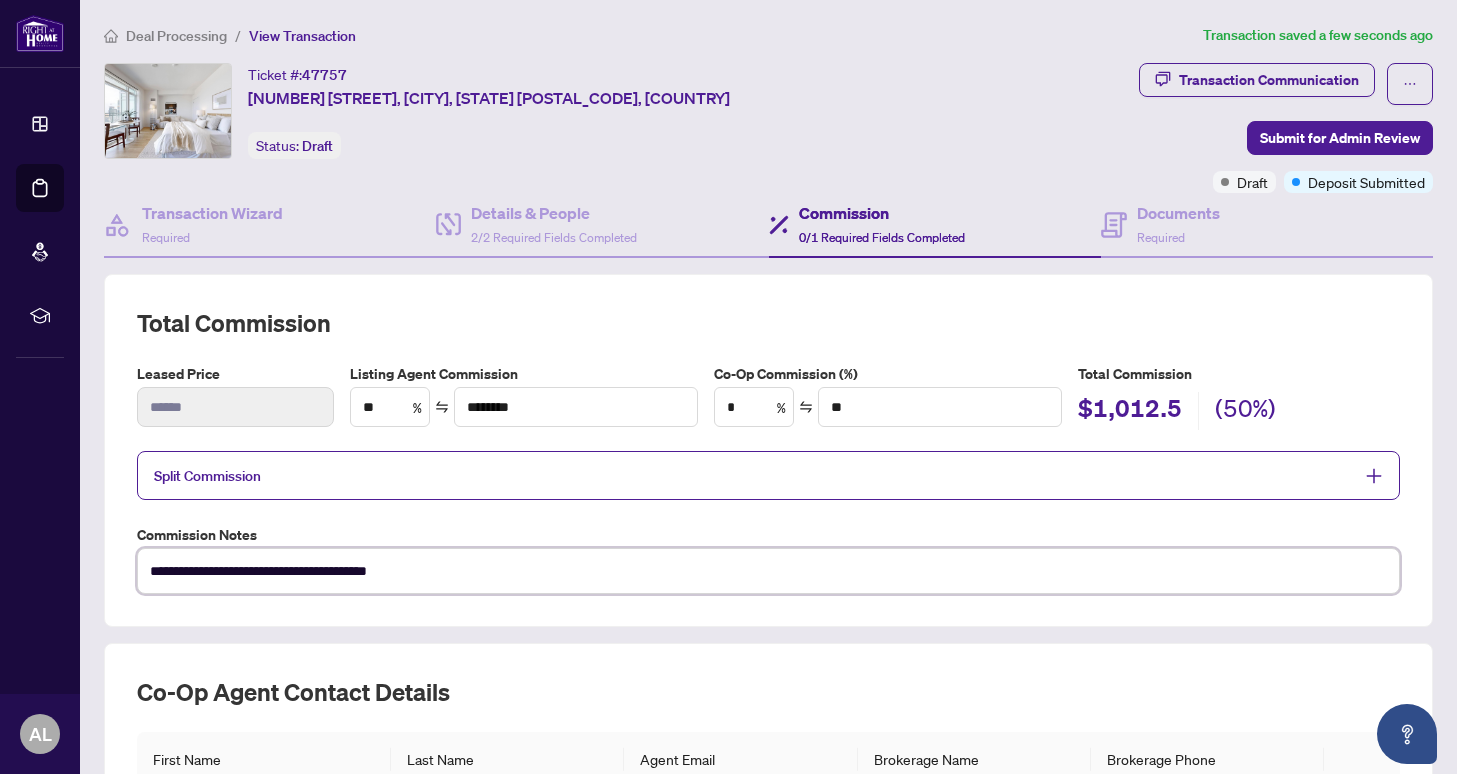 type on "**********" 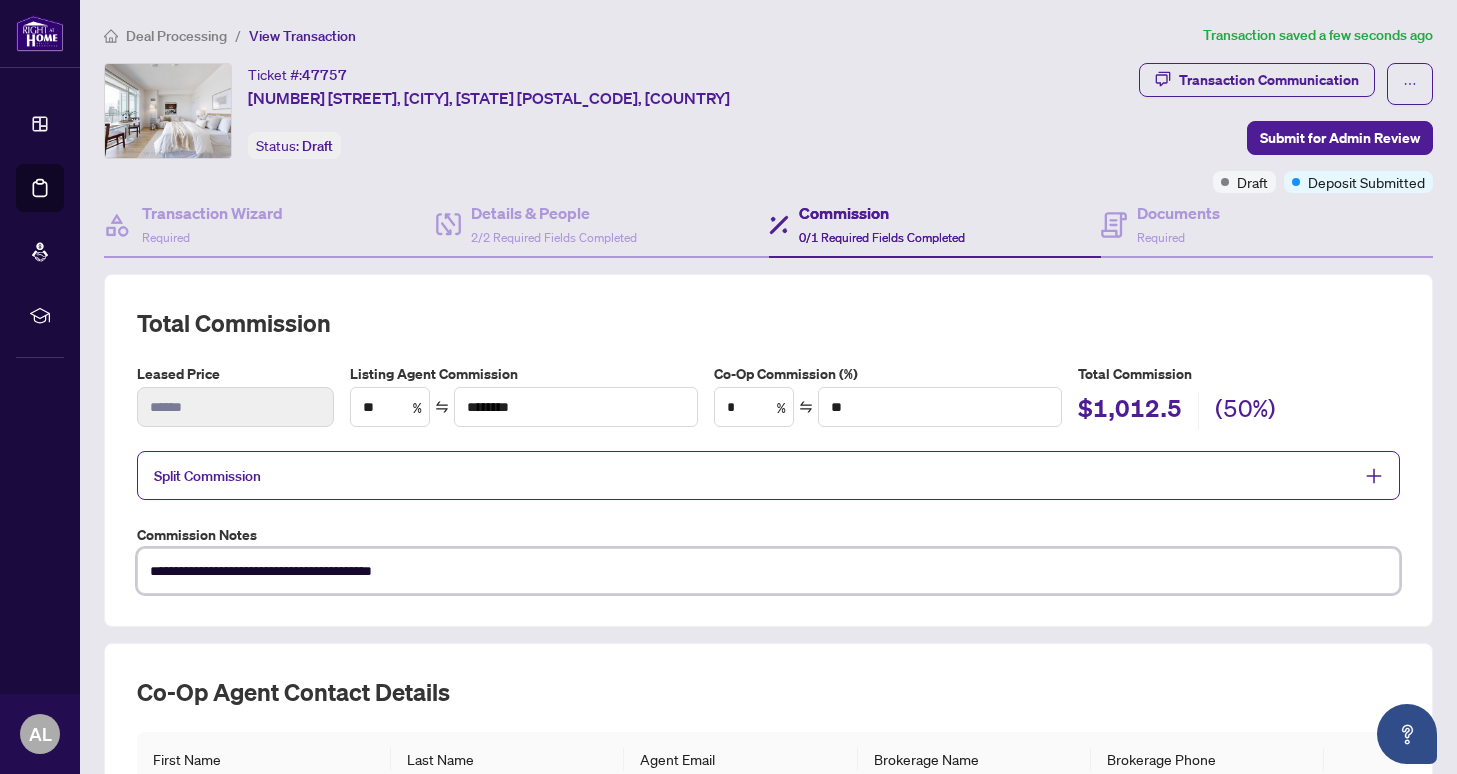 type on "**********" 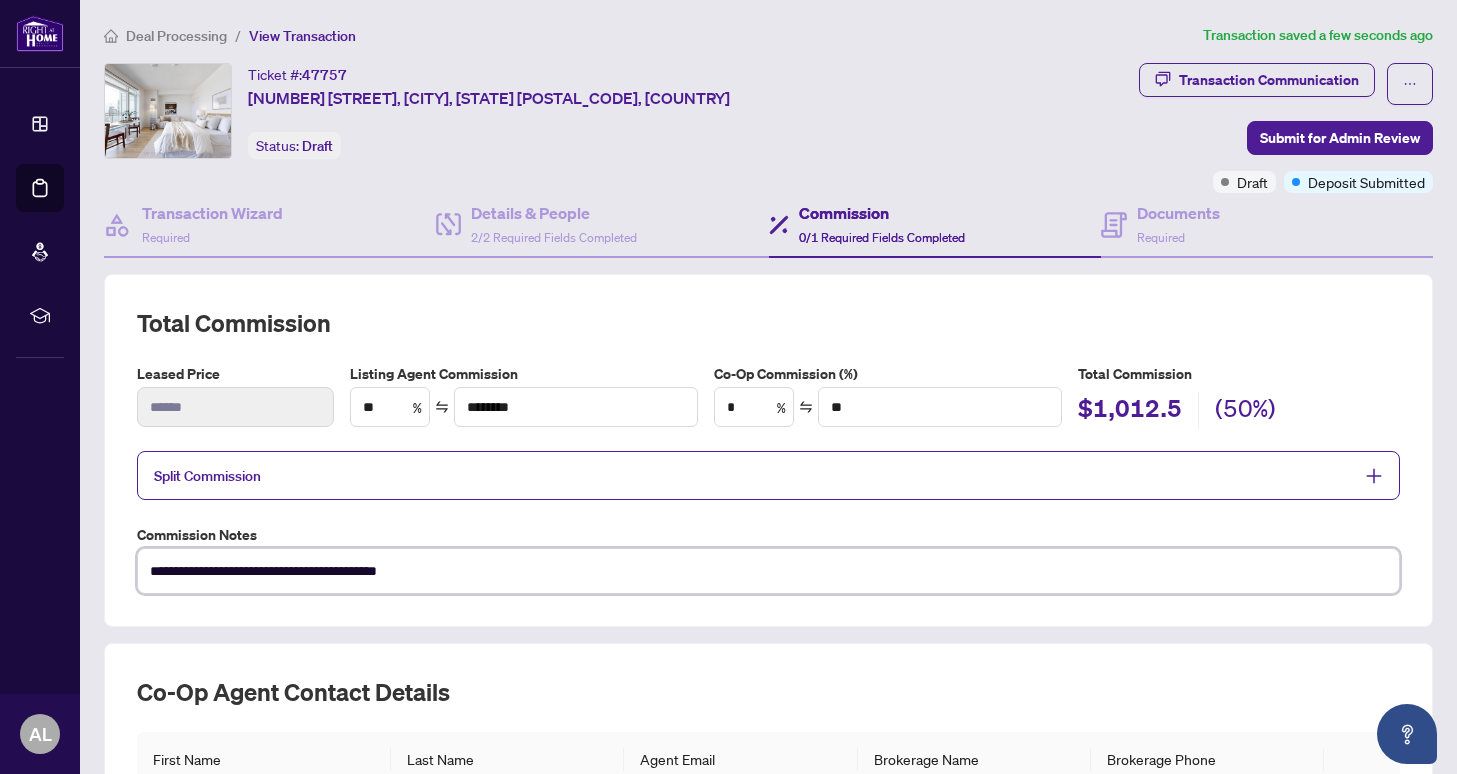 type on "**********" 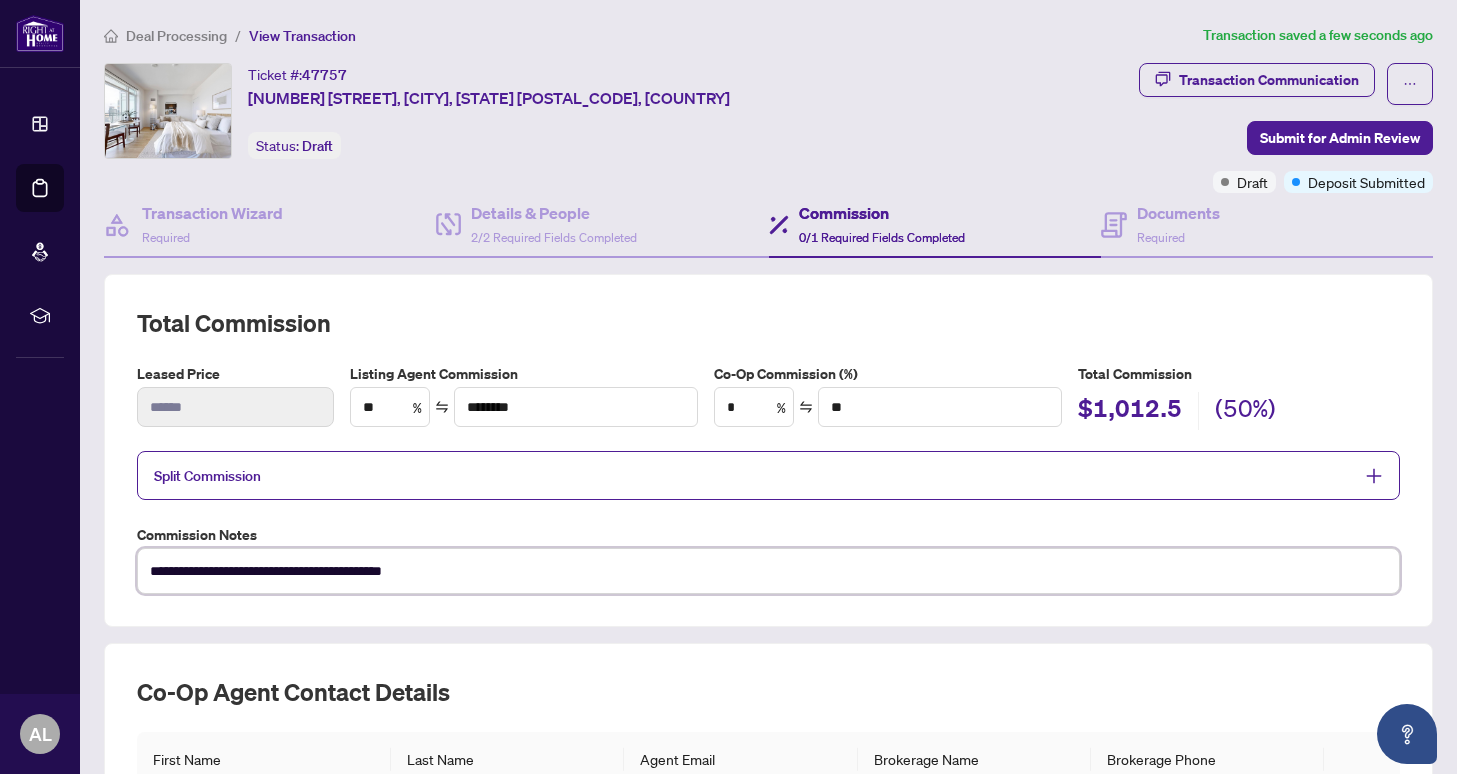 type on "**********" 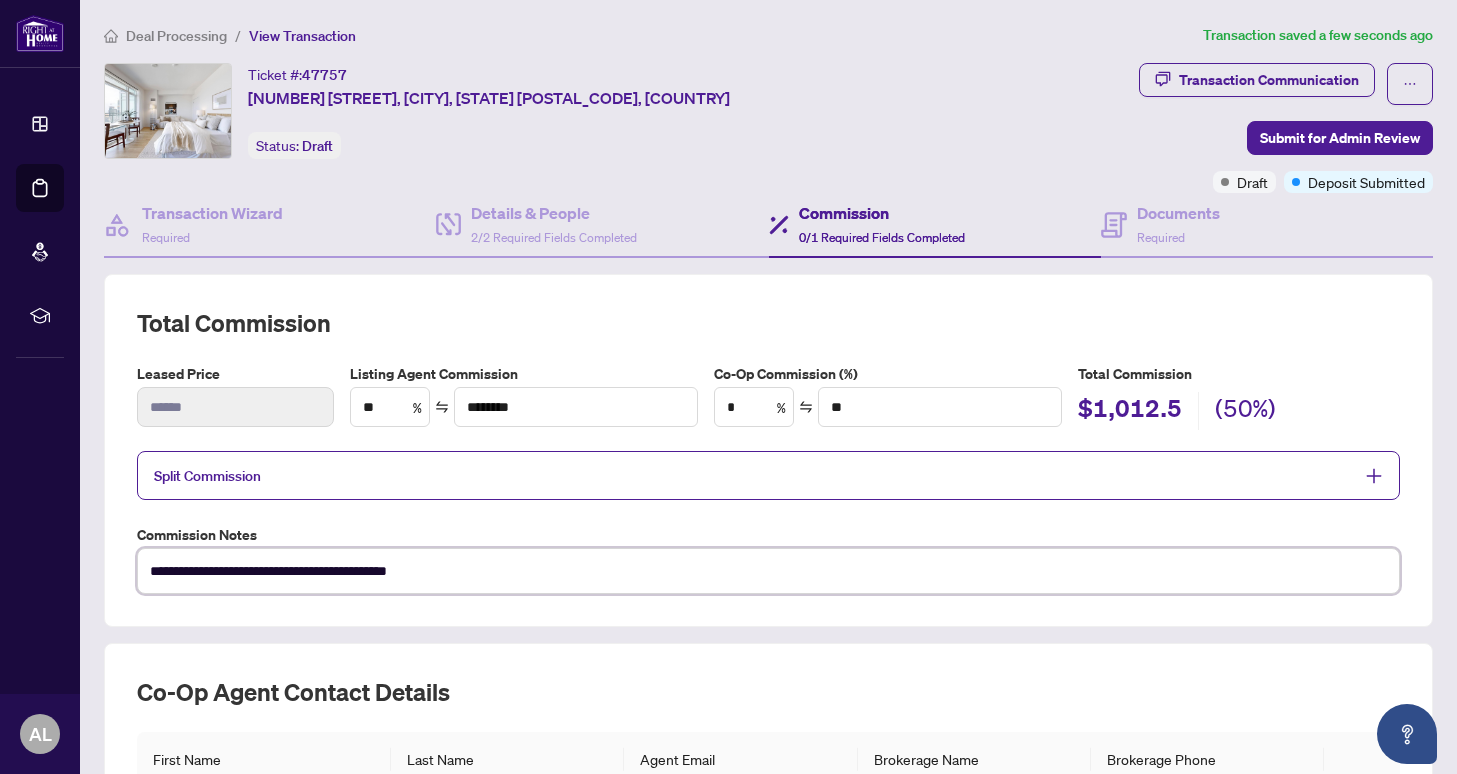 type on "**********" 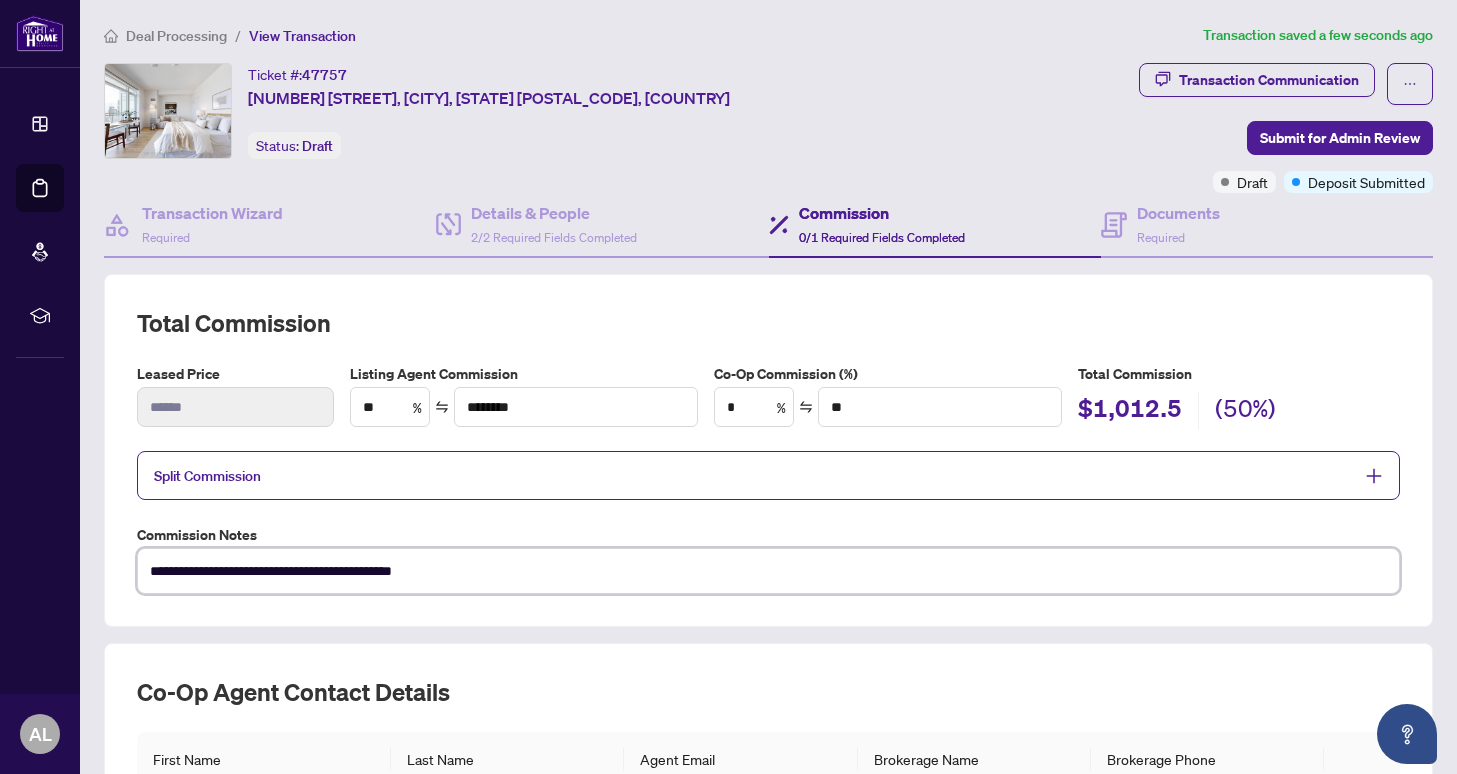 type on "**********" 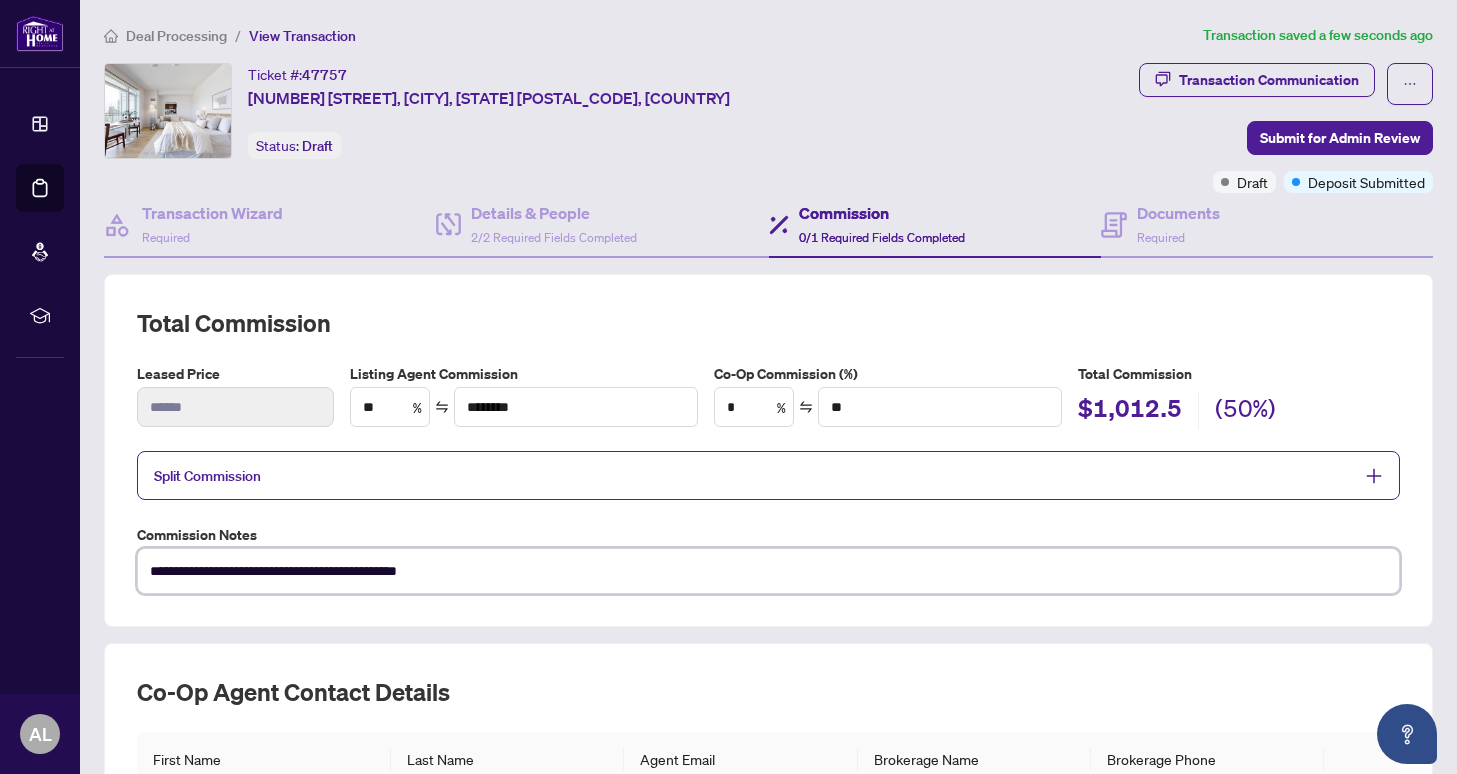 type on "**********" 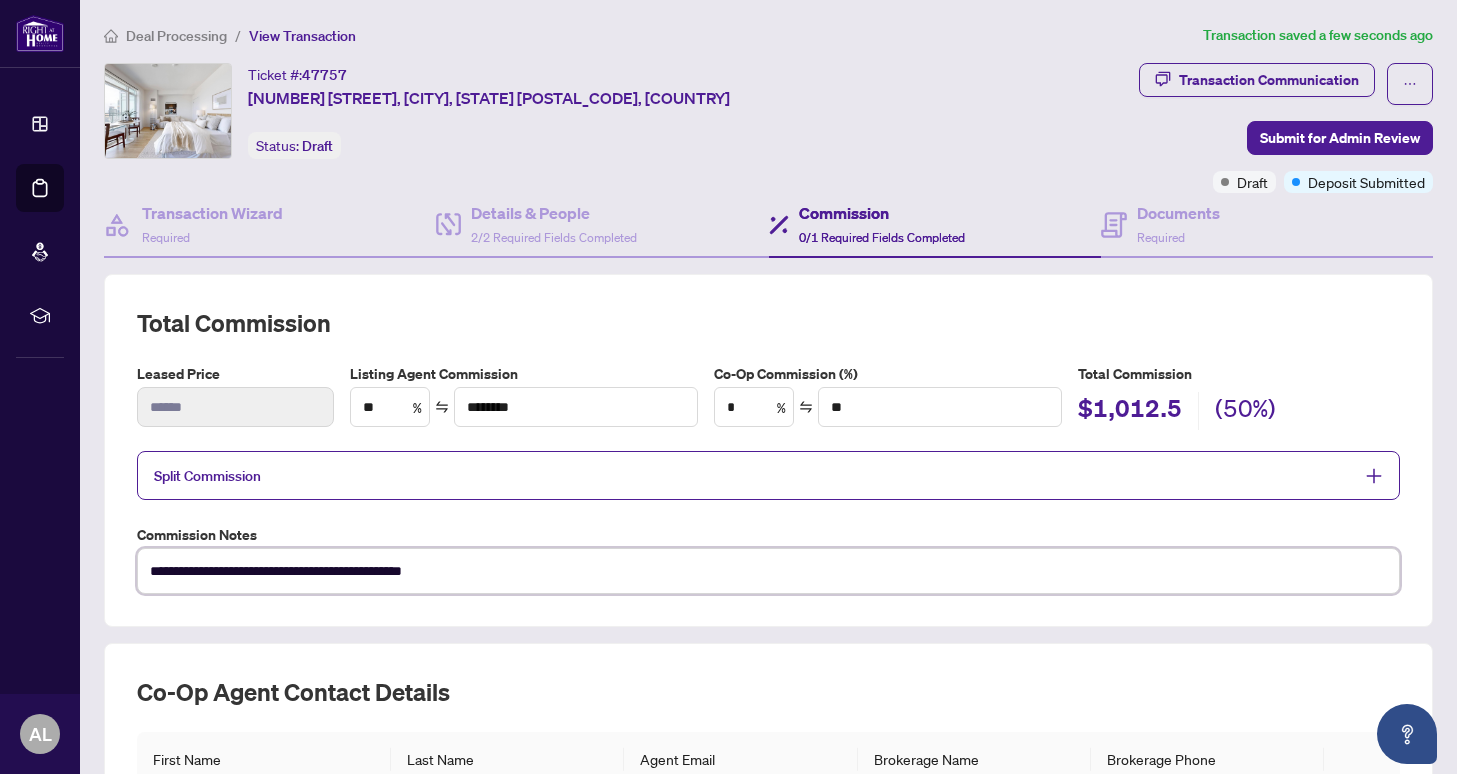 type on "**********" 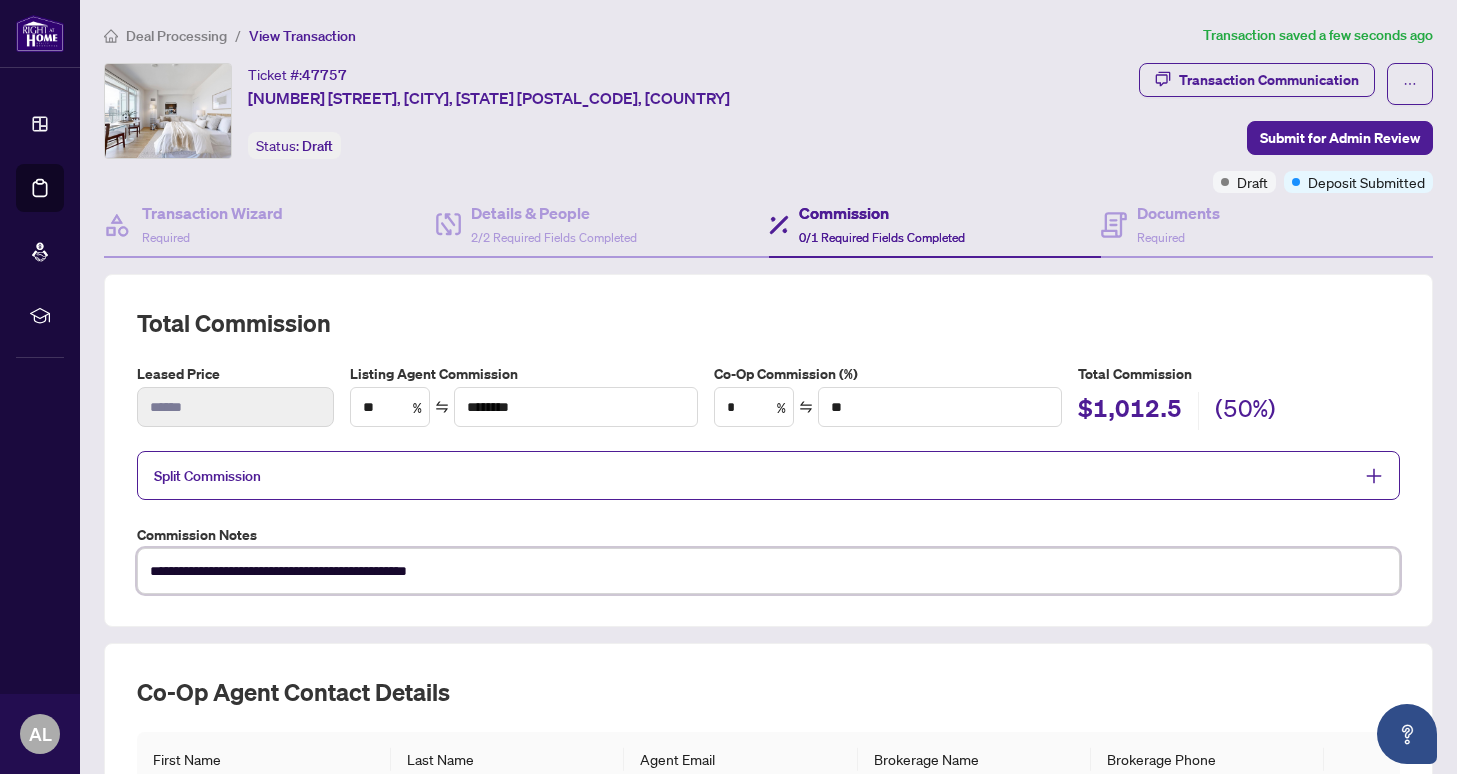 type on "**********" 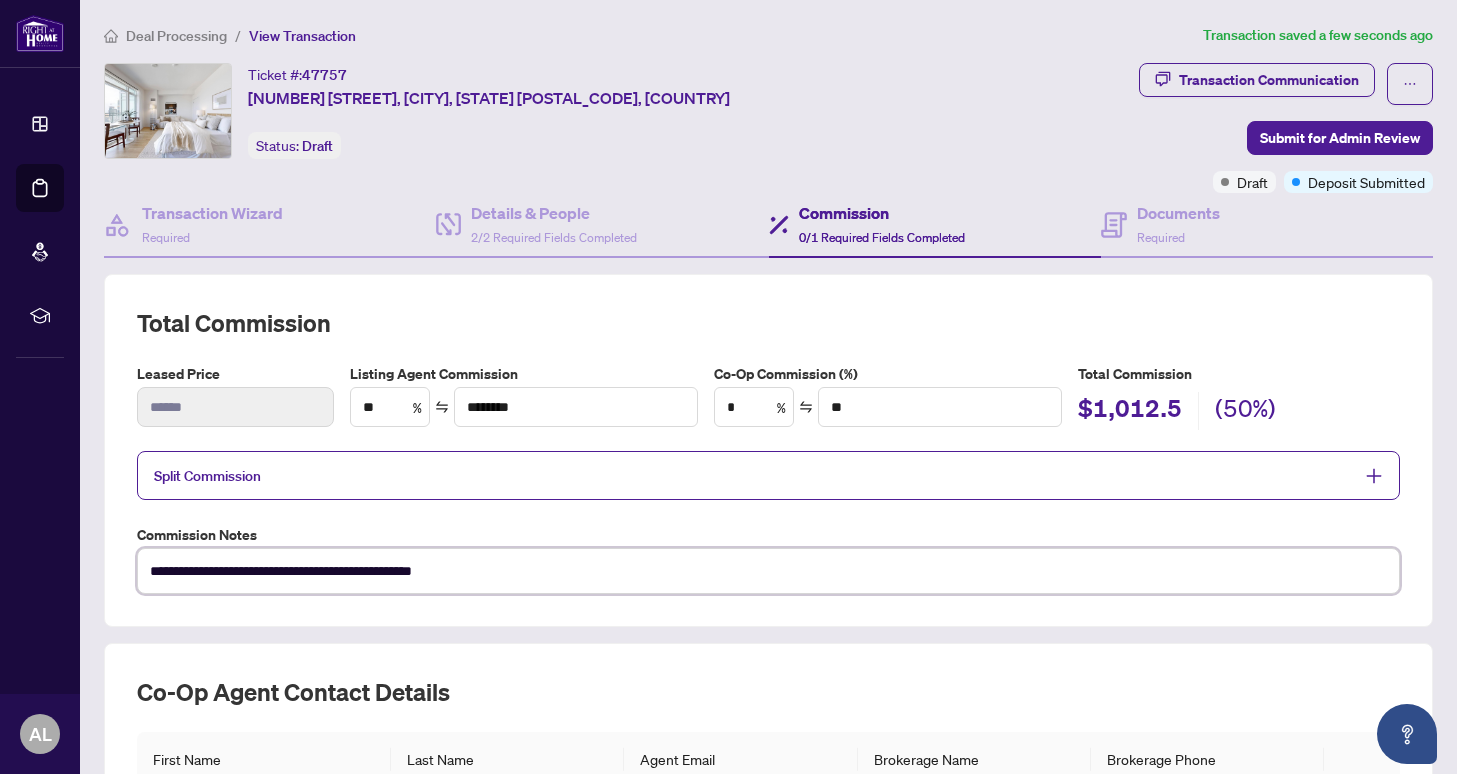 type on "**********" 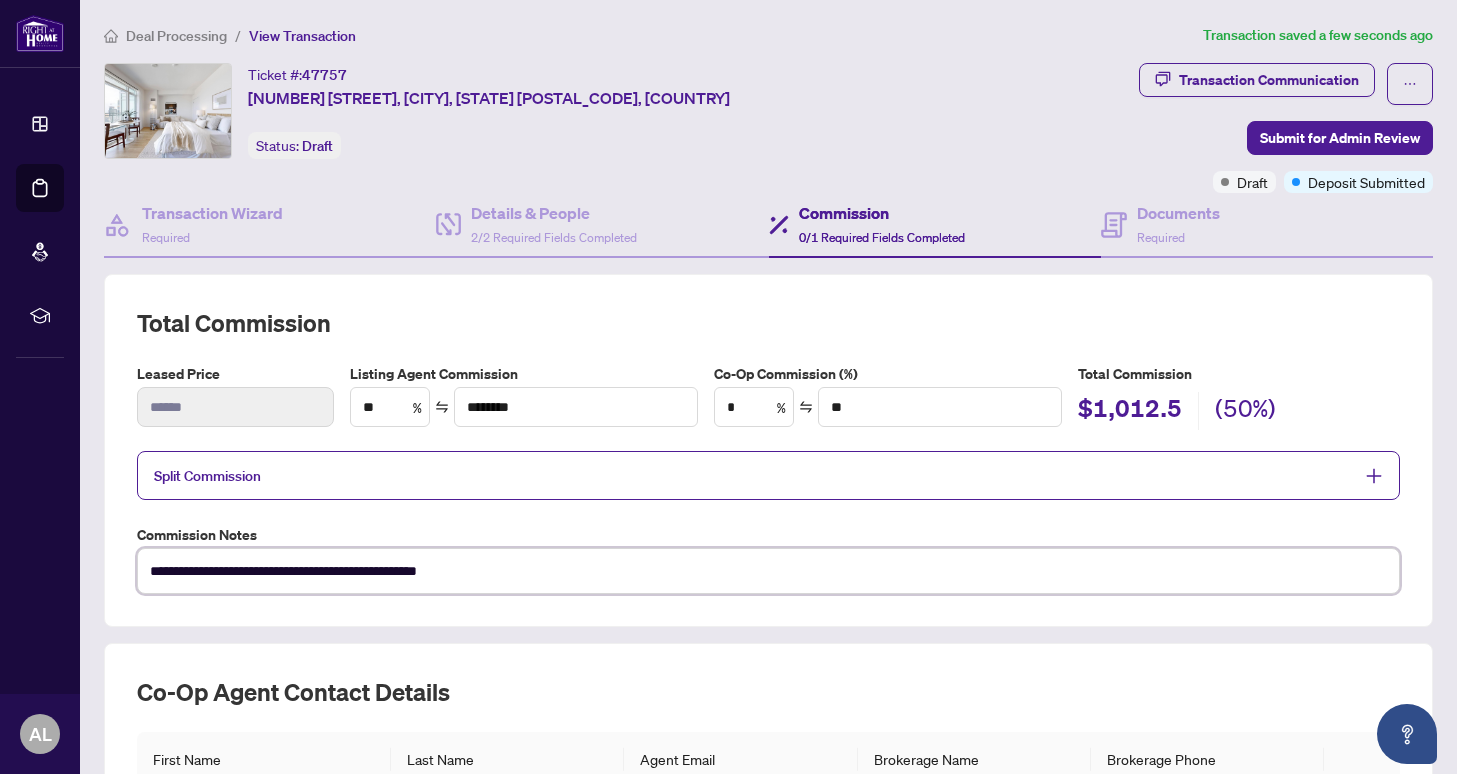 type on "**********" 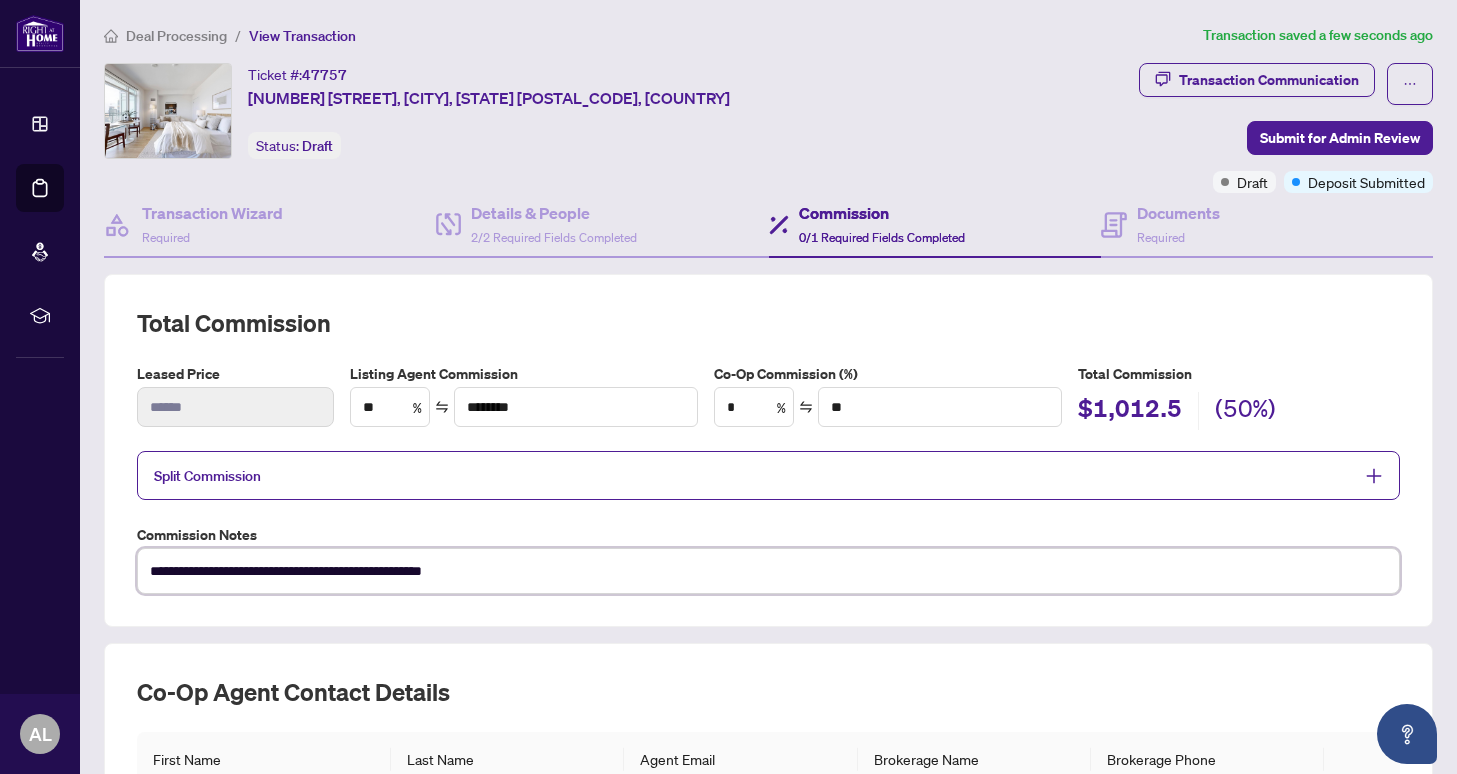 type on "**********" 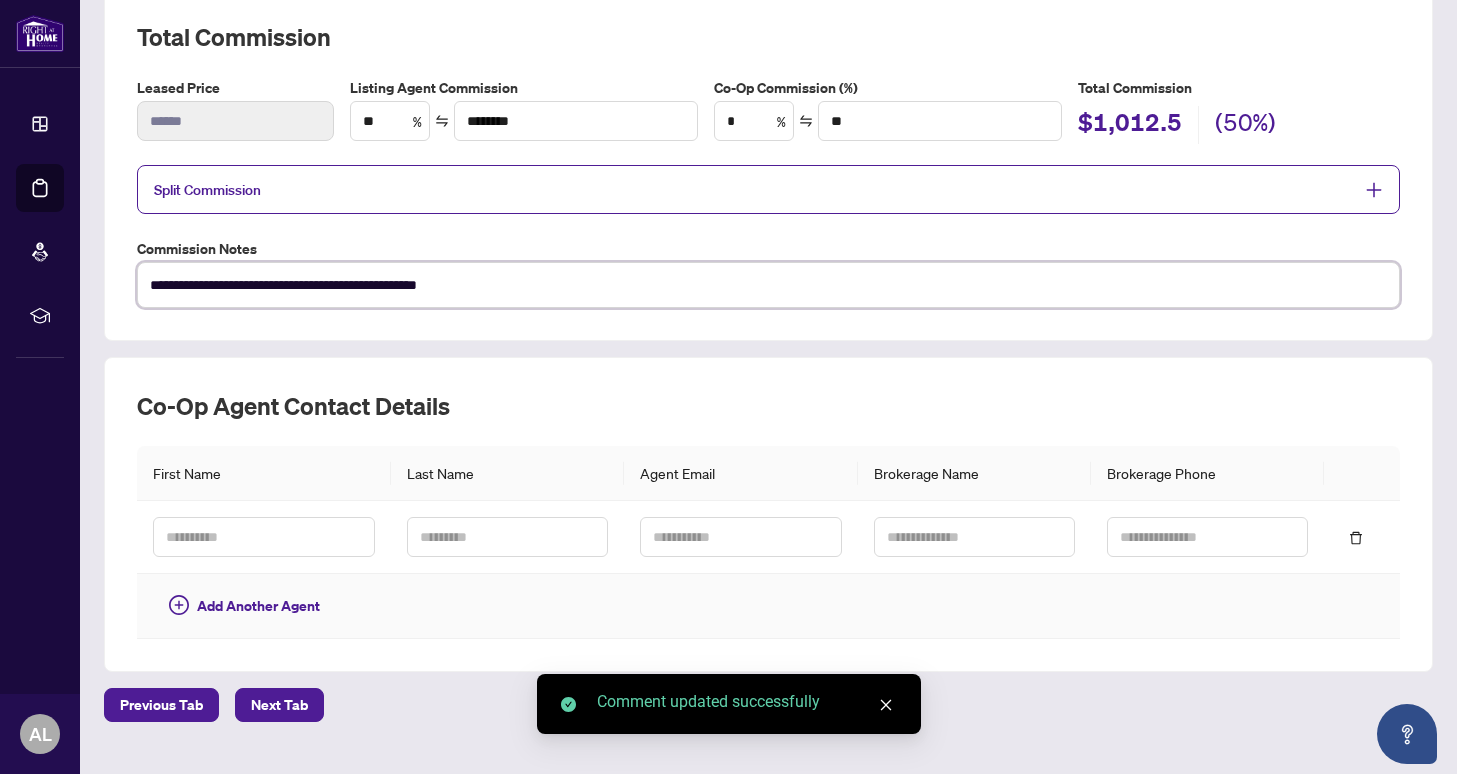 scroll, scrollTop: 284, scrollLeft: 0, axis: vertical 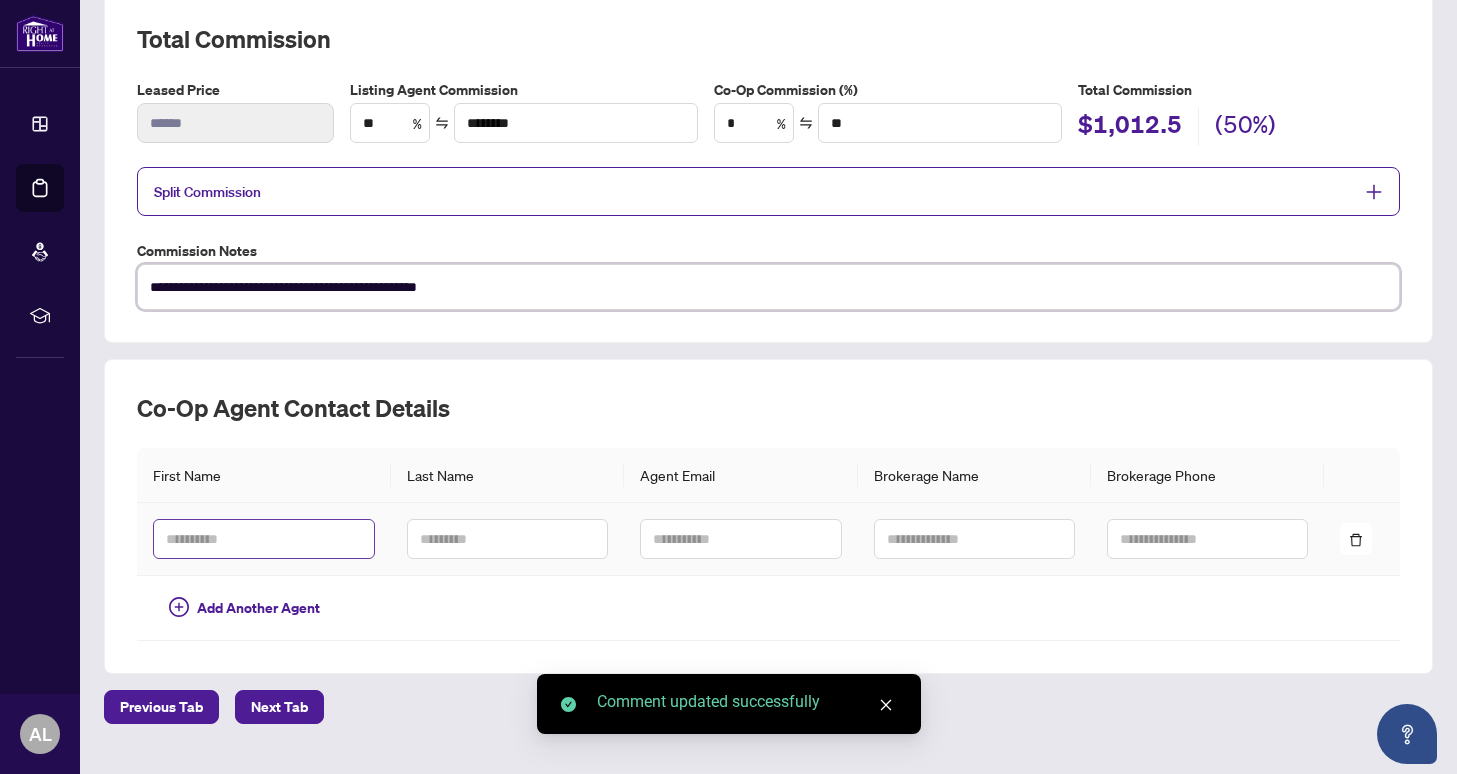 type on "**********" 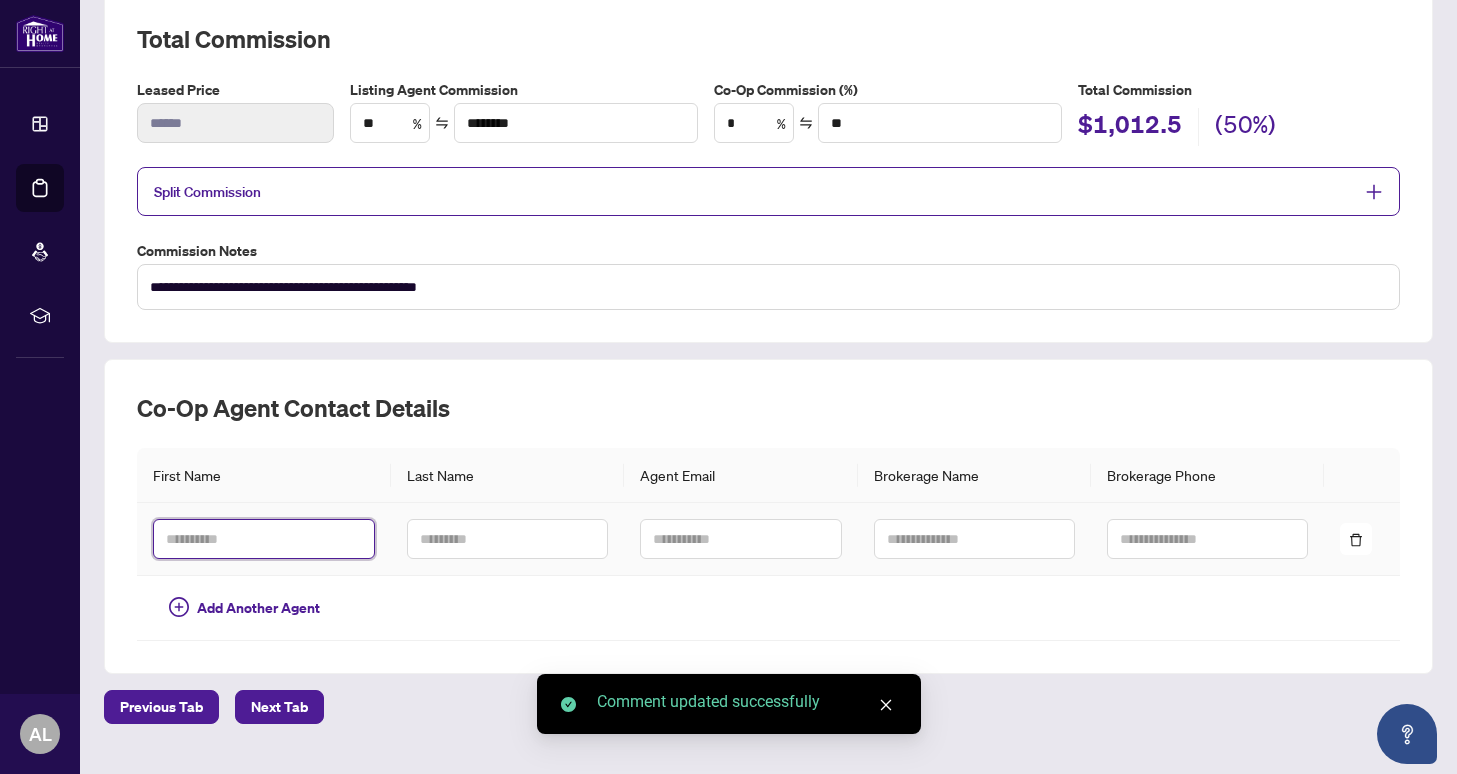 click at bounding box center (264, 539) 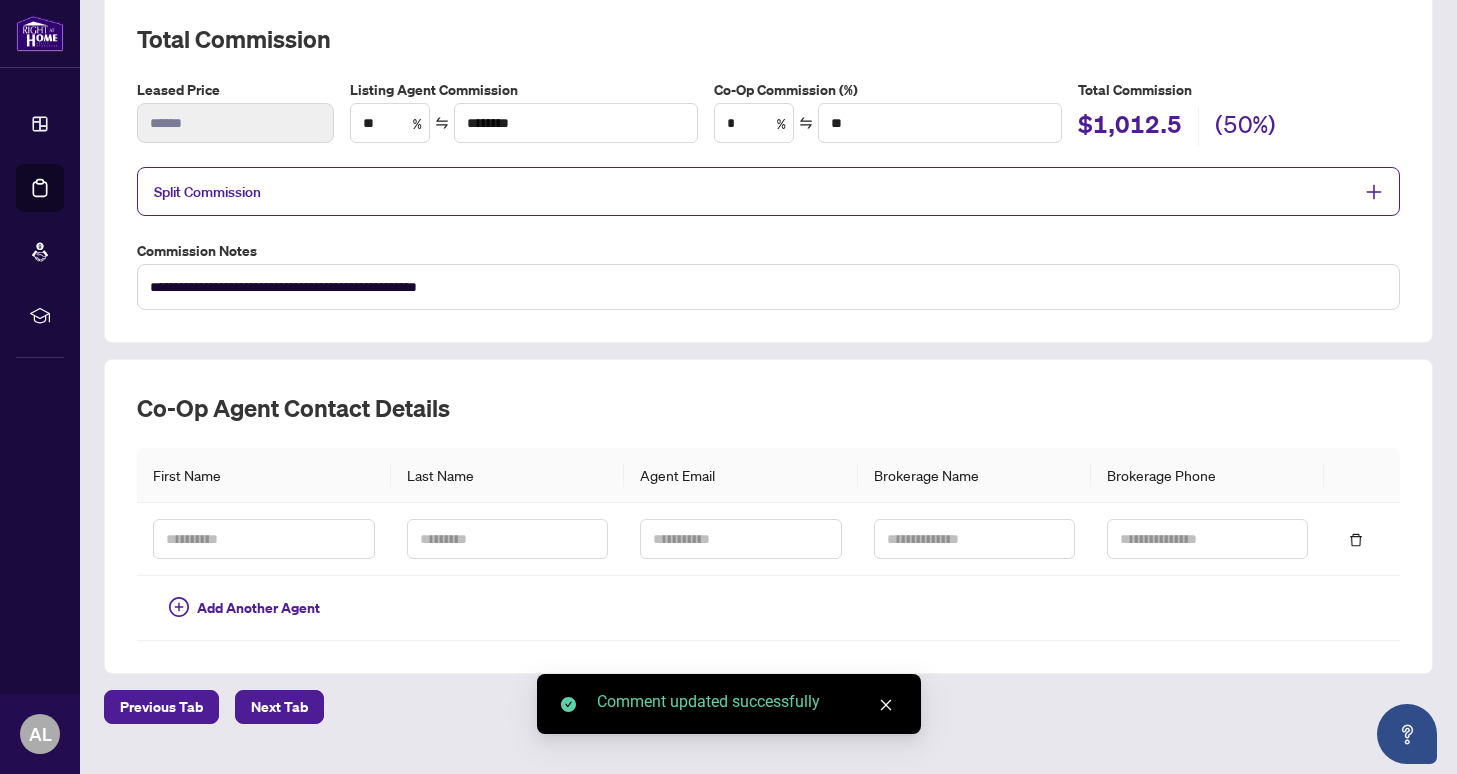 click on "Co-op Agent Contact Details First Name Last Name Agent Email Brokerage Name Brokerage Phone             Add Another Agent" at bounding box center (768, 516) 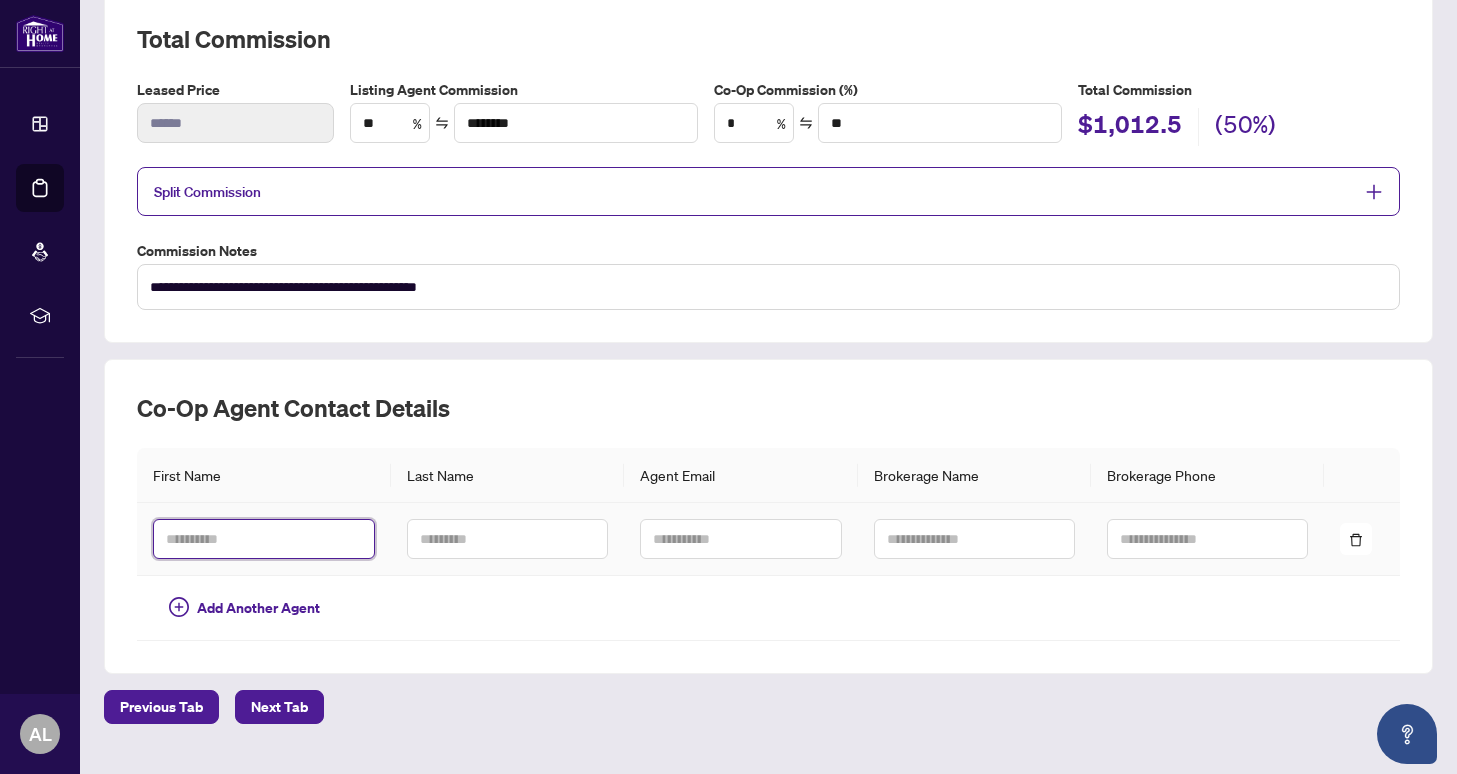 click at bounding box center (264, 539) 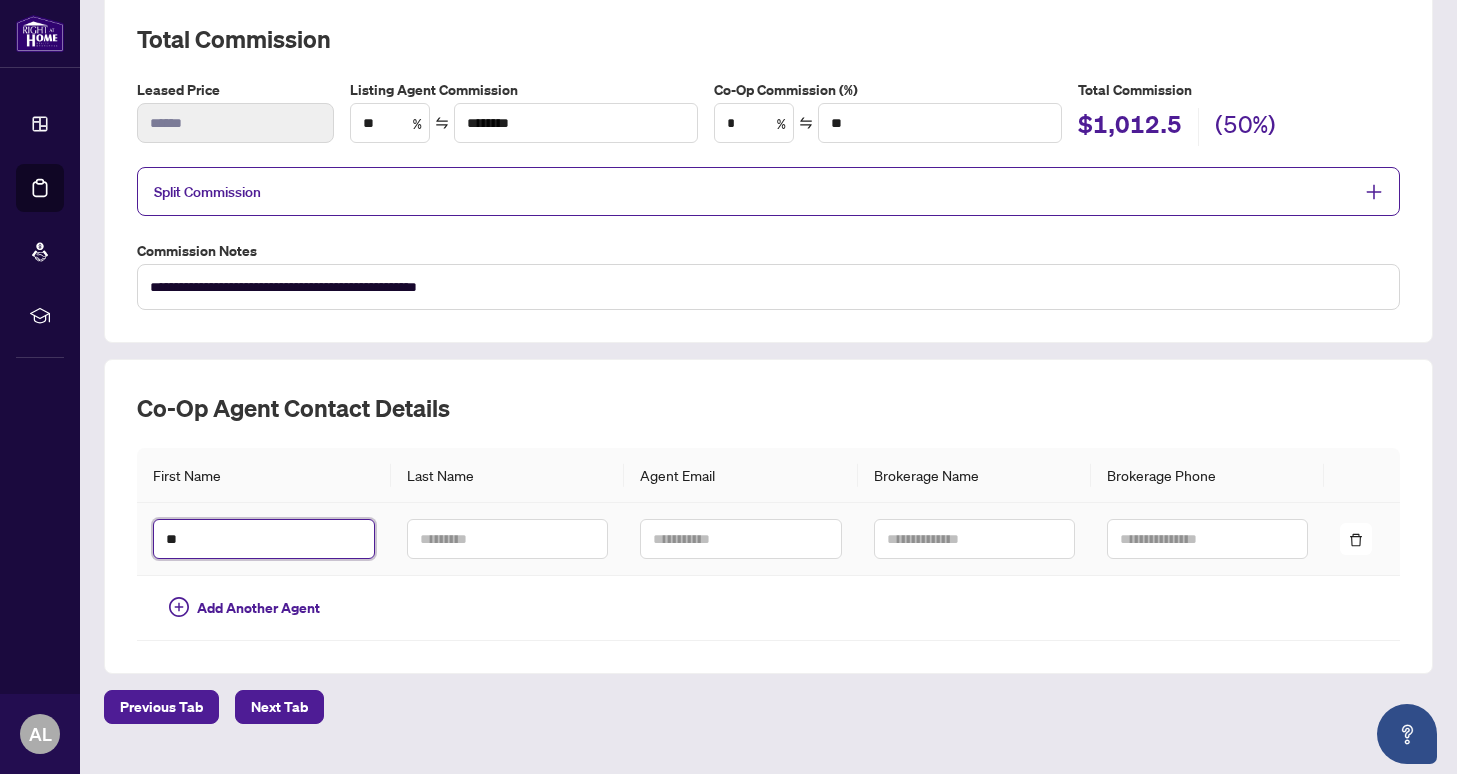 type on "*" 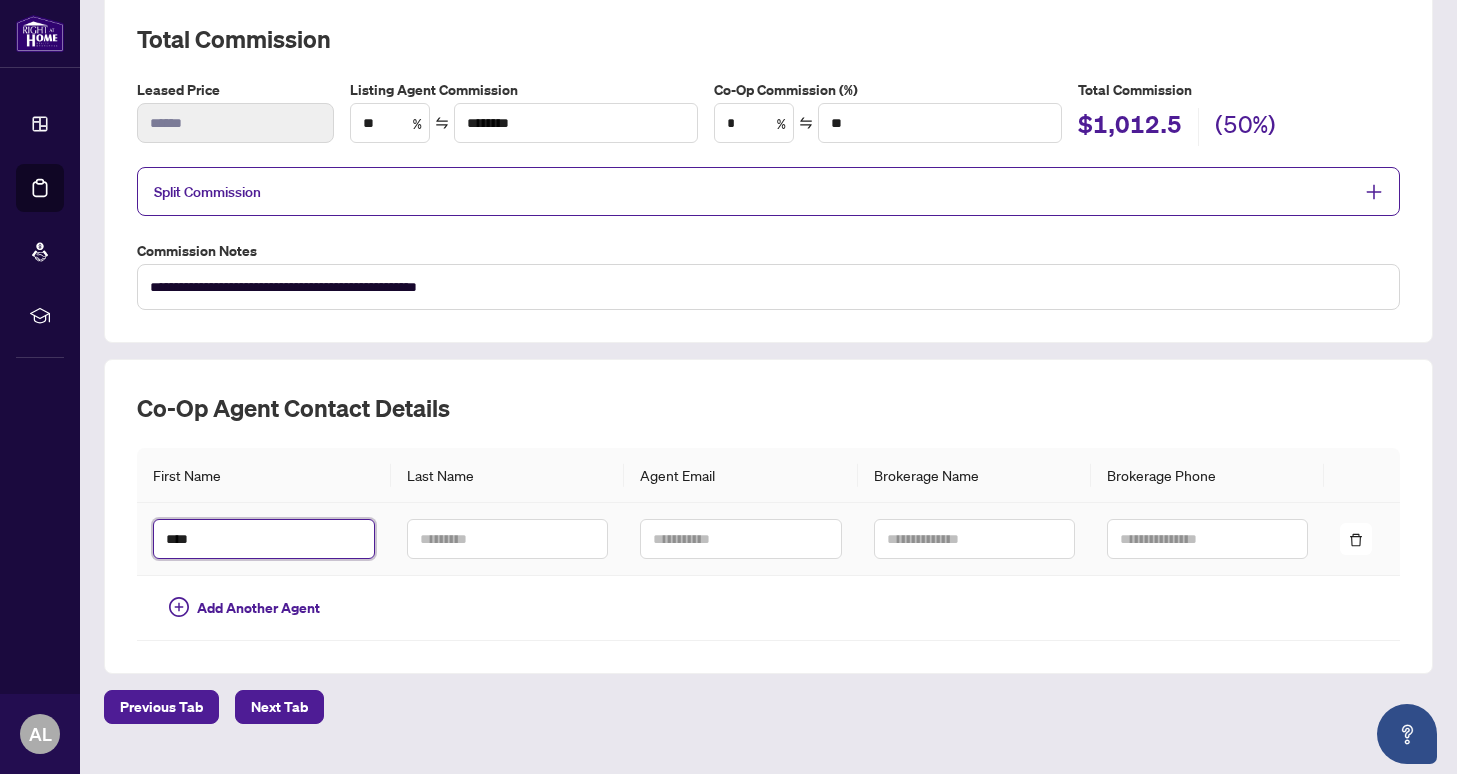 type on "****" 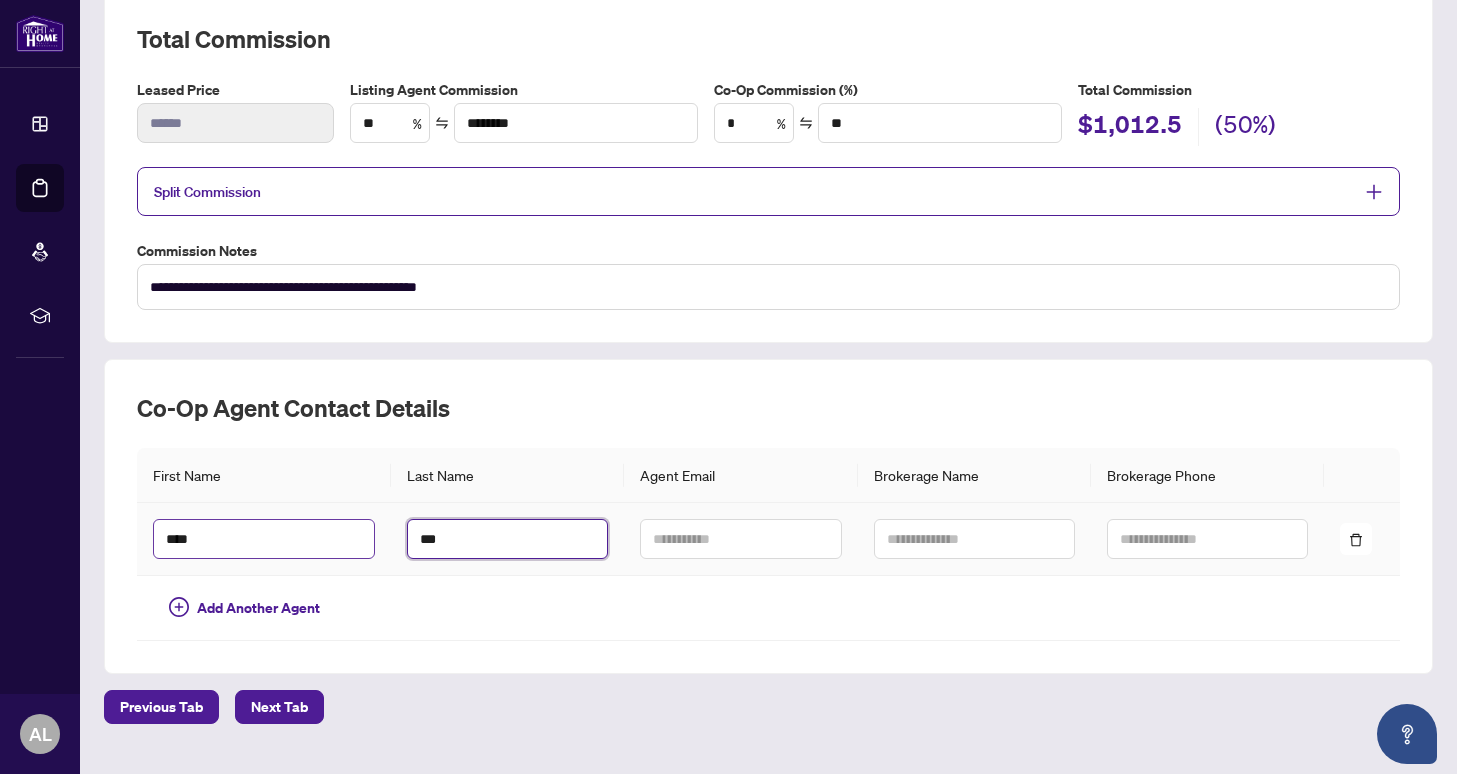 type on "***" 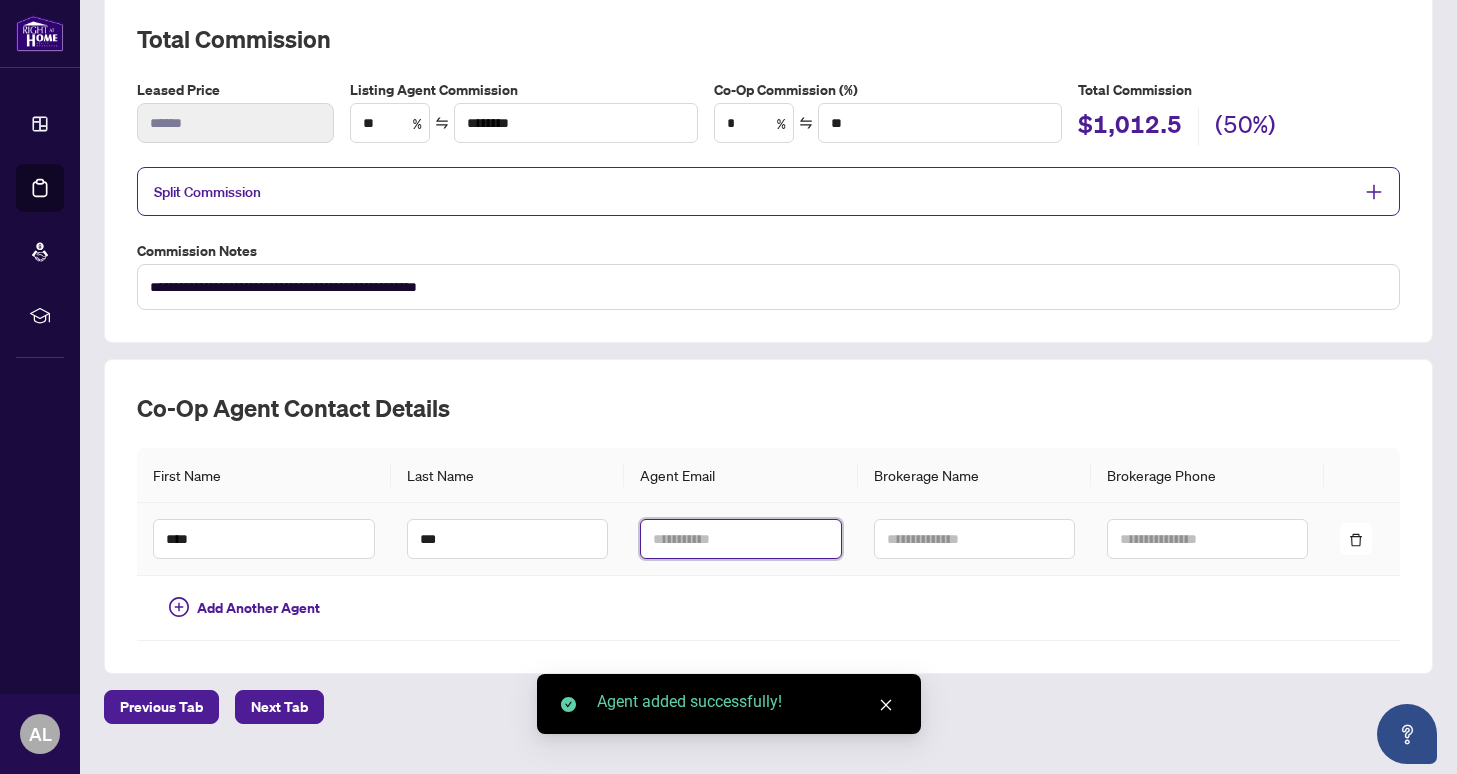 click at bounding box center (740, 539) 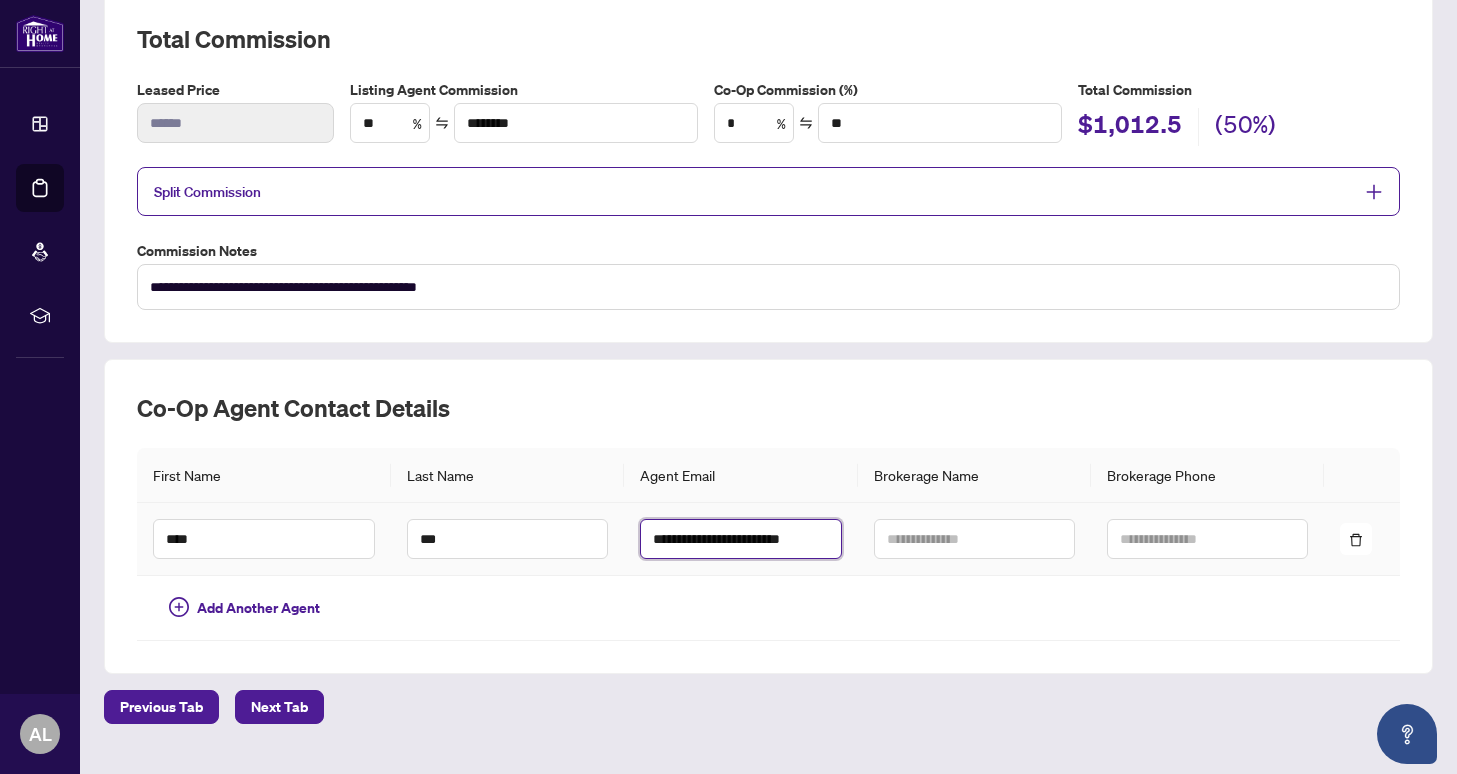 type on "**********" 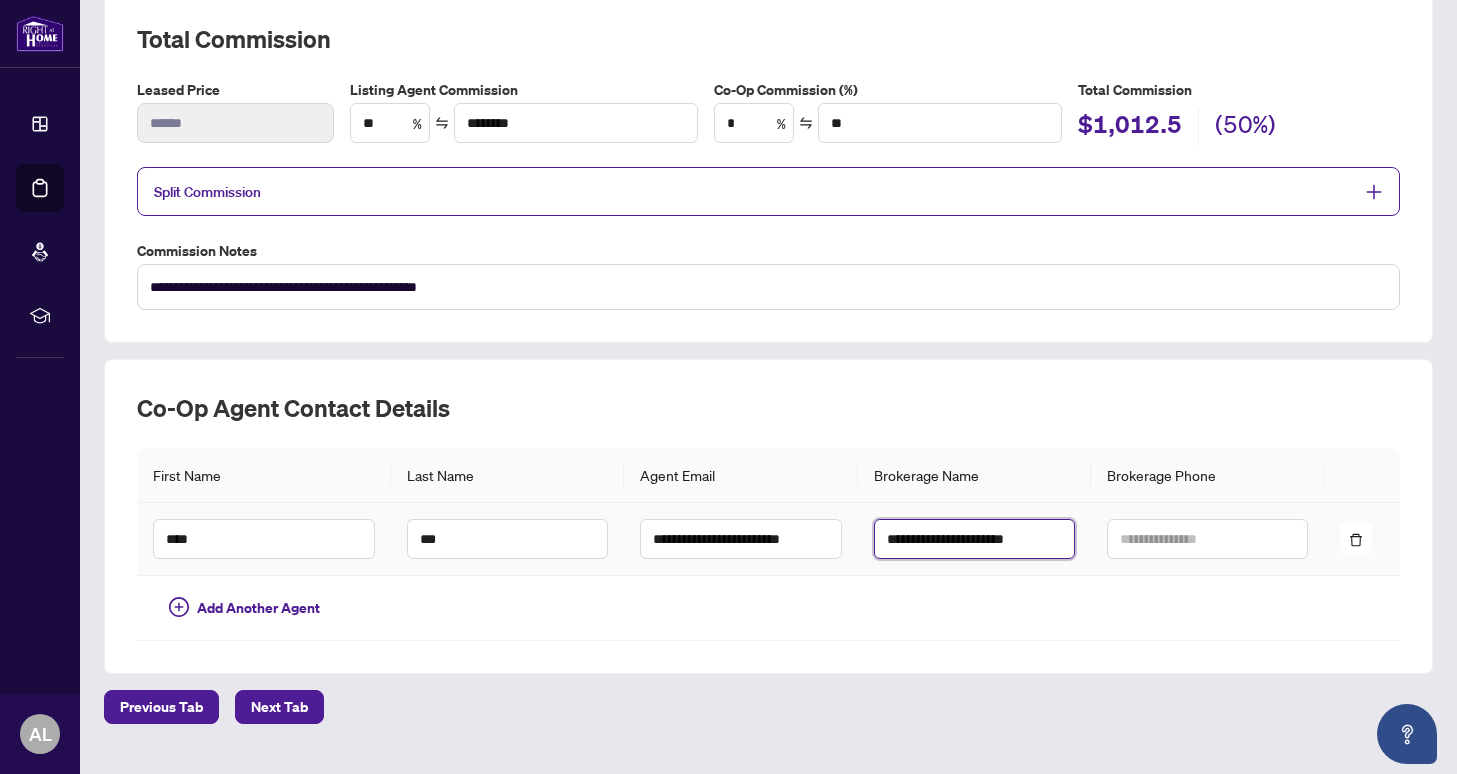 type on "**********" 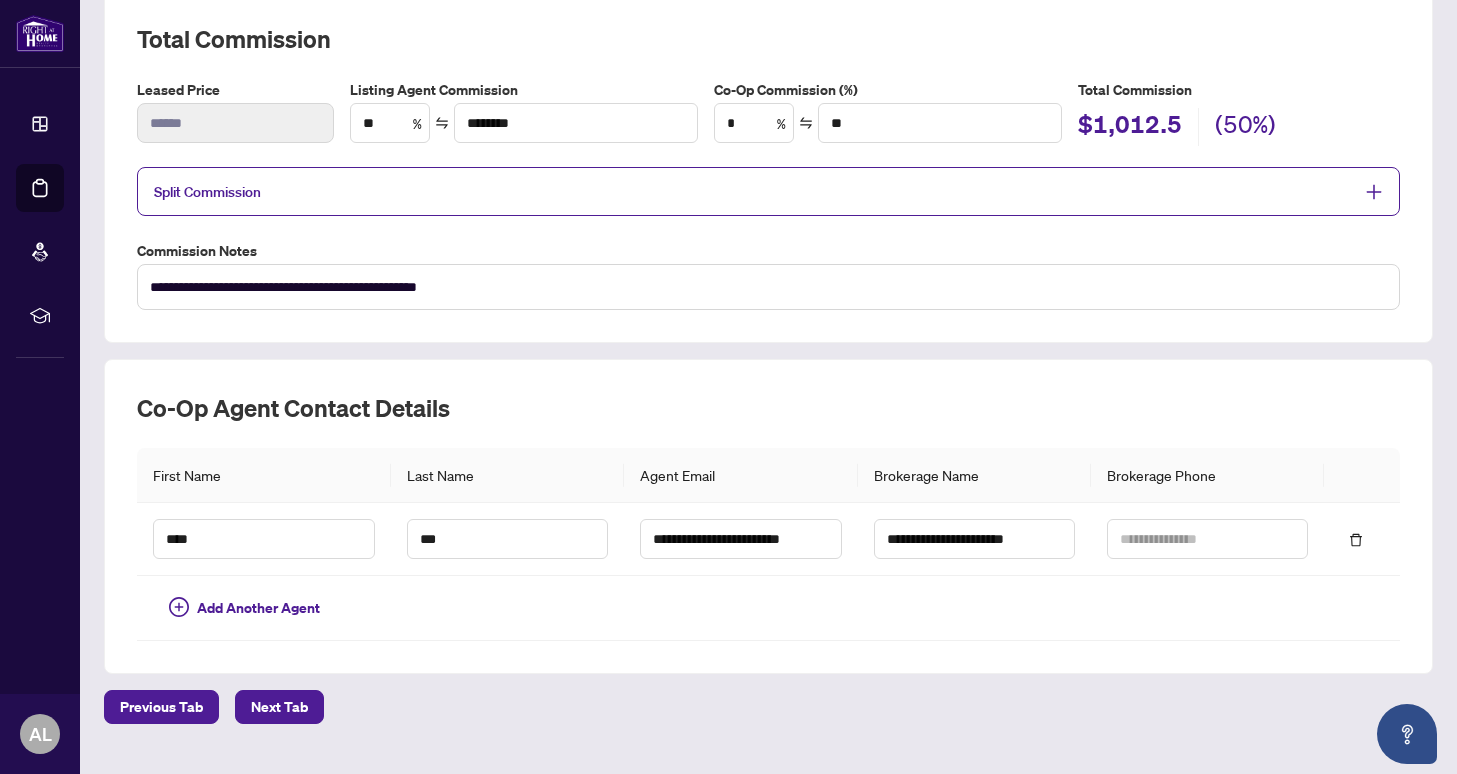 click on "**********" at bounding box center (768, 516) 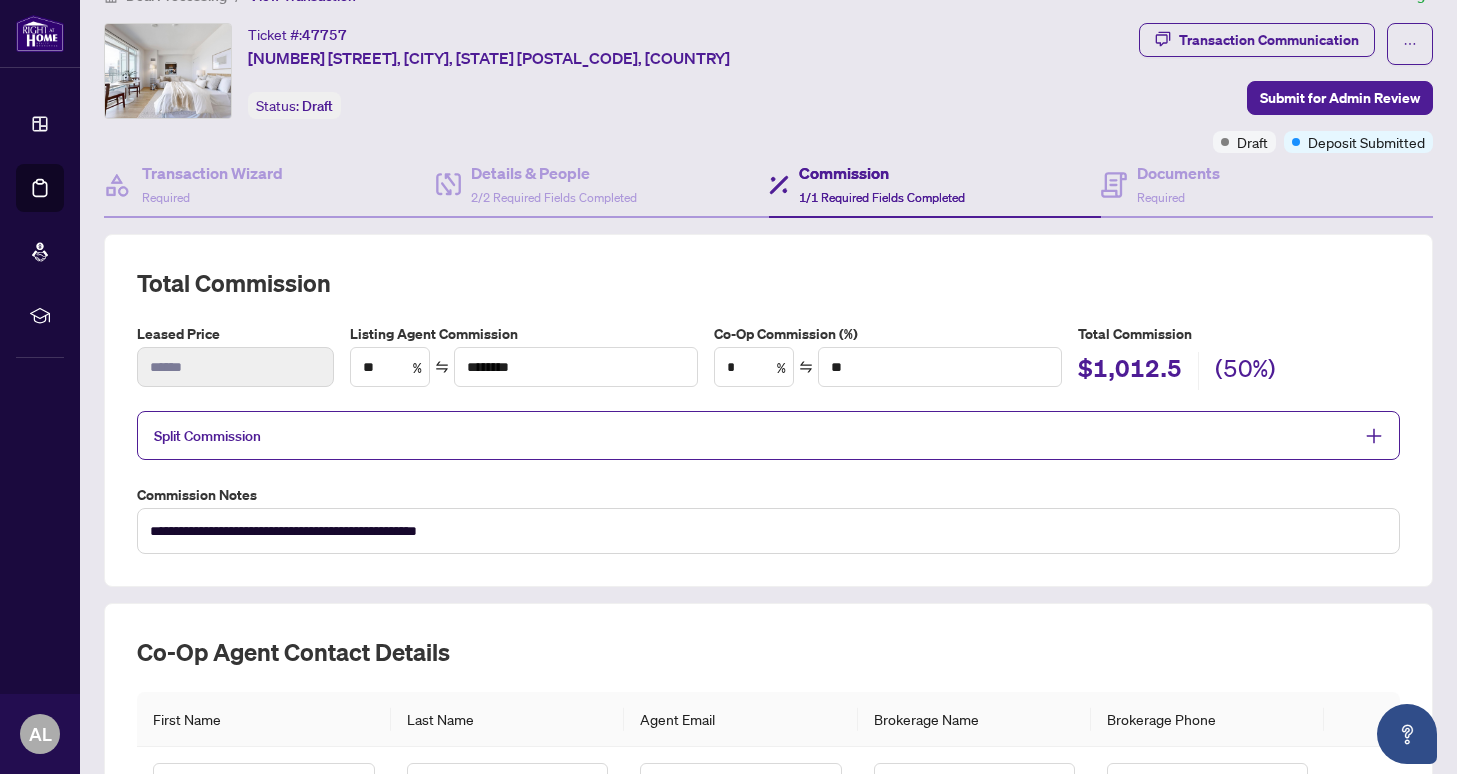scroll, scrollTop: 0, scrollLeft: 0, axis: both 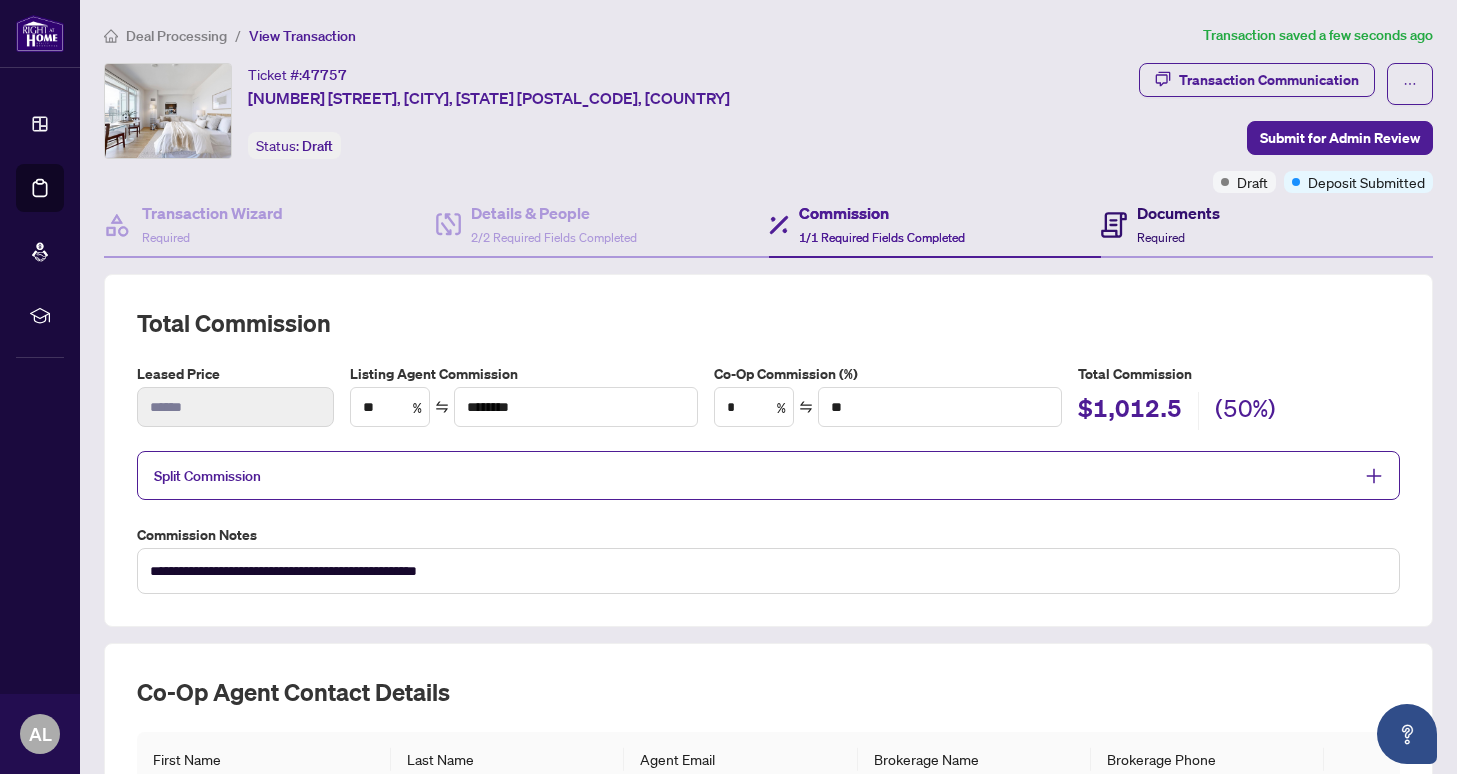 click on "Documents Required" at bounding box center [1178, 224] 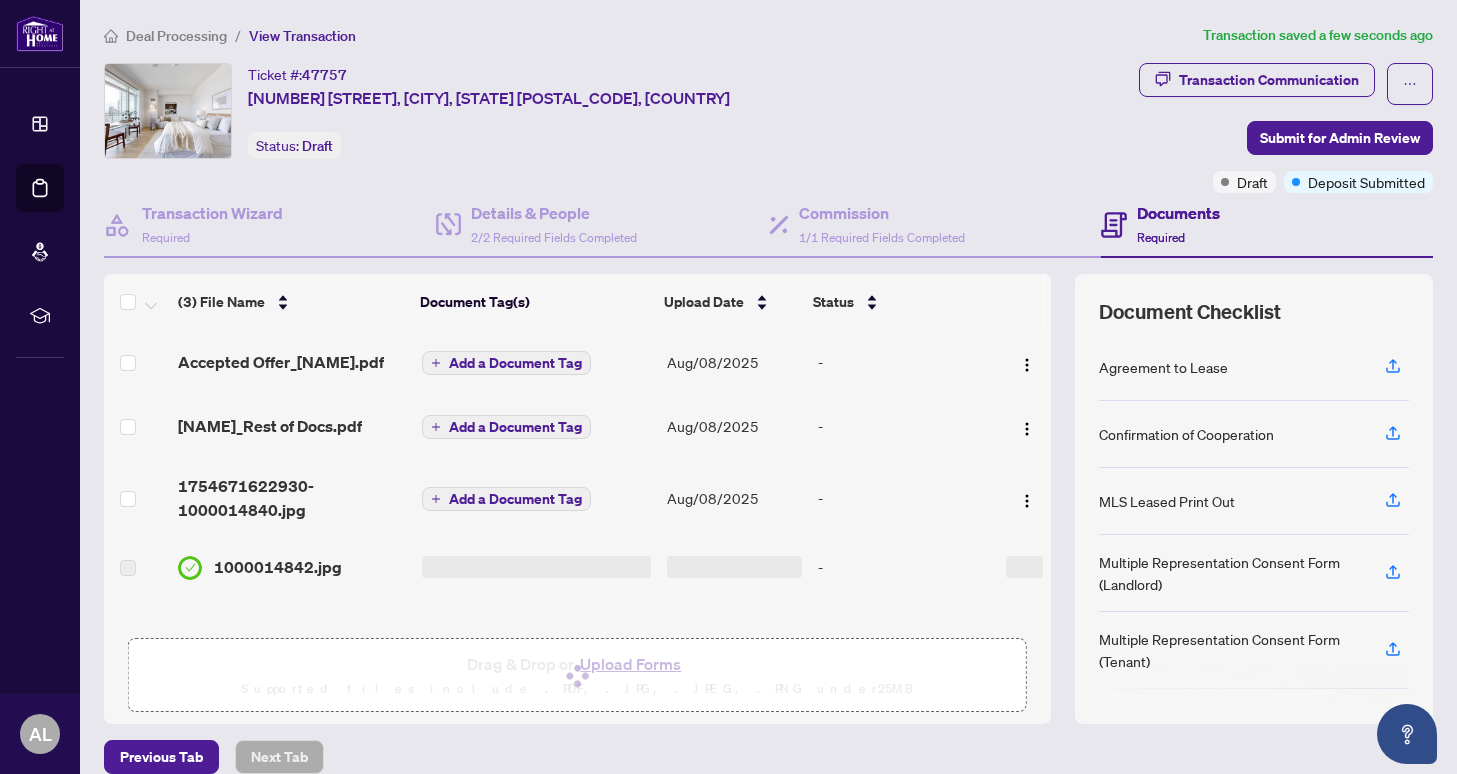 click on "Add a Document Tag" at bounding box center (515, 363) 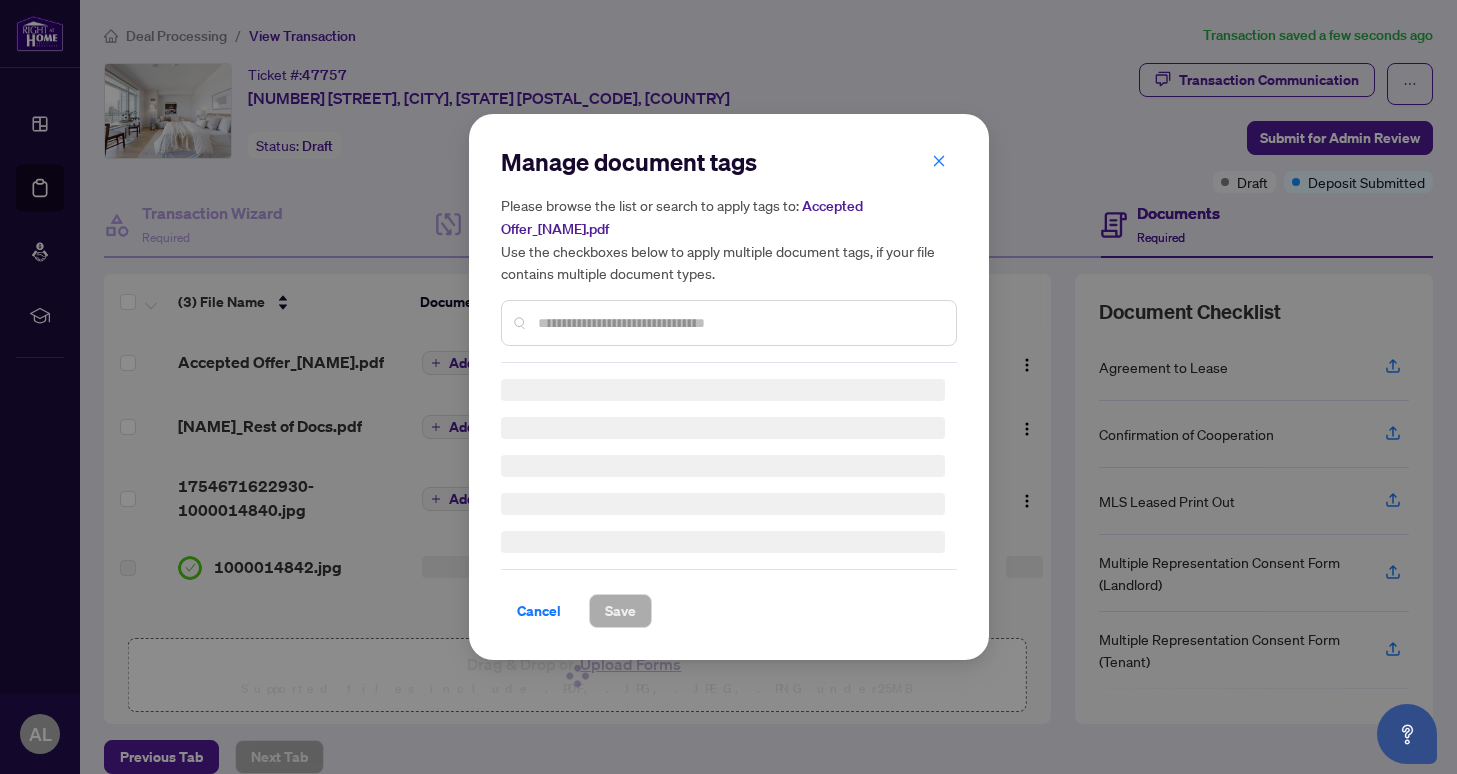 click on "Manage document tags Please browse the list or search to apply tags to:   Accepted Offer_[NAME].pdf   Use the checkboxes below to apply multiple document tags, if your file contains multiple document types." at bounding box center (729, 254) 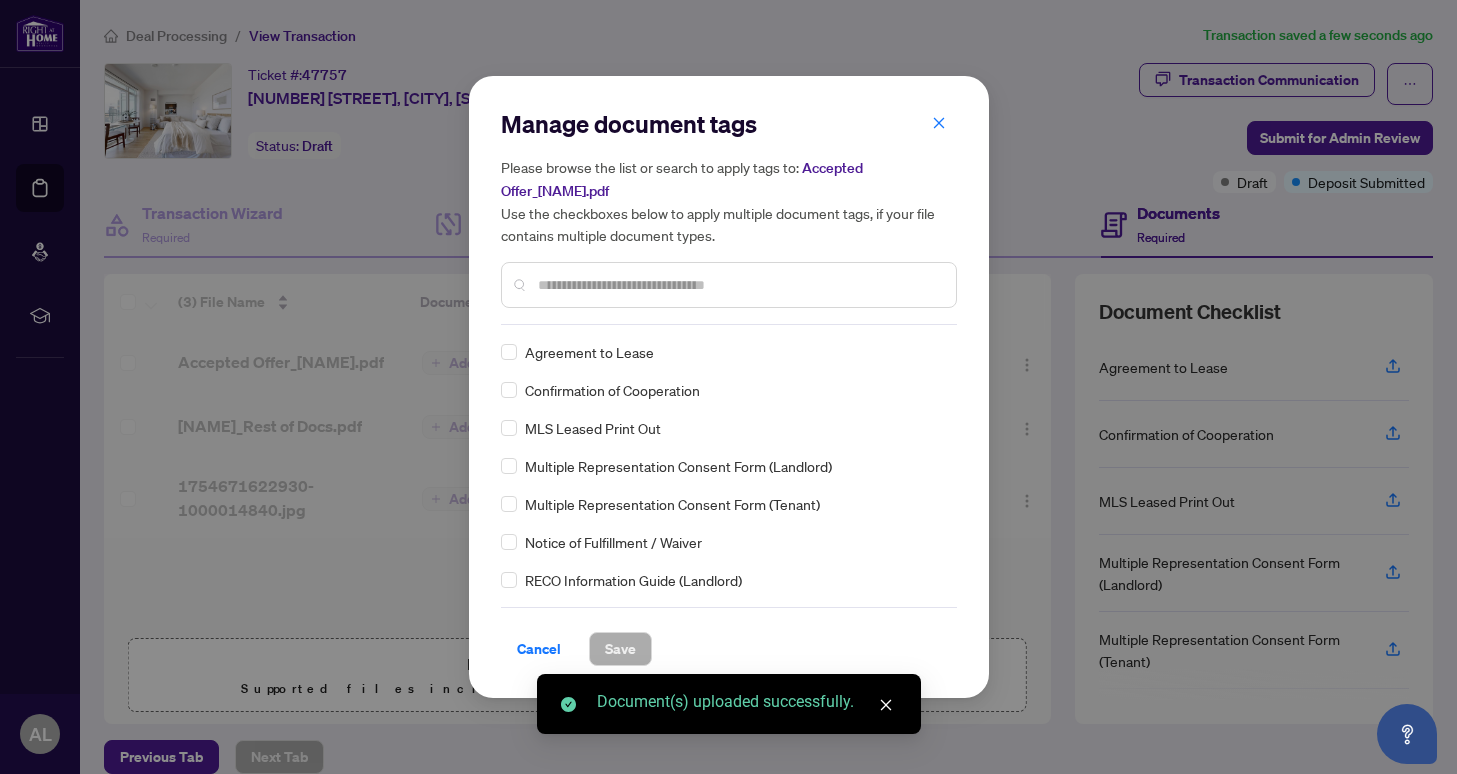 click at bounding box center (739, 285) 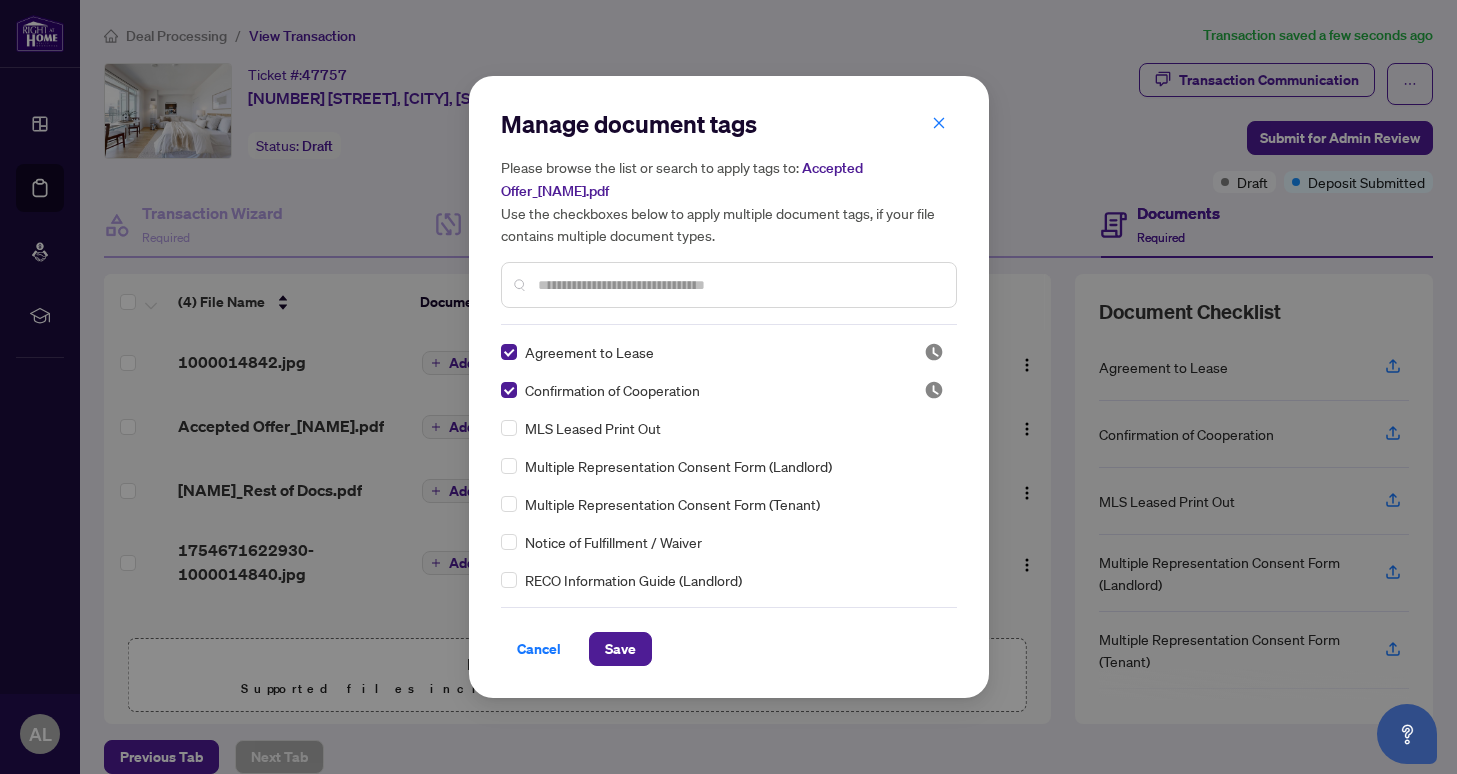 click at bounding box center [739, 285] 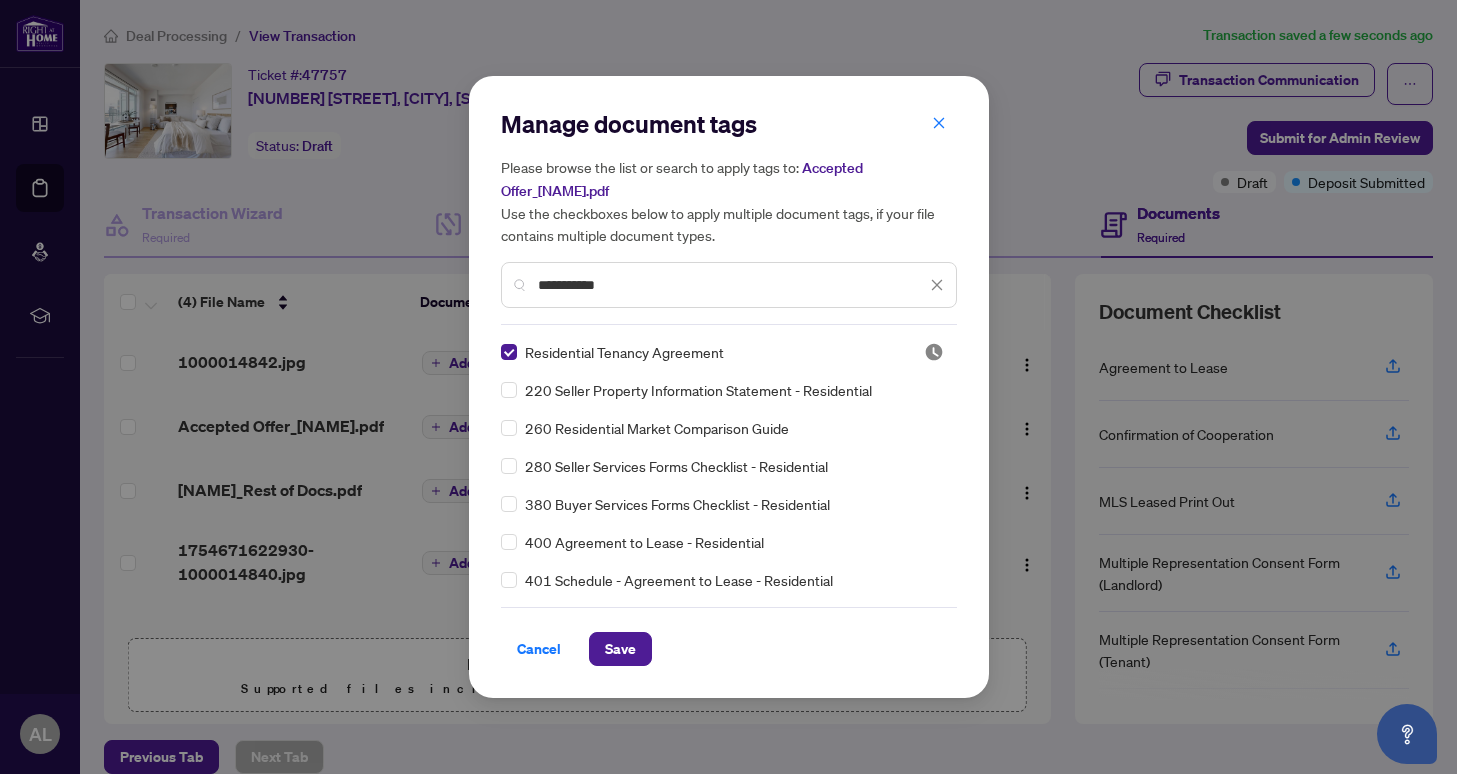 click on "**********" at bounding box center [732, 285] 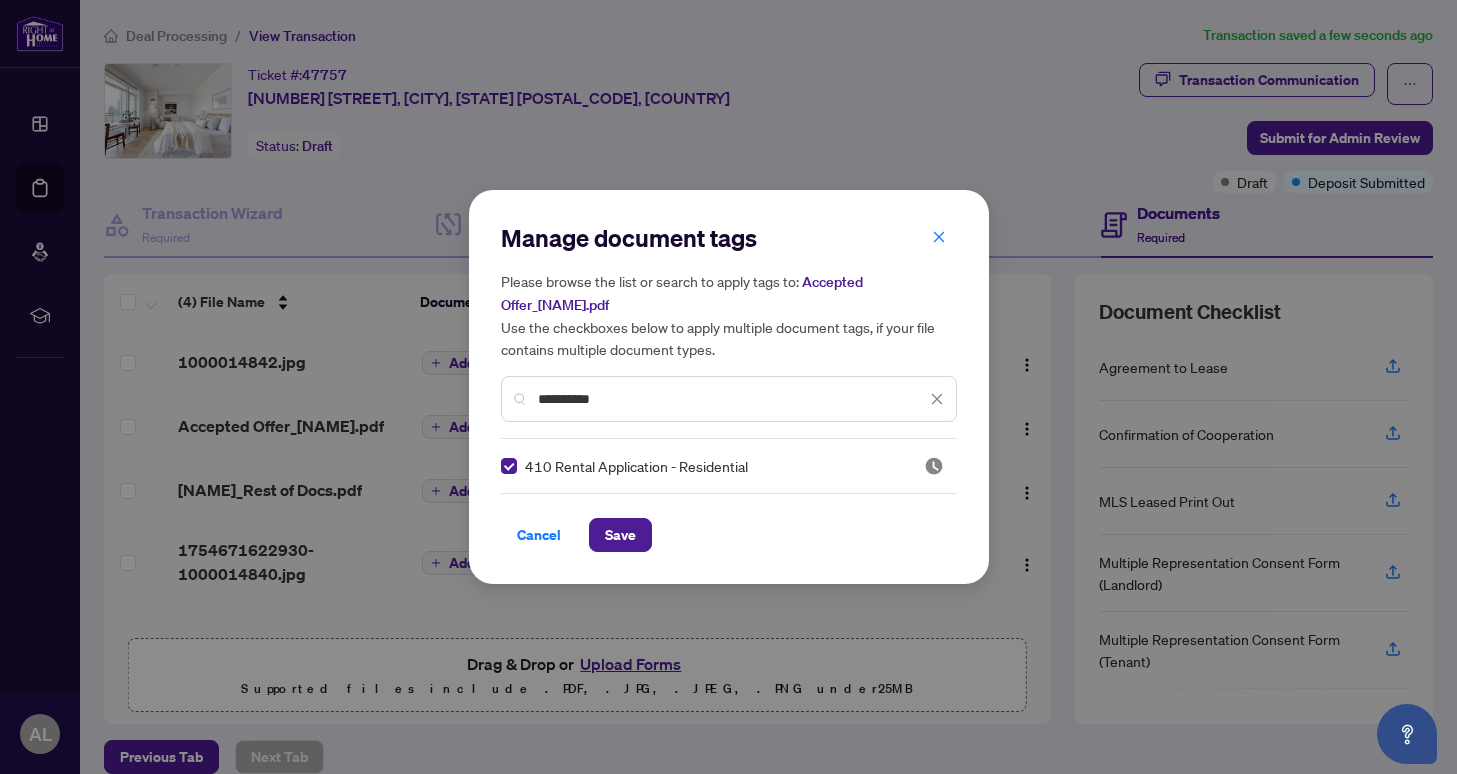 click on "**********" at bounding box center (732, 399) 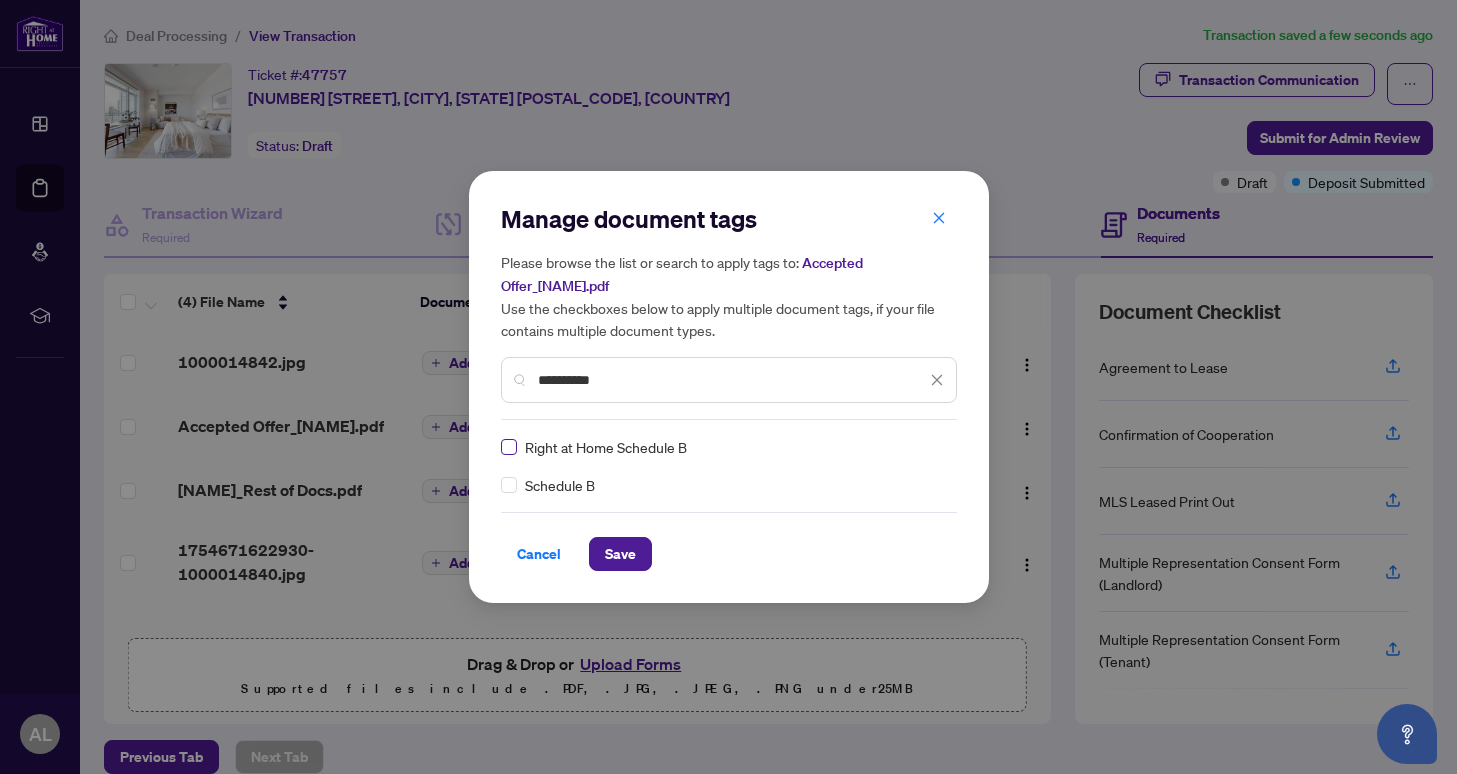 type on "**********" 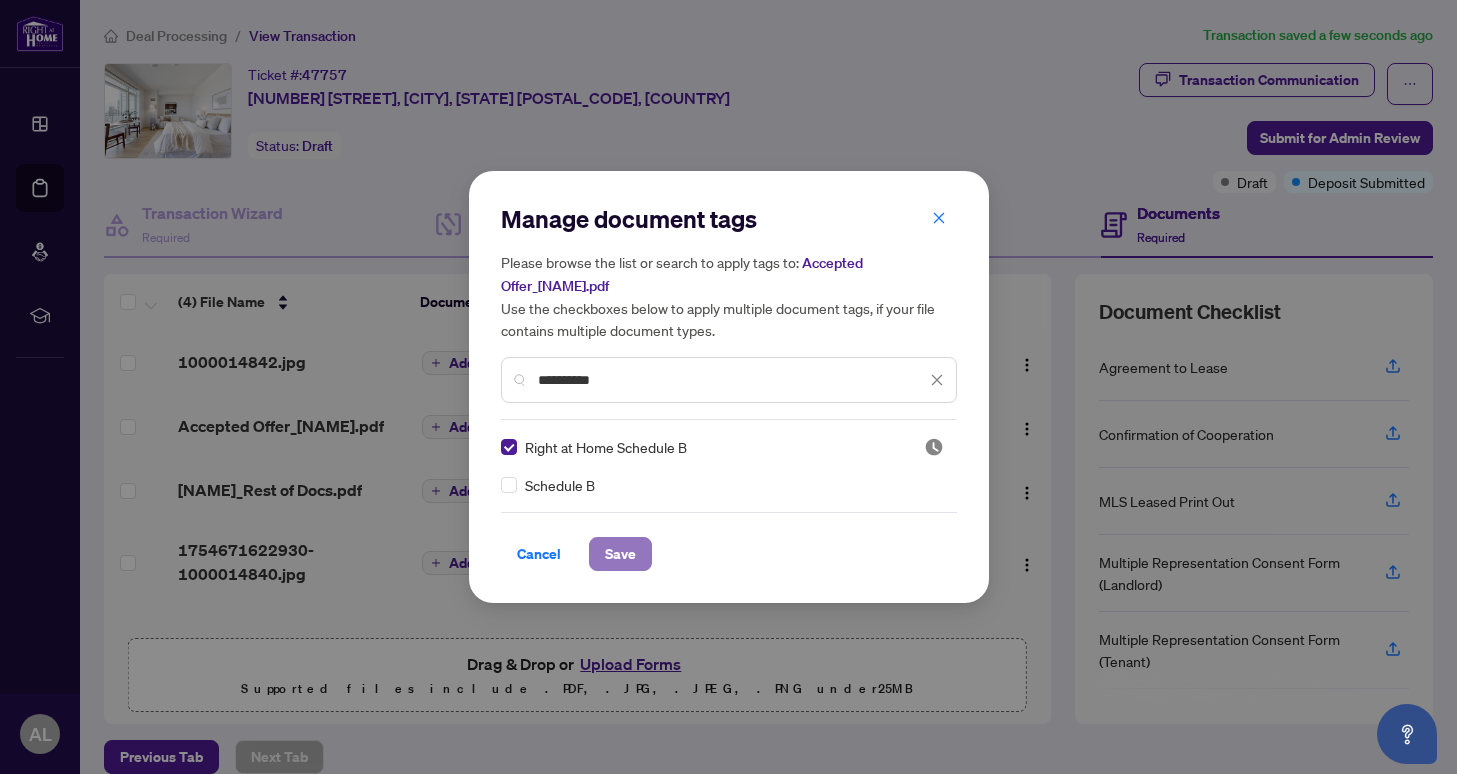 click on "Save" at bounding box center (620, 554) 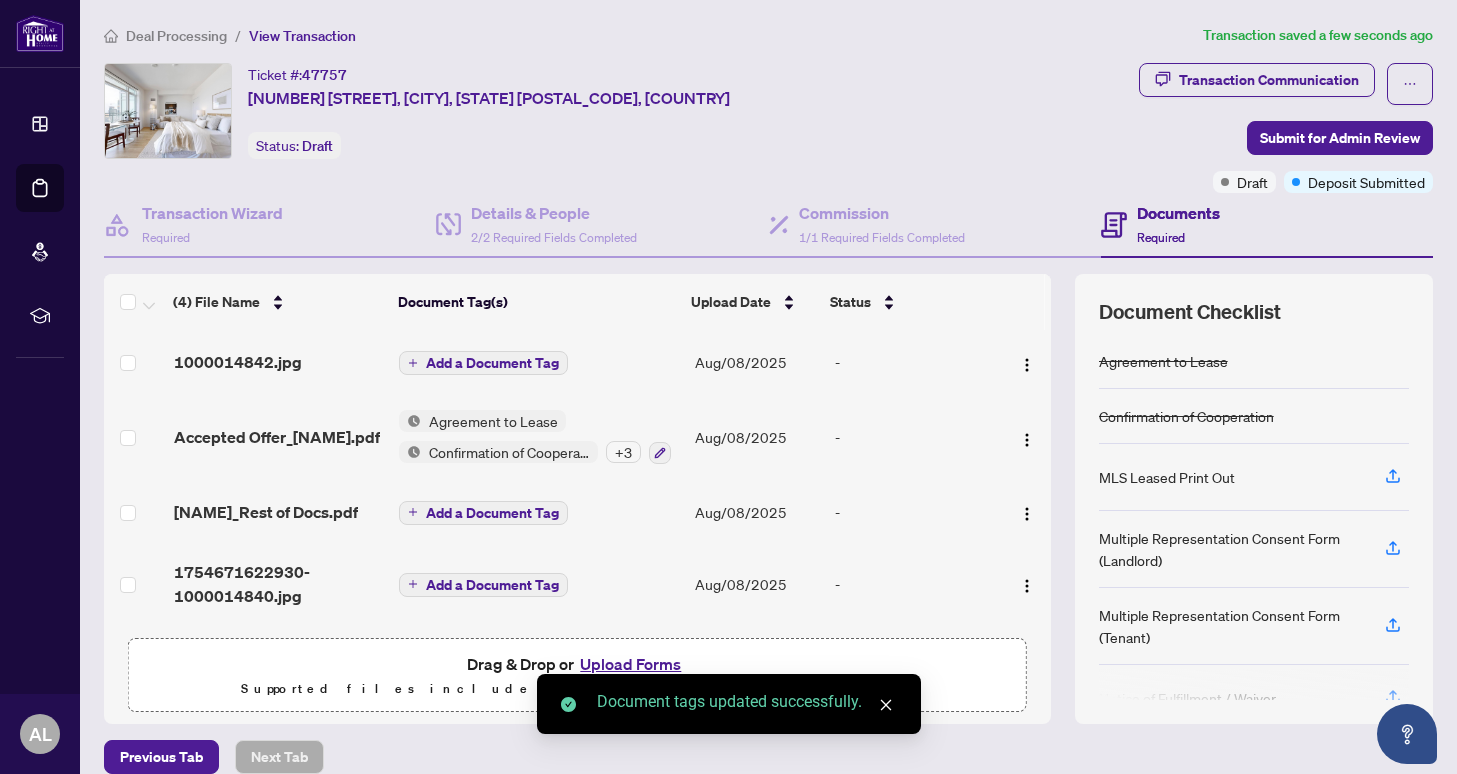 click on "Add a Document Tag" at bounding box center [492, 363] 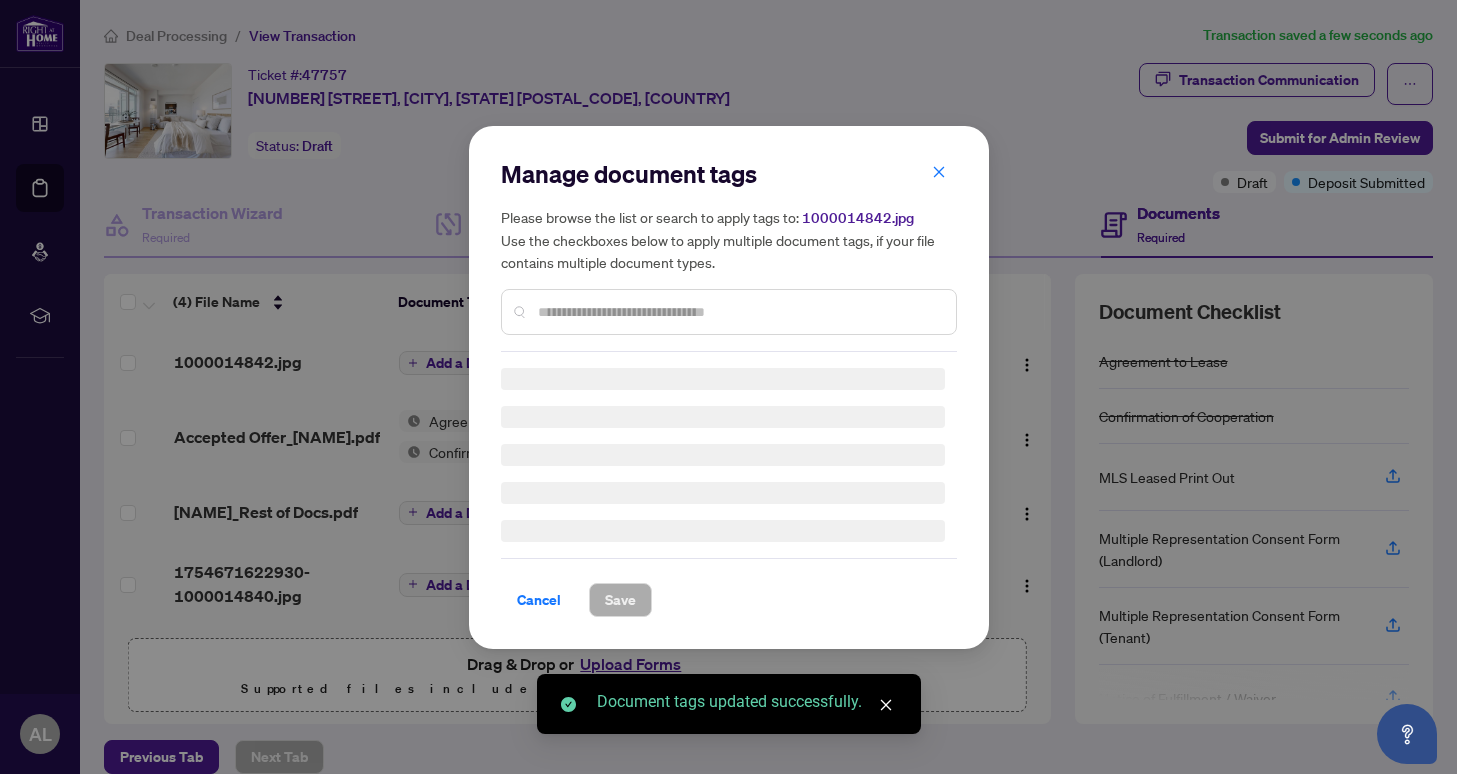 click on "Manage document tags Please browse the list or search to apply tags to:   [FILENAME]   Use the checkboxes below to apply multiple document tags, if your file contains multiple document types.   Cancel Save" at bounding box center (729, 387) 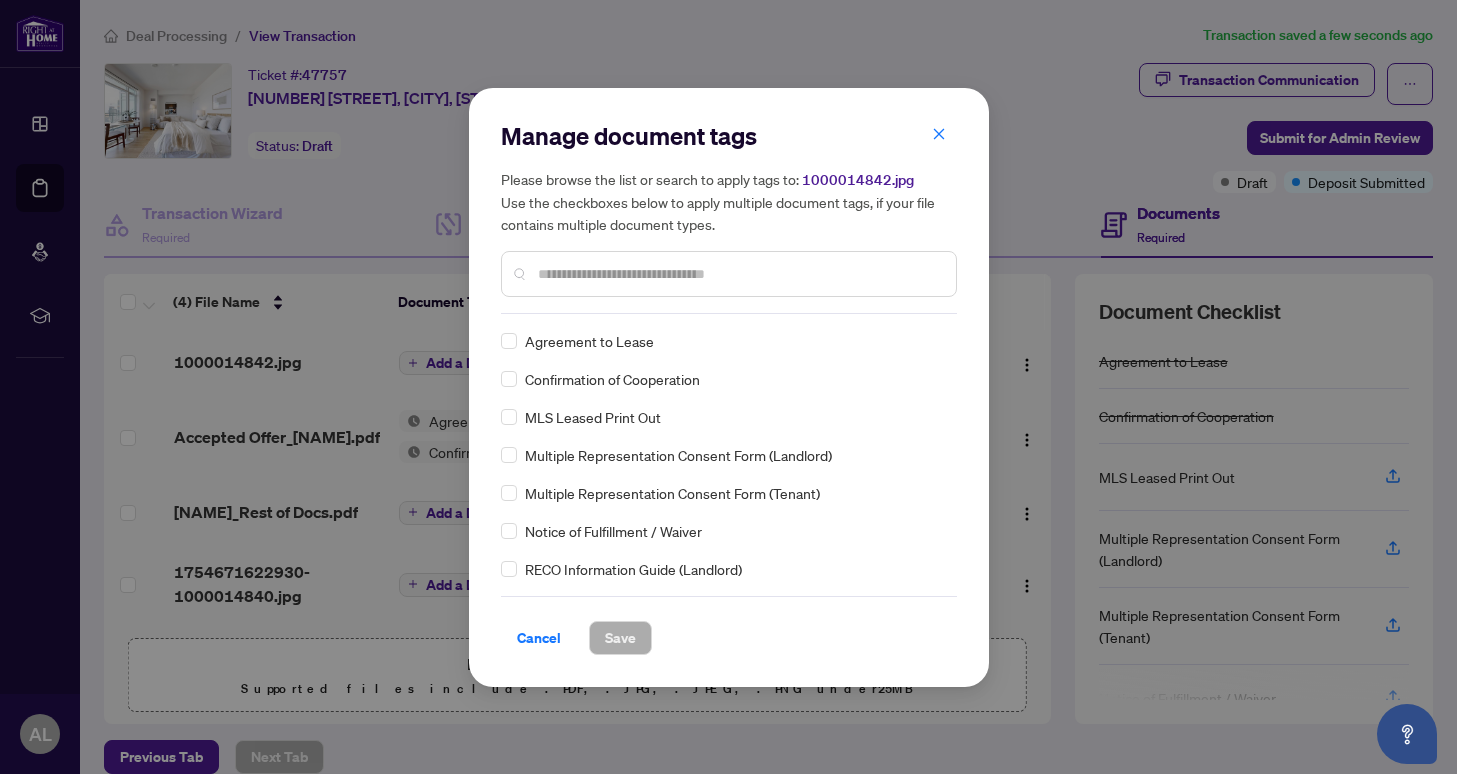 click at bounding box center (739, 274) 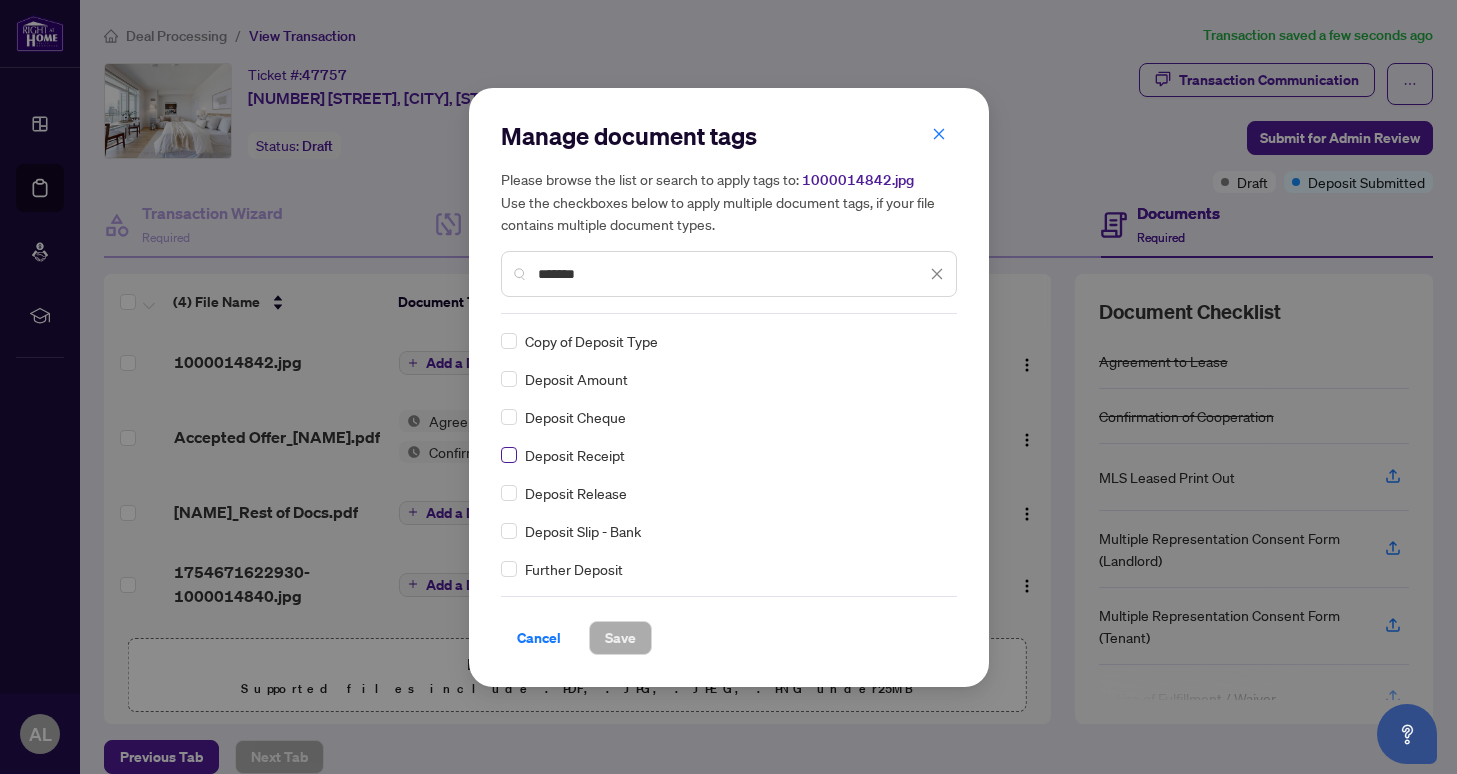 type on "*******" 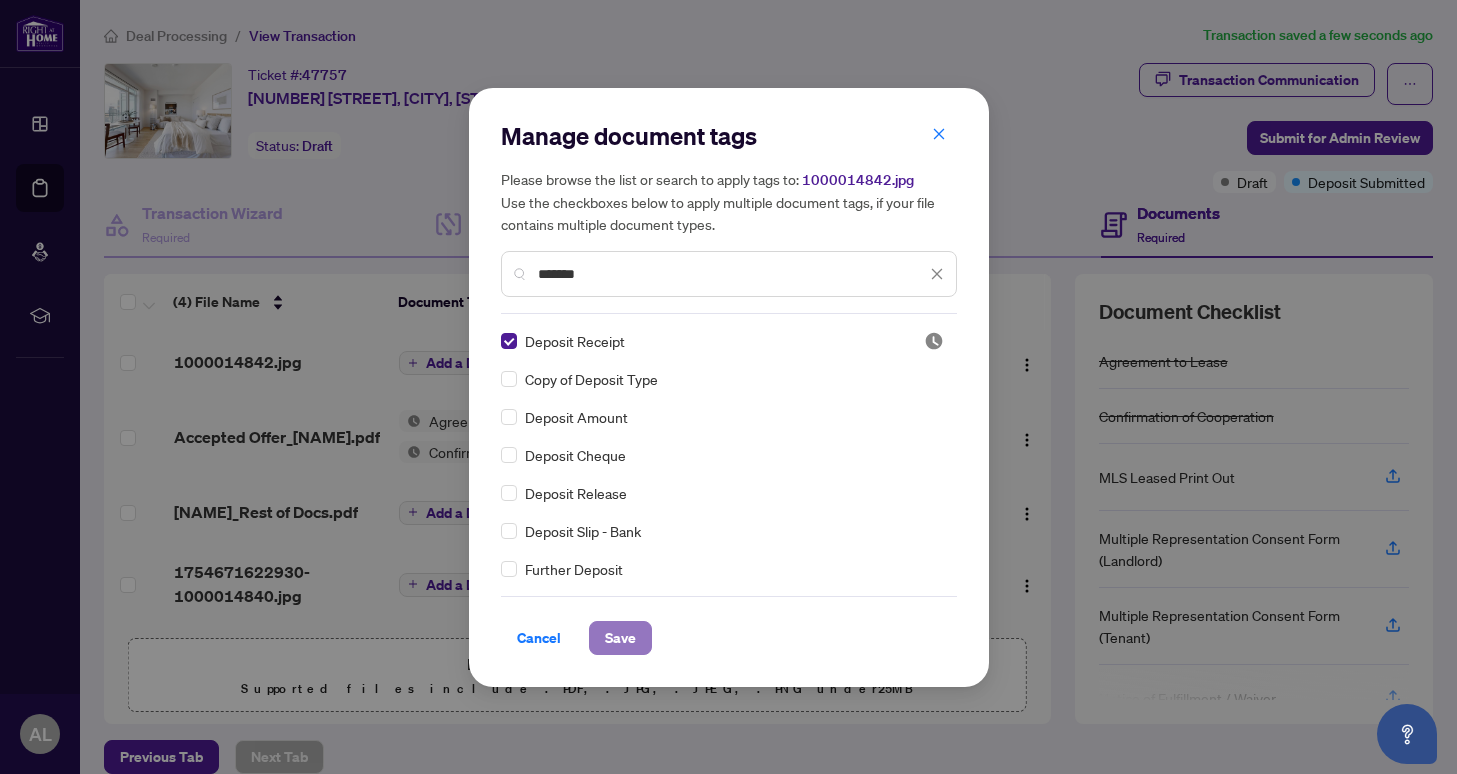 click on "Save" at bounding box center [620, 638] 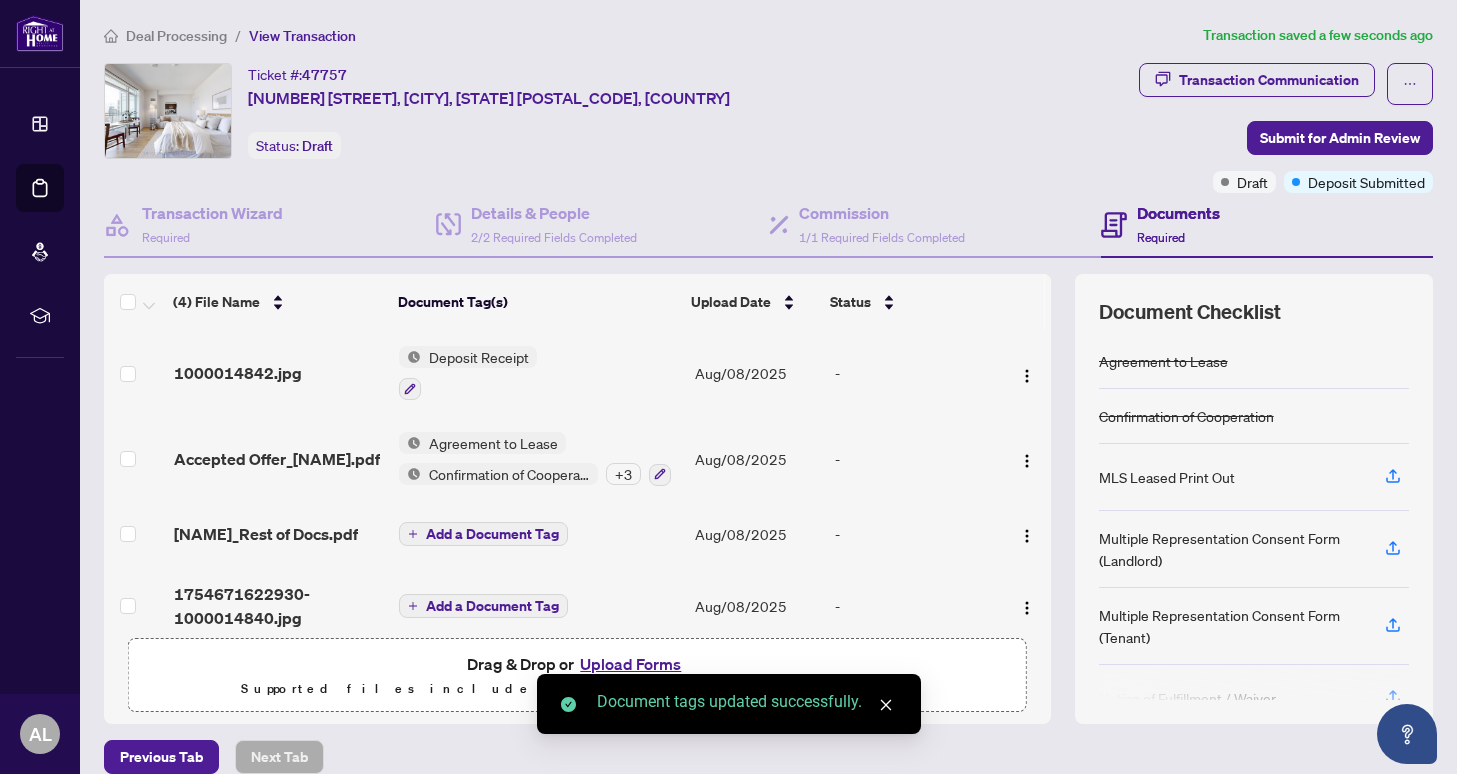 click on "Add a Document Tag" at bounding box center (492, 606) 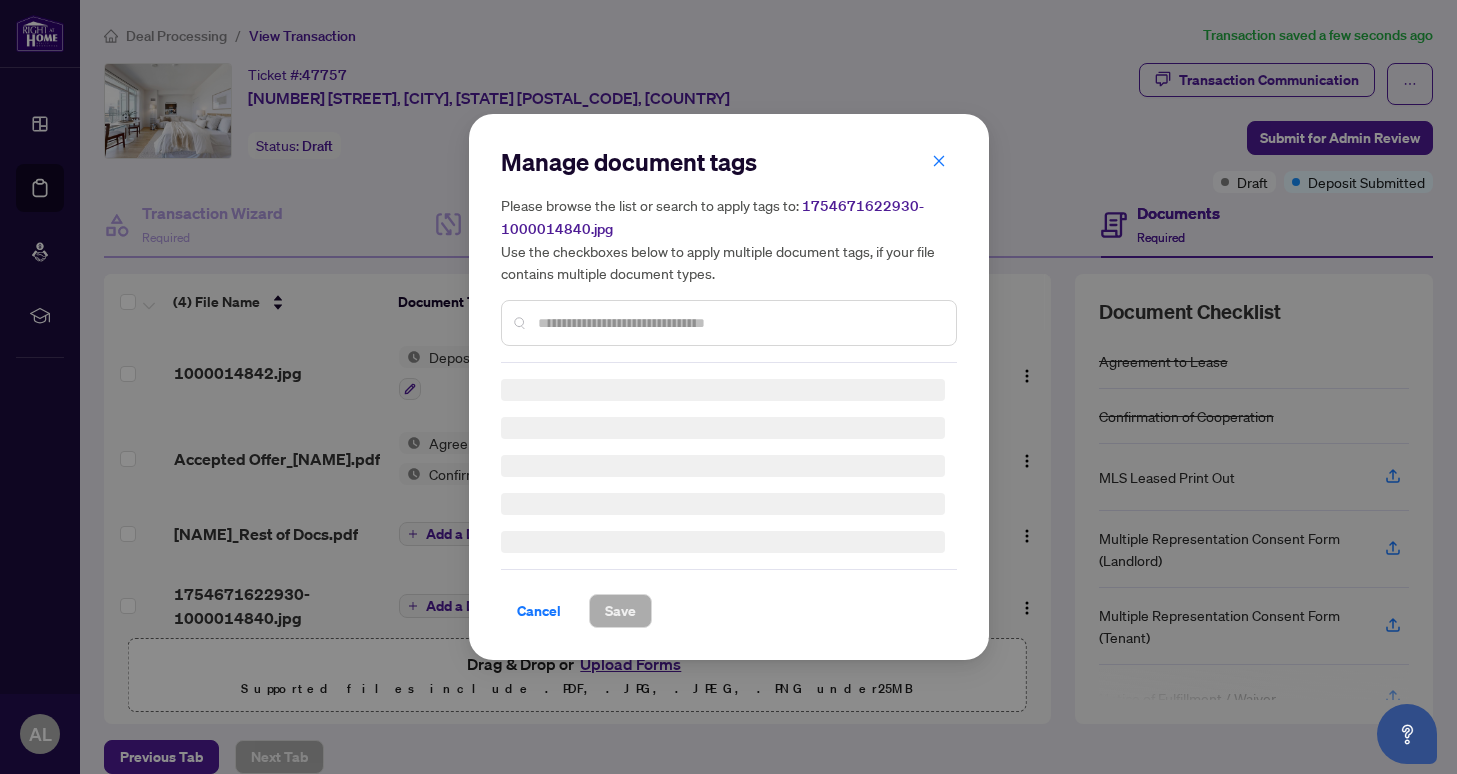 click at bounding box center [739, 323] 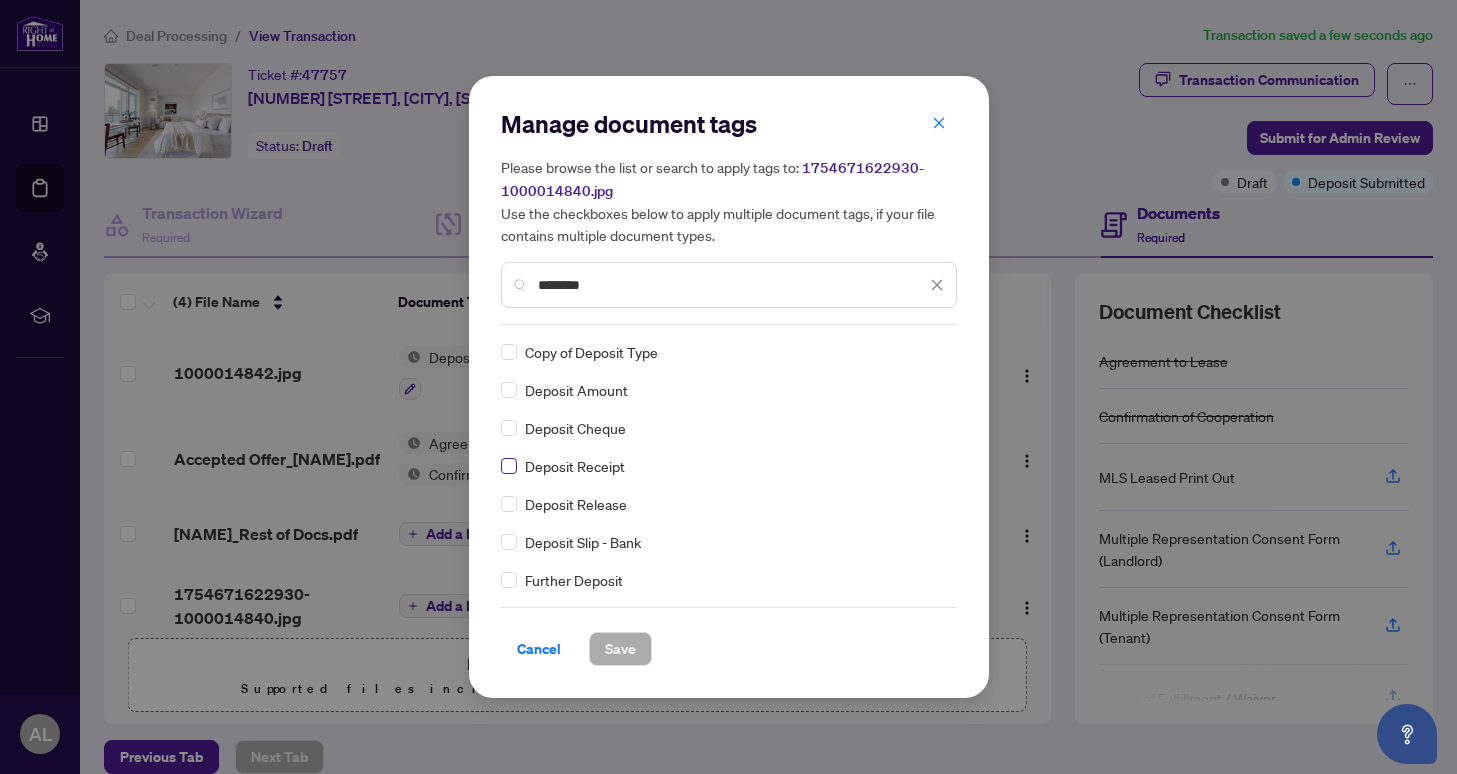 type on "*******" 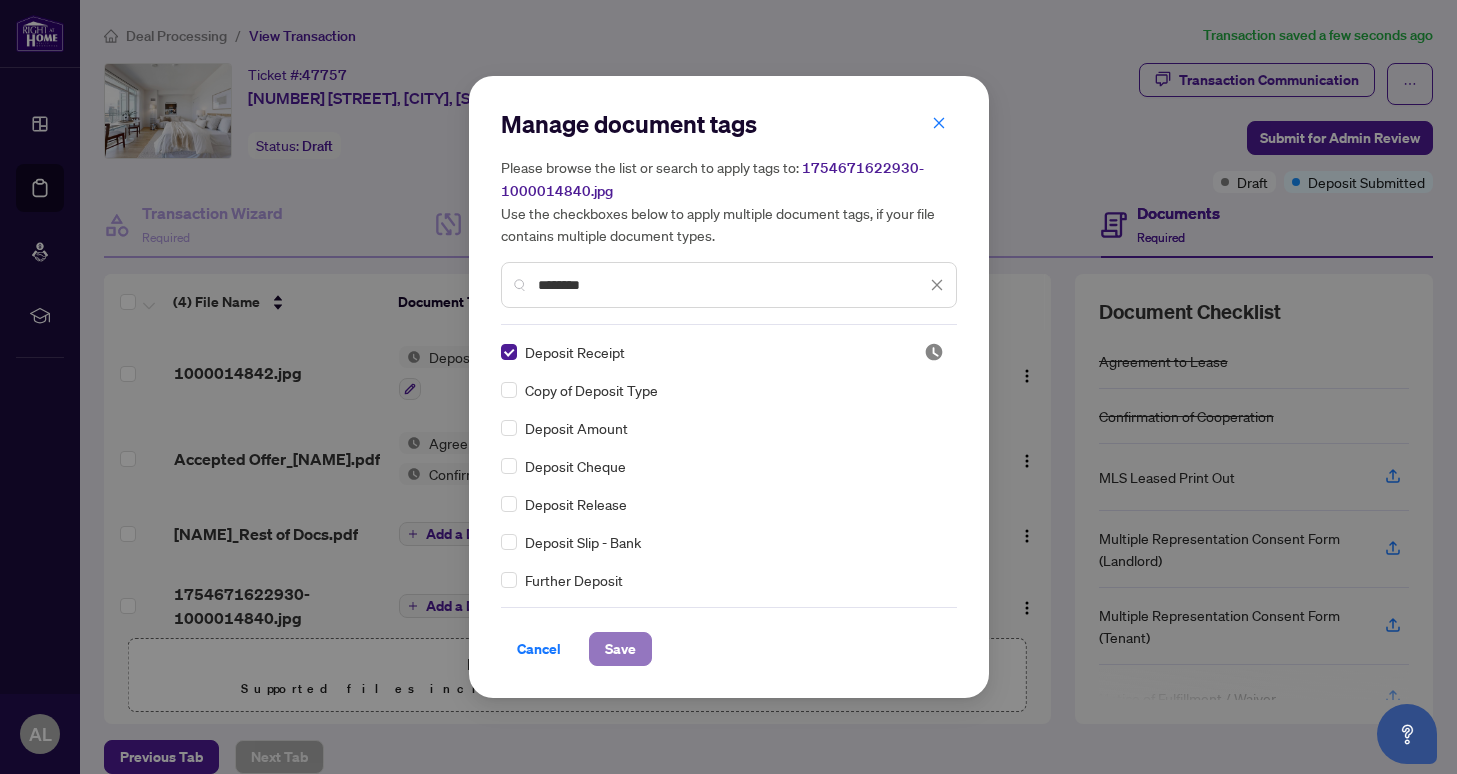 click on "Save" at bounding box center [620, 649] 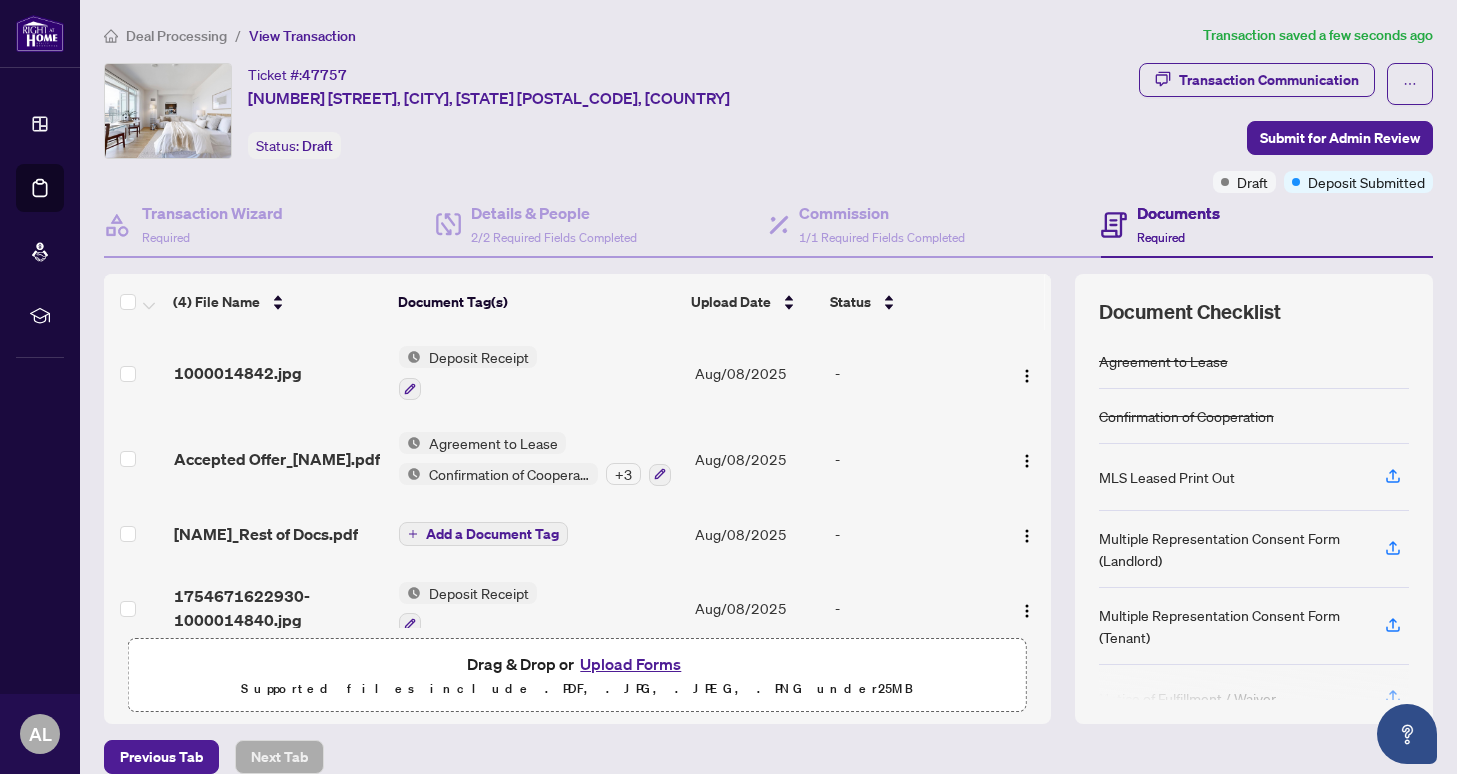 scroll, scrollTop: 27, scrollLeft: 0, axis: vertical 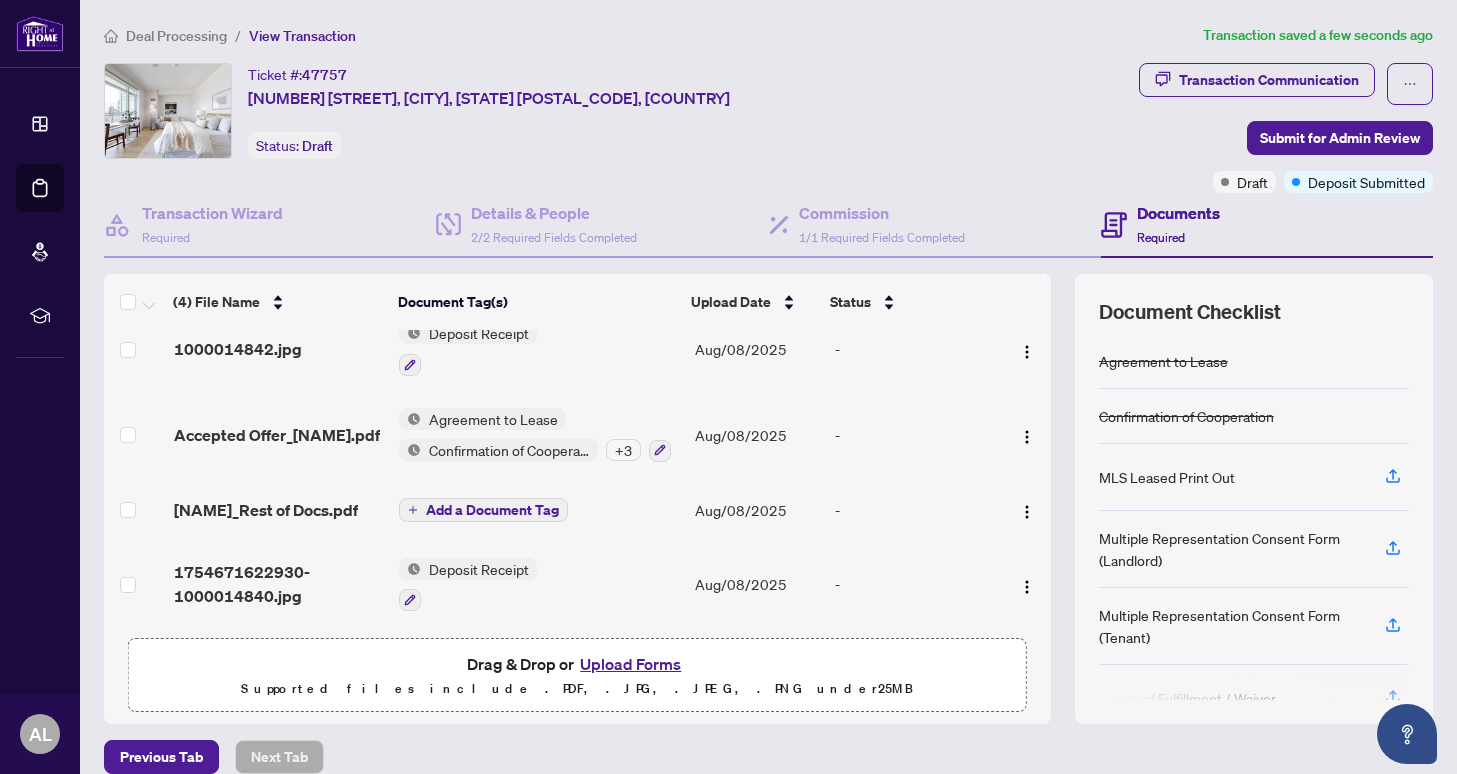 click on "Add a Document Tag" at bounding box center [492, 510] 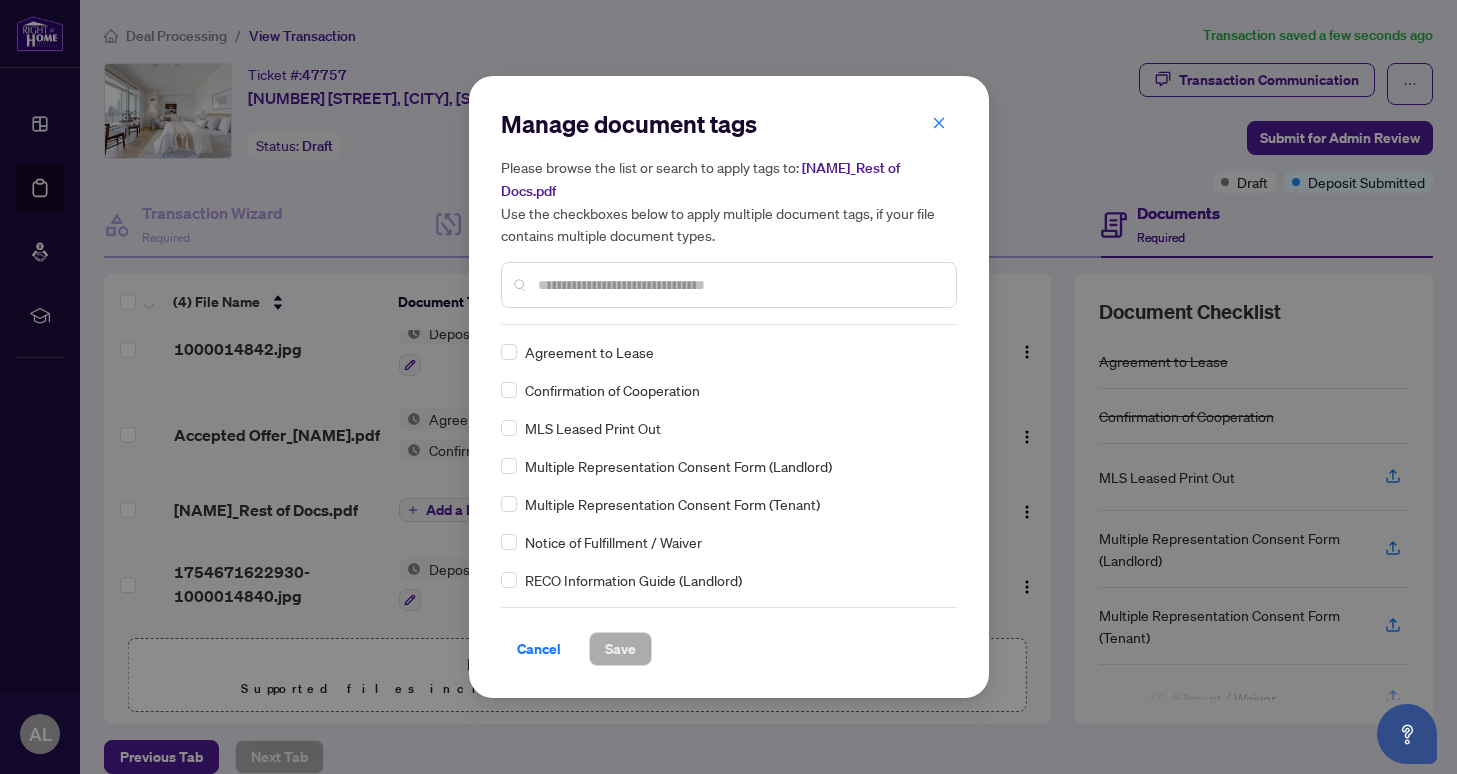 click at bounding box center (739, 285) 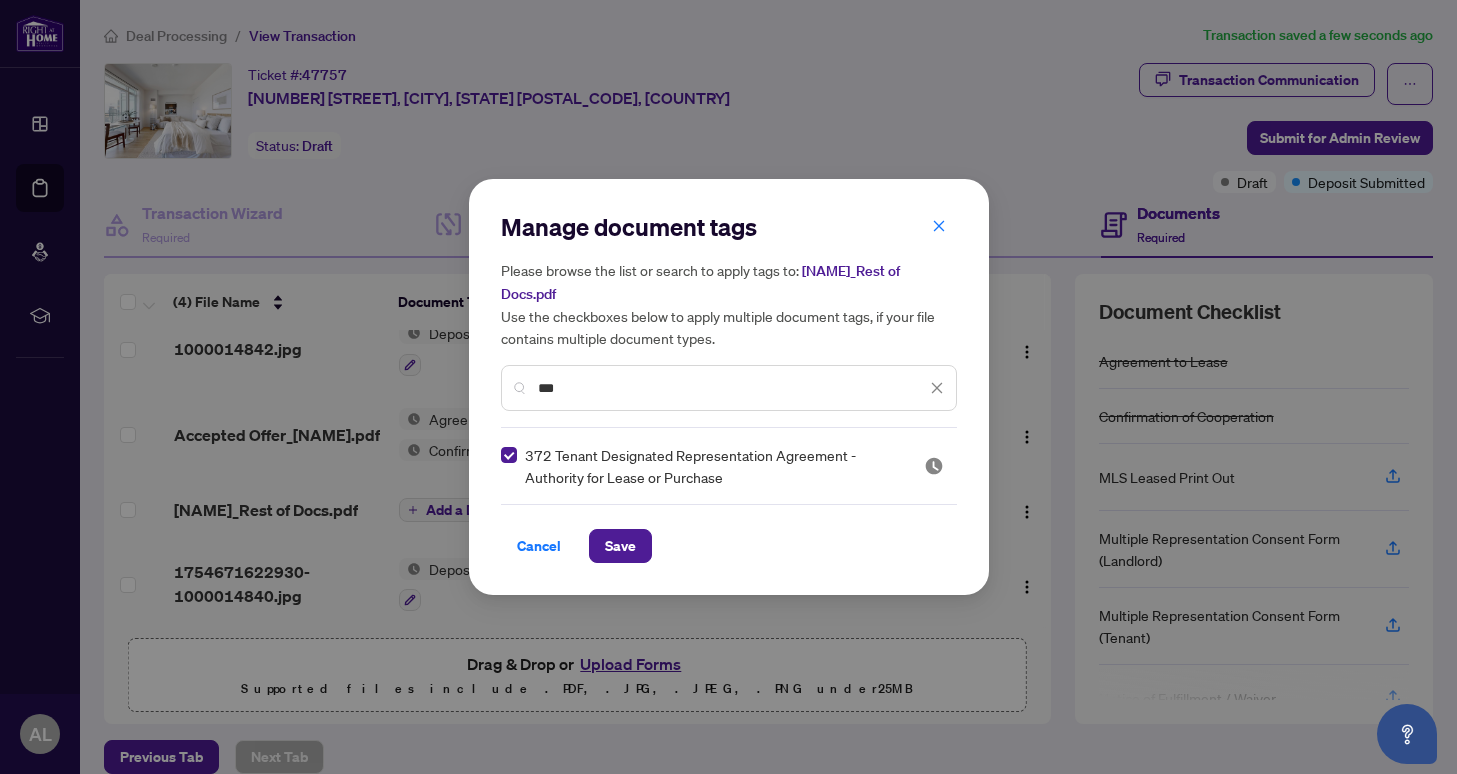 click on "***" at bounding box center (732, 388) 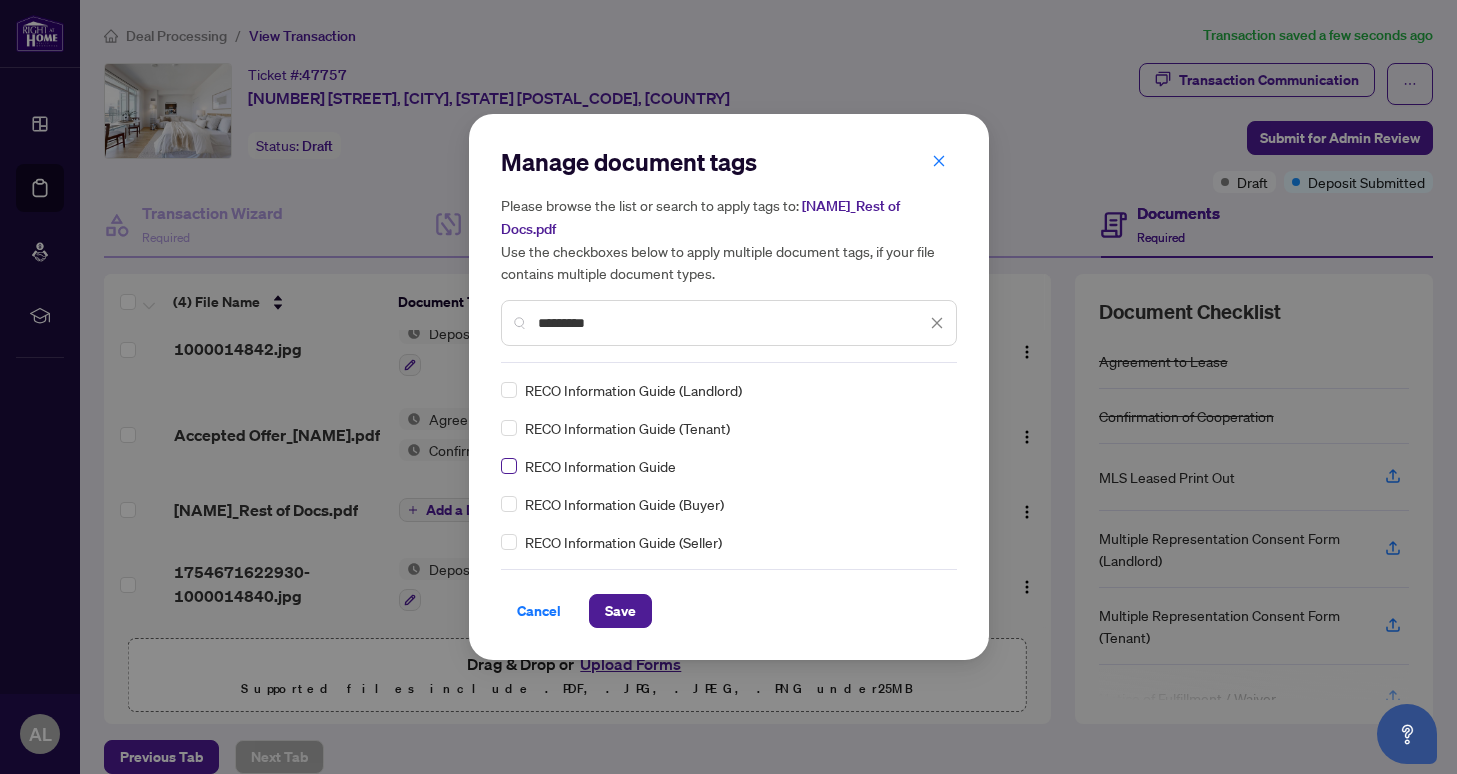 type on "*********" 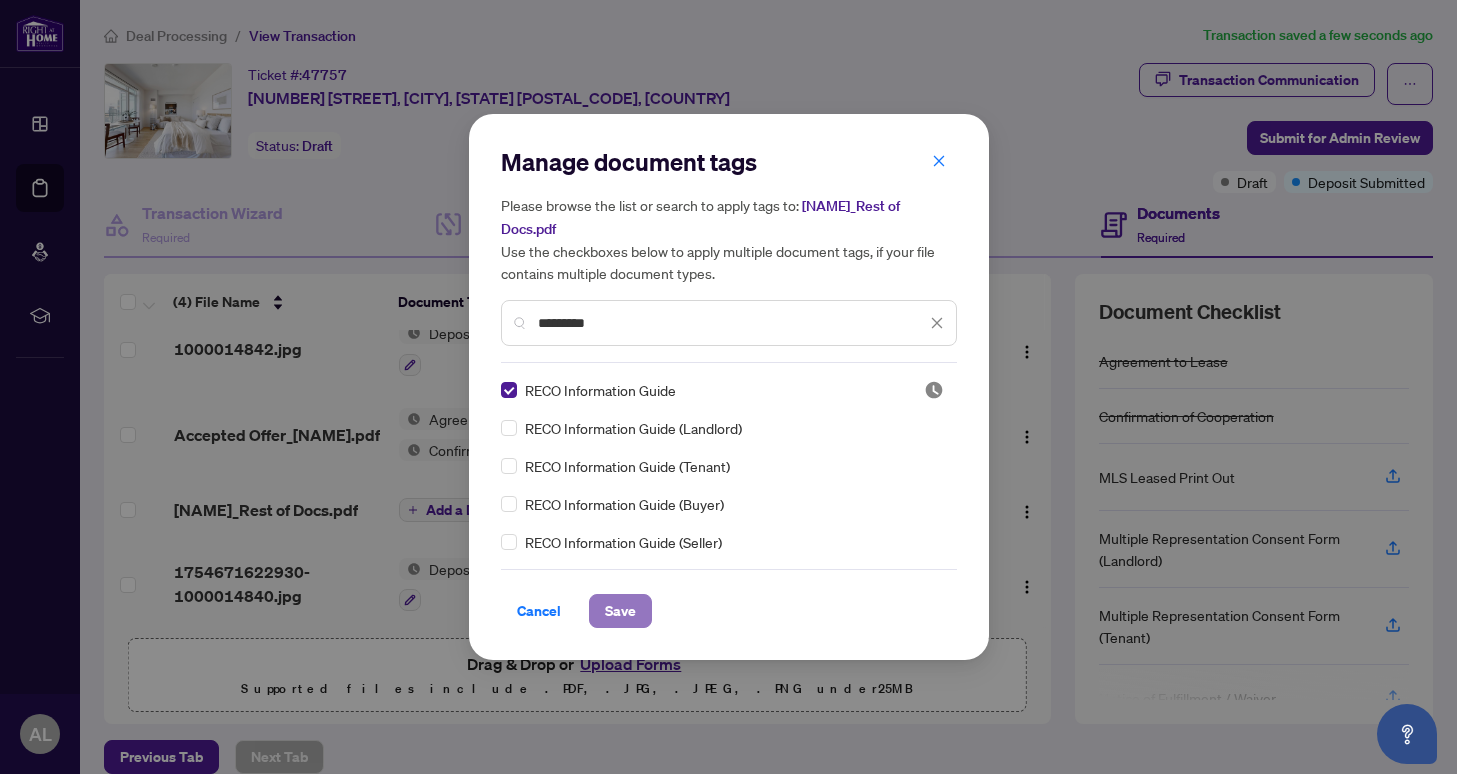 click on "Save" at bounding box center (620, 611) 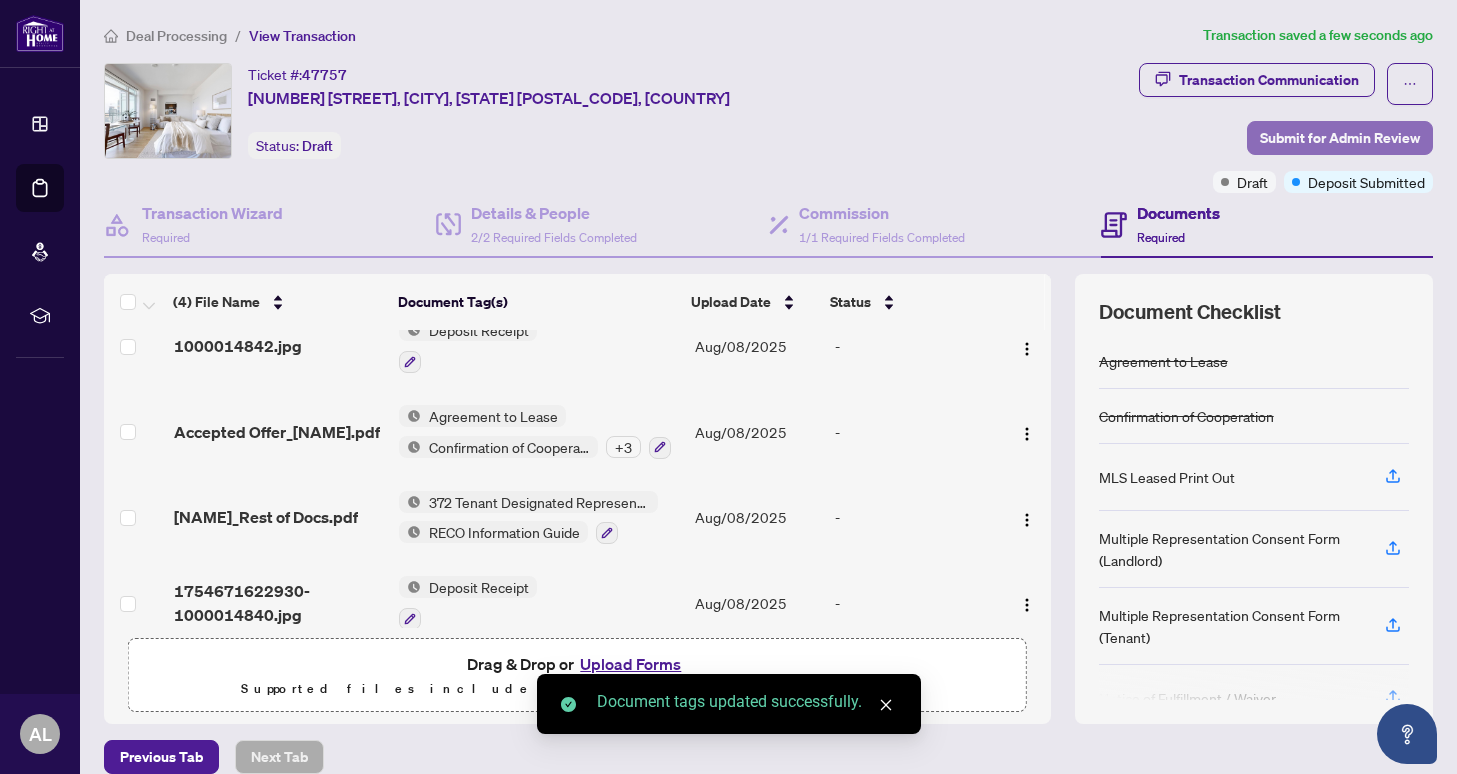 click on "Submit for Admin Review" at bounding box center [1340, 138] 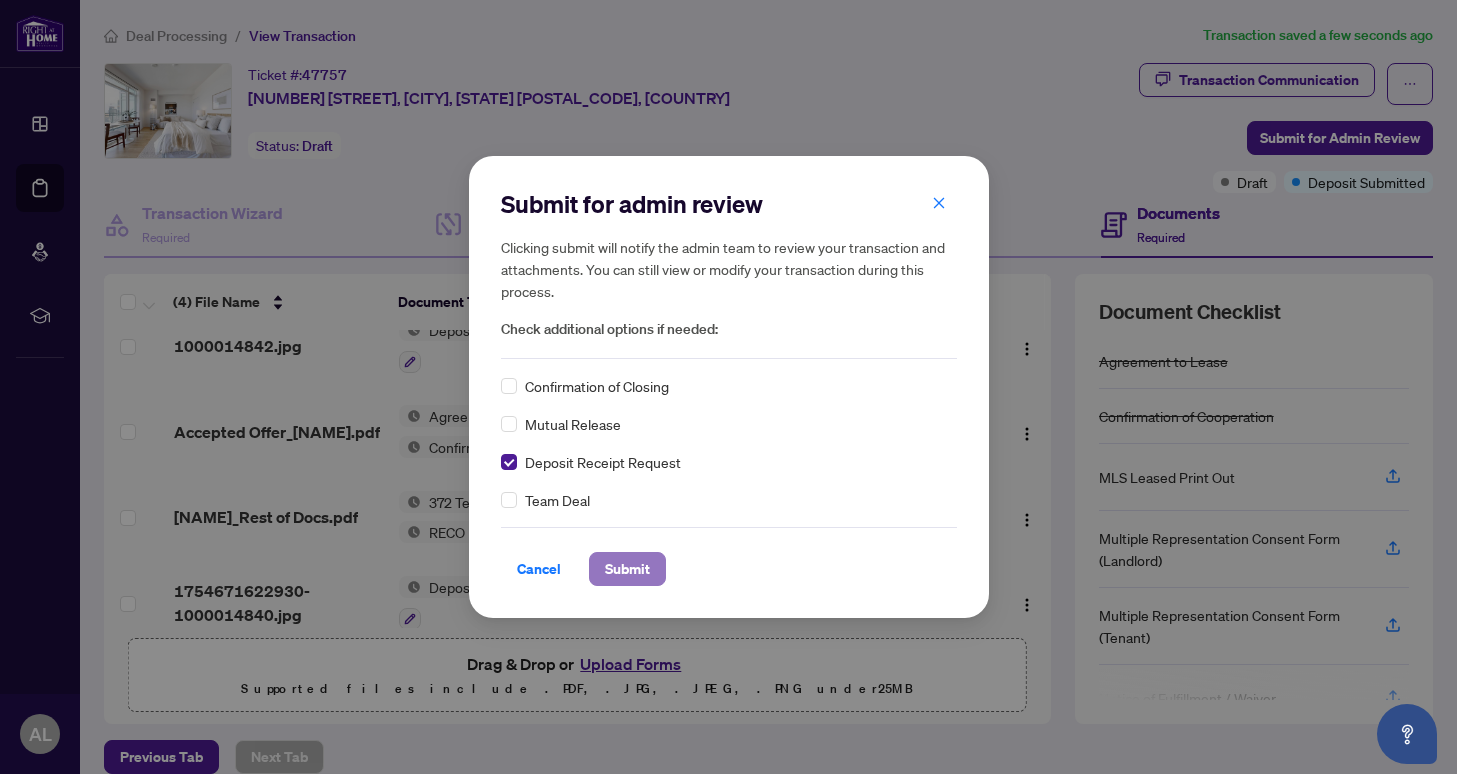 click on "Submit" at bounding box center [627, 569] 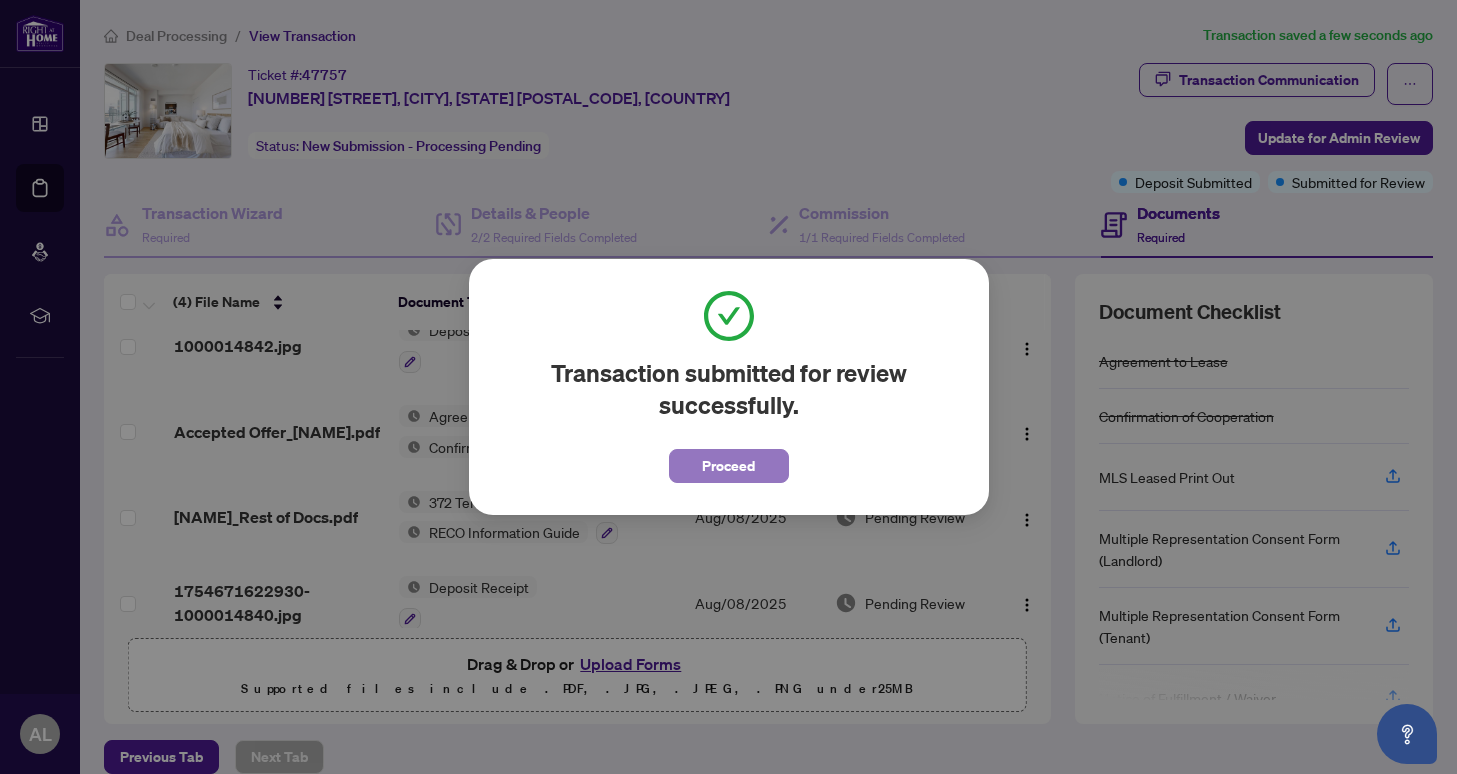 click on "Proceed" at bounding box center (728, 466) 